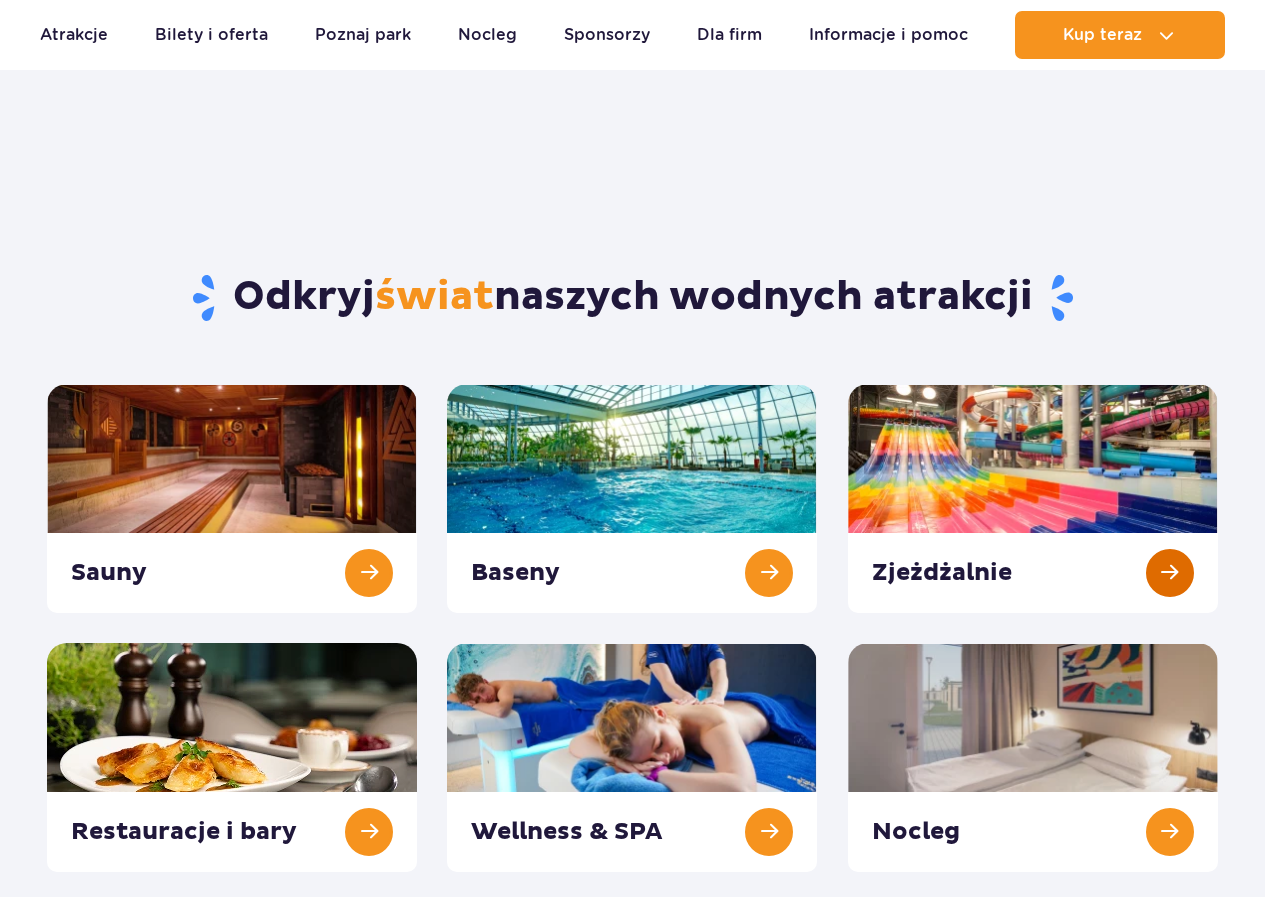 scroll, scrollTop: 100, scrollLeft: 0, axis: vertical 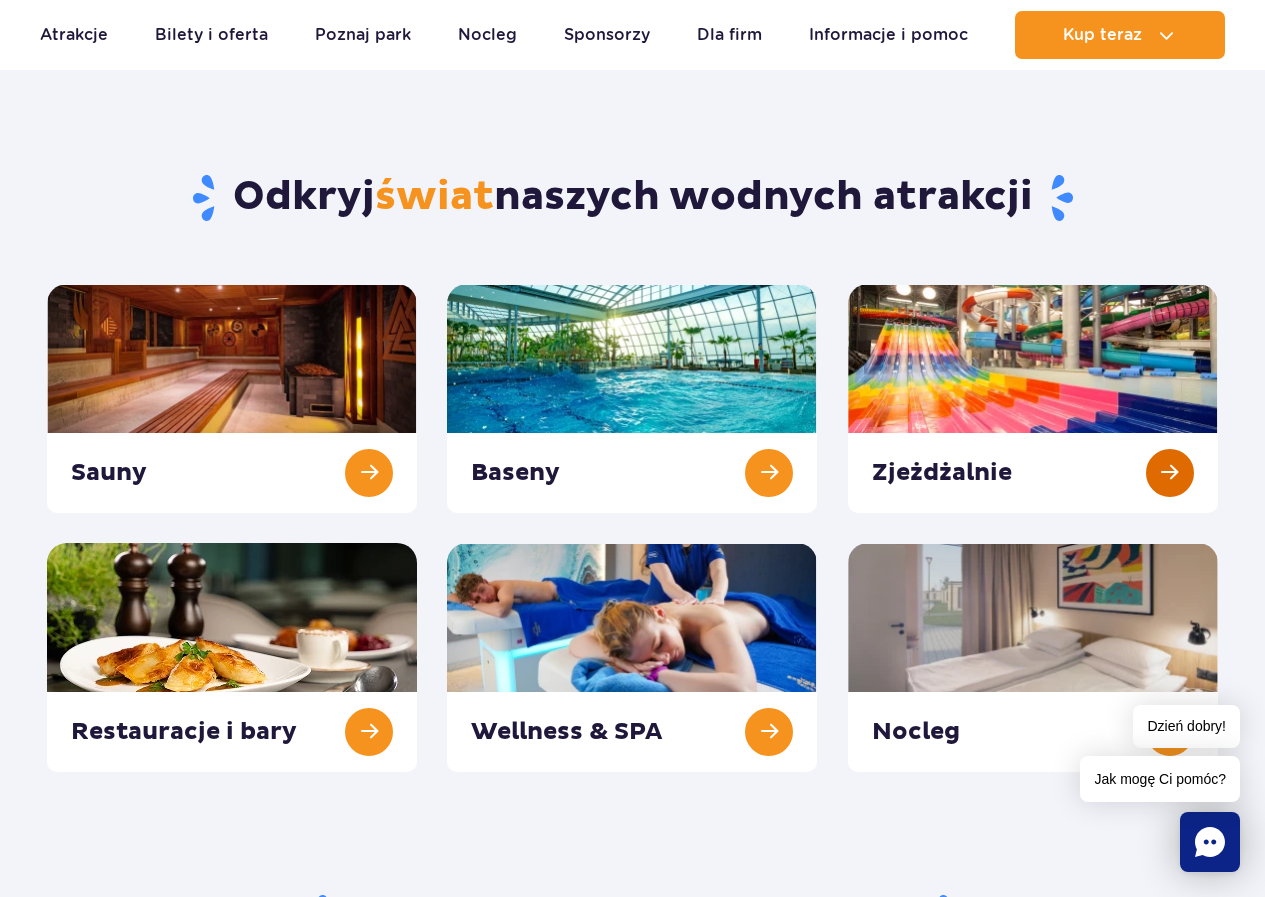 click at bounding box center (1033, 398) 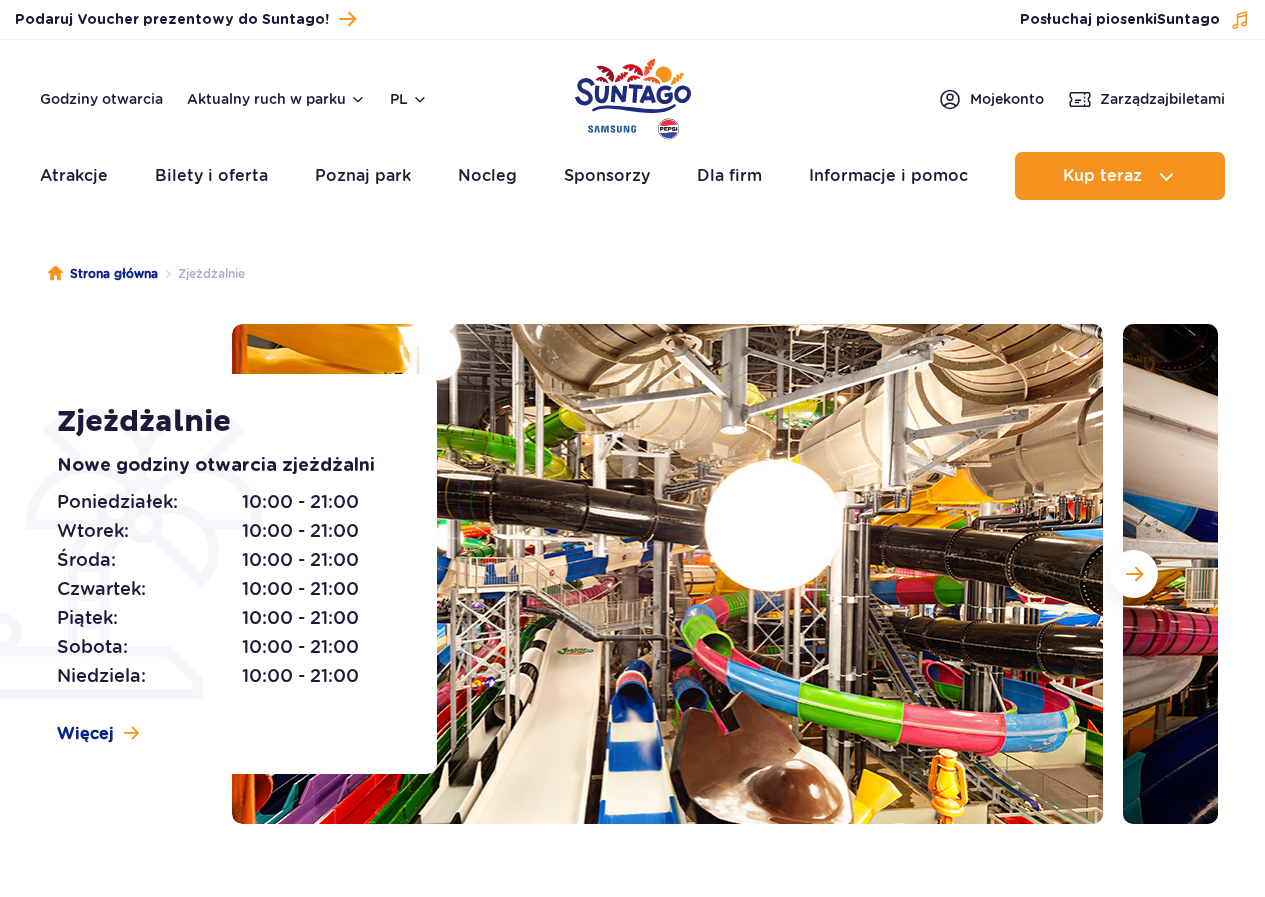 scroll, scrollTop: 0, scrollLeft: 0, axis: both 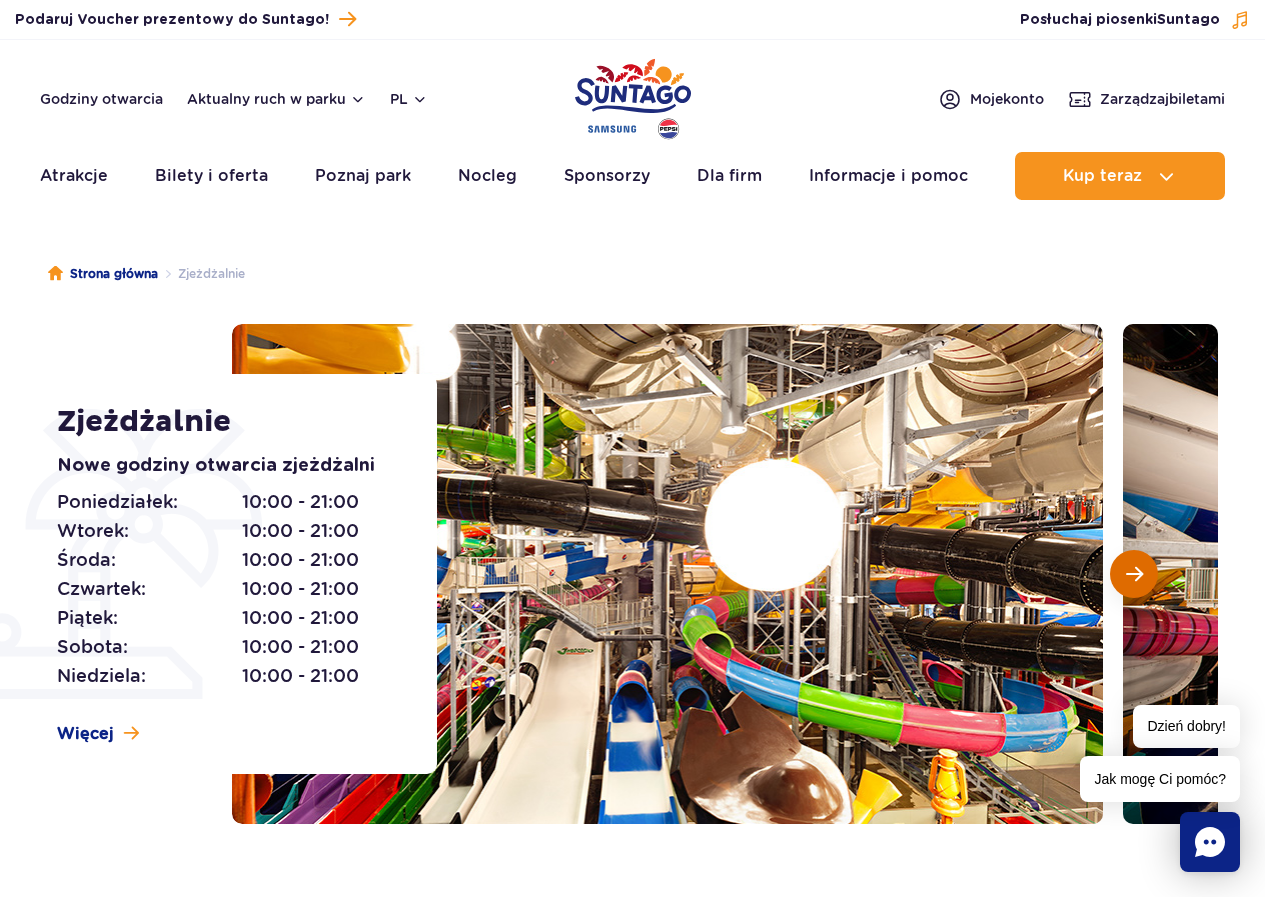 click at bounding box center [1134, 574] 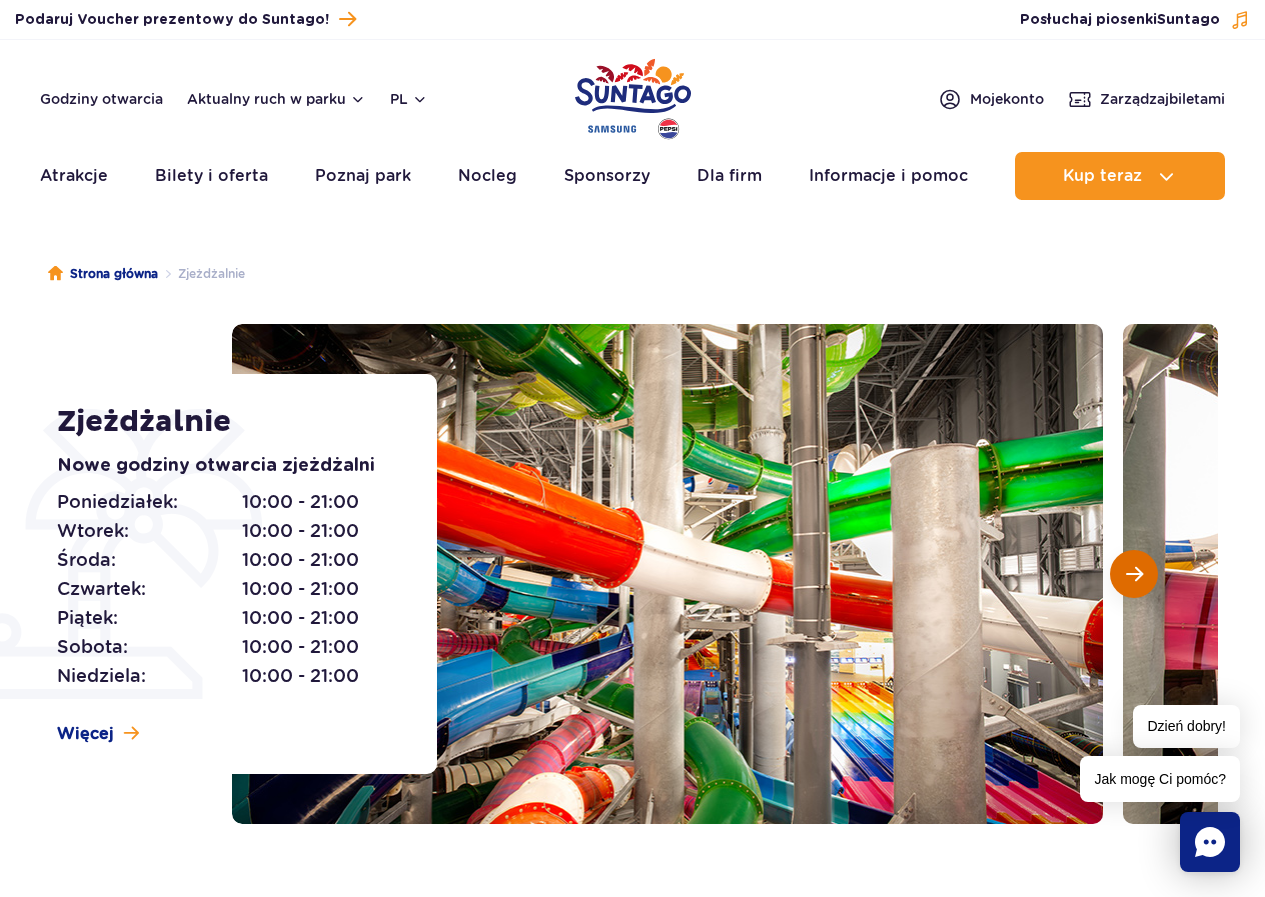 click at bounding box center (1134, 574) 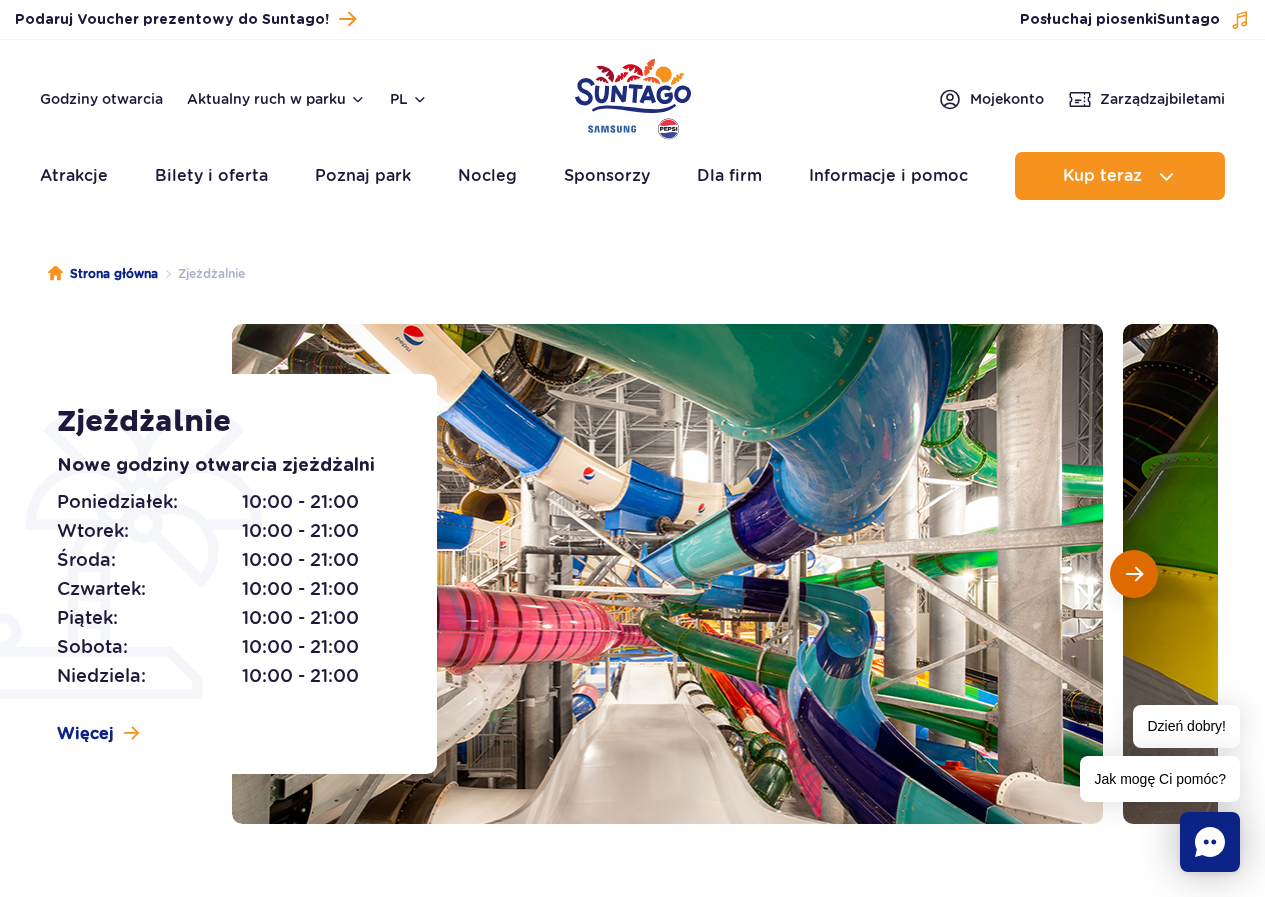 click at bounding box center (1134, 574) 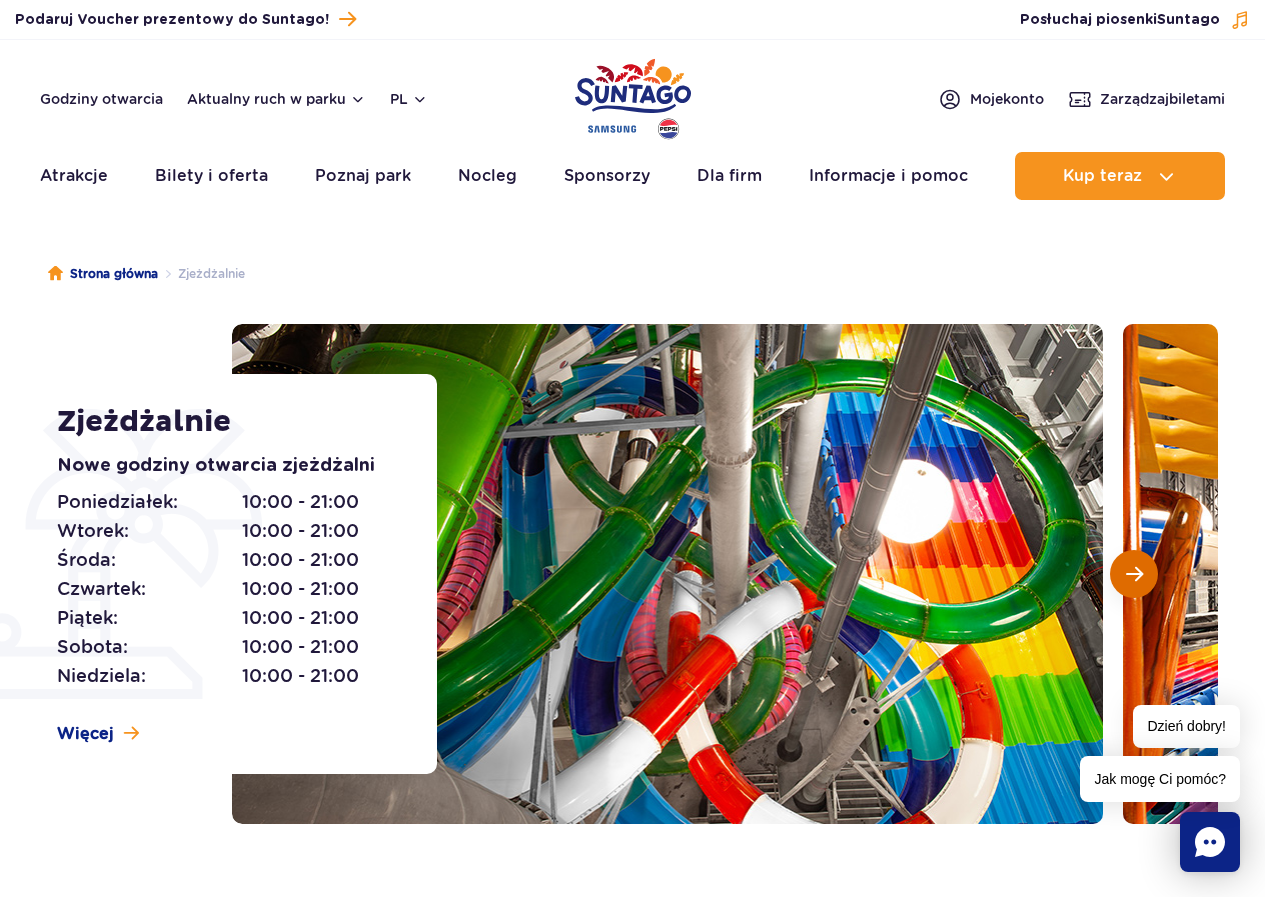 click at bounding box center (1134, 574) 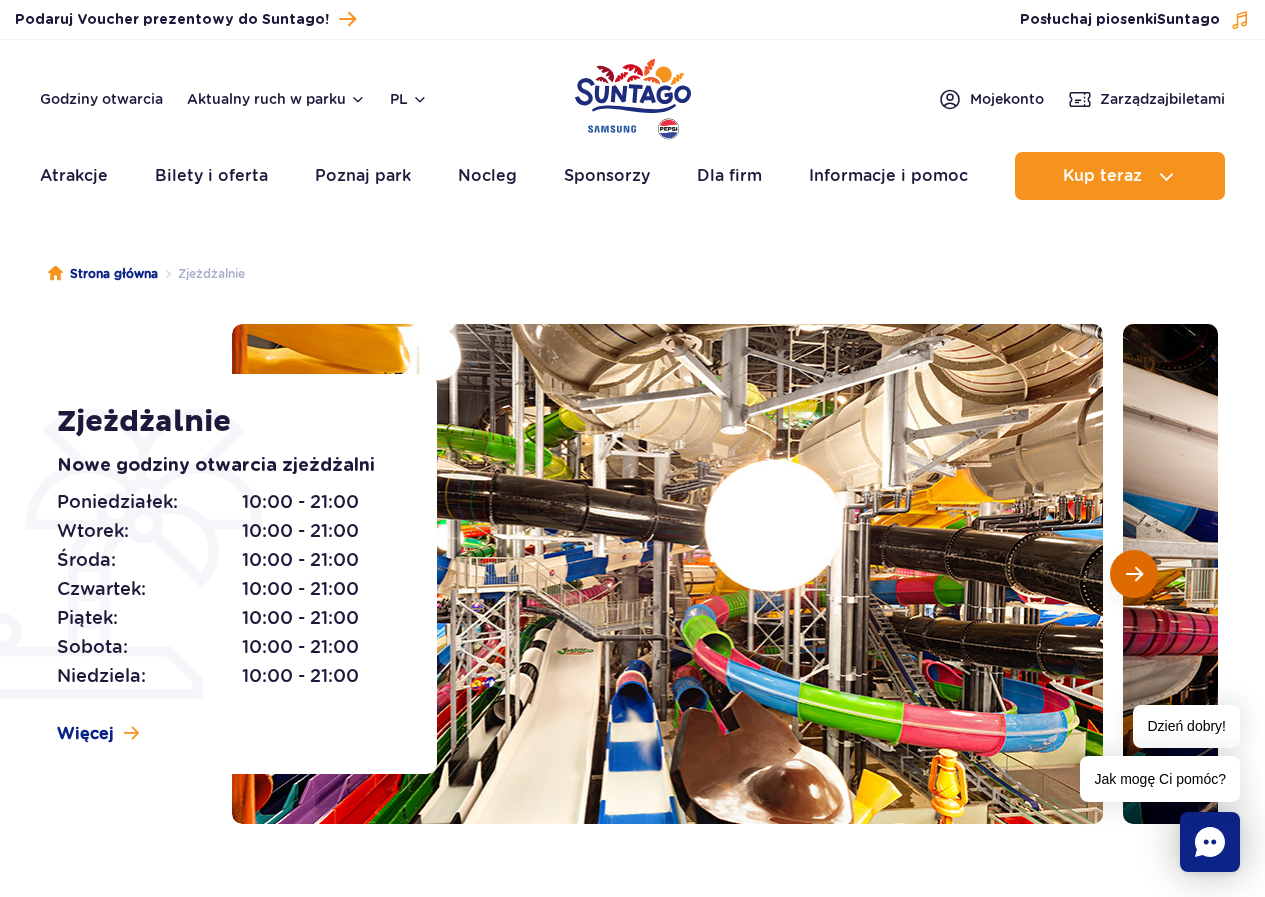 click at bounding box center (1134, 574) 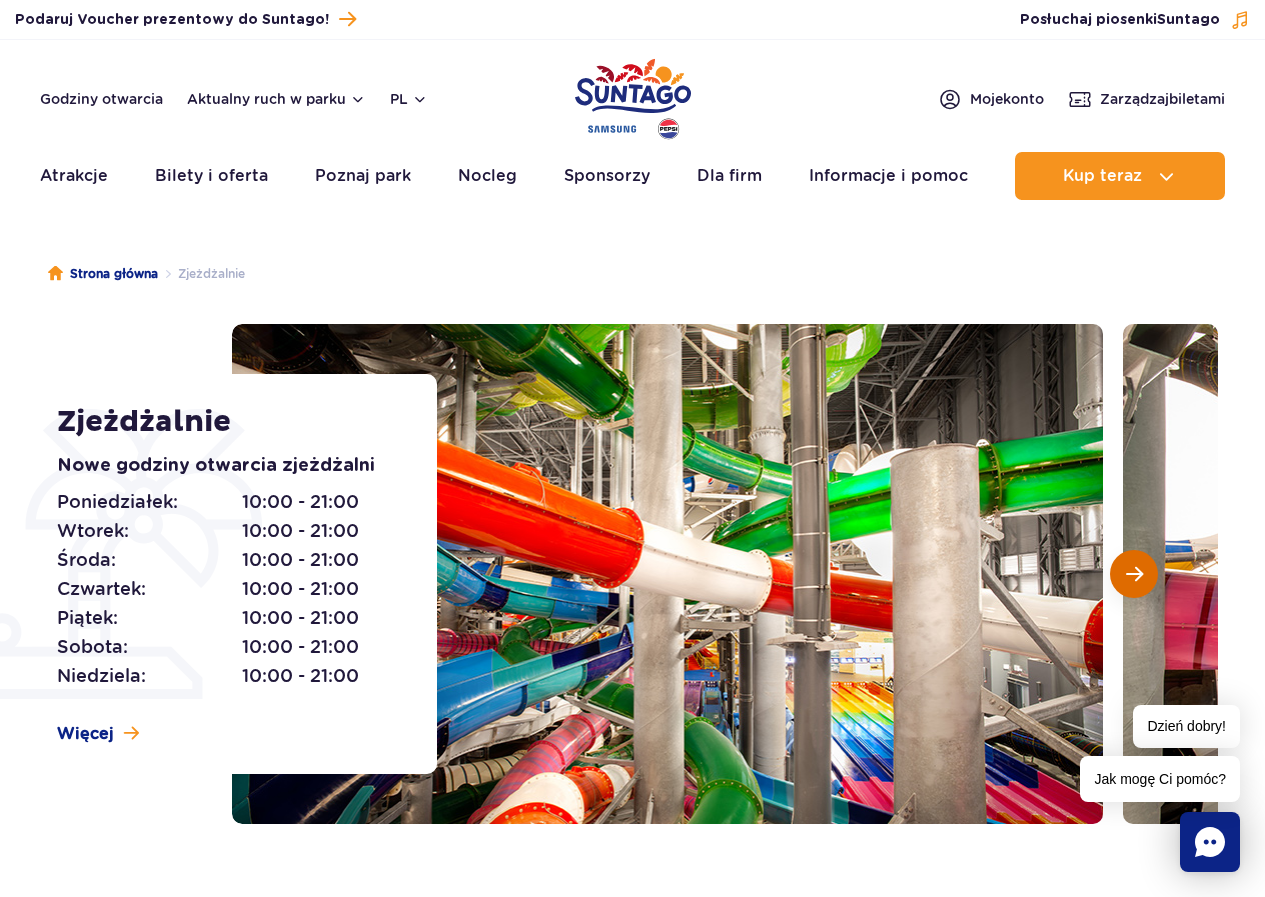 click at bounding box center (1134, 574) 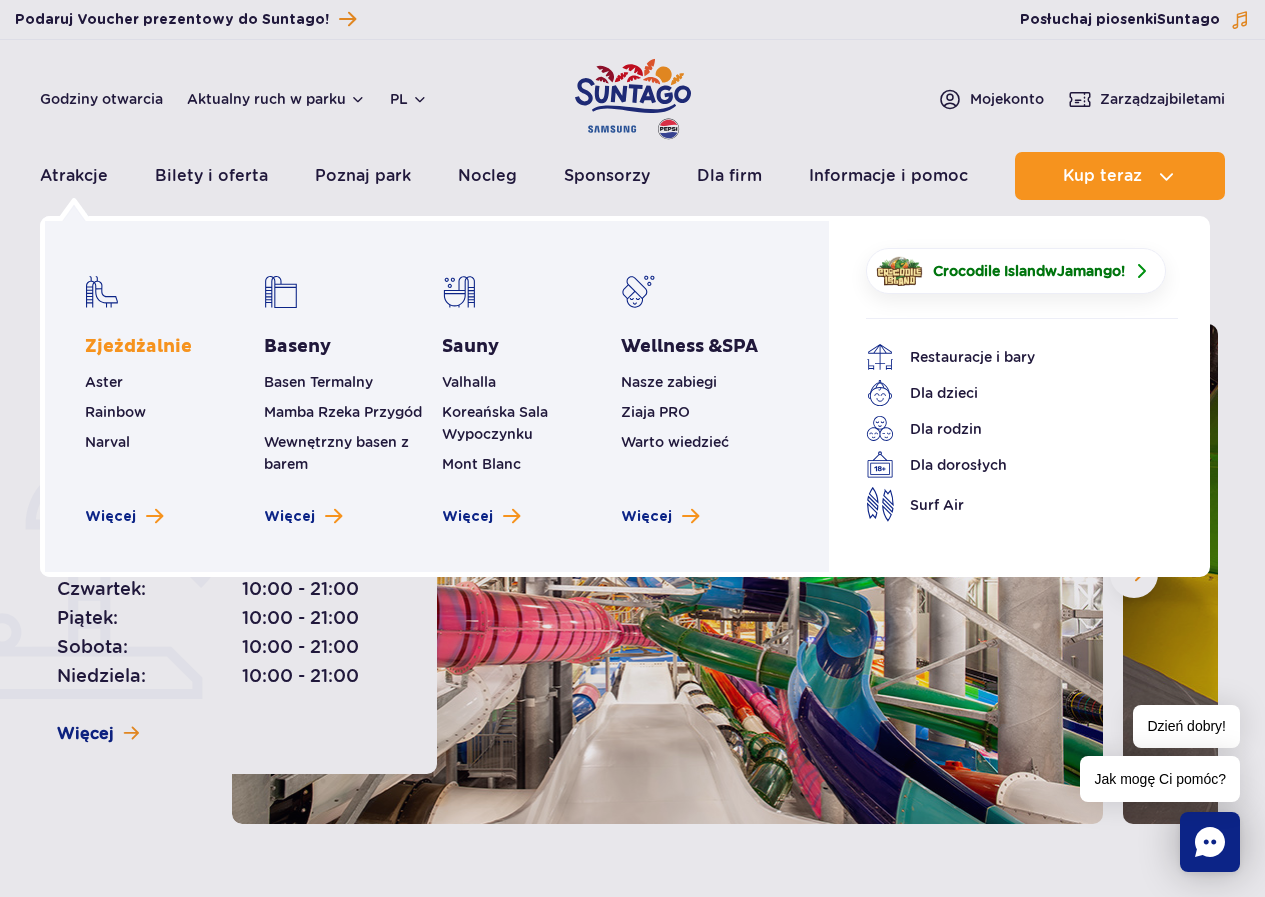click on "Zjeżdżalnie" at bounding box center (138, 347) 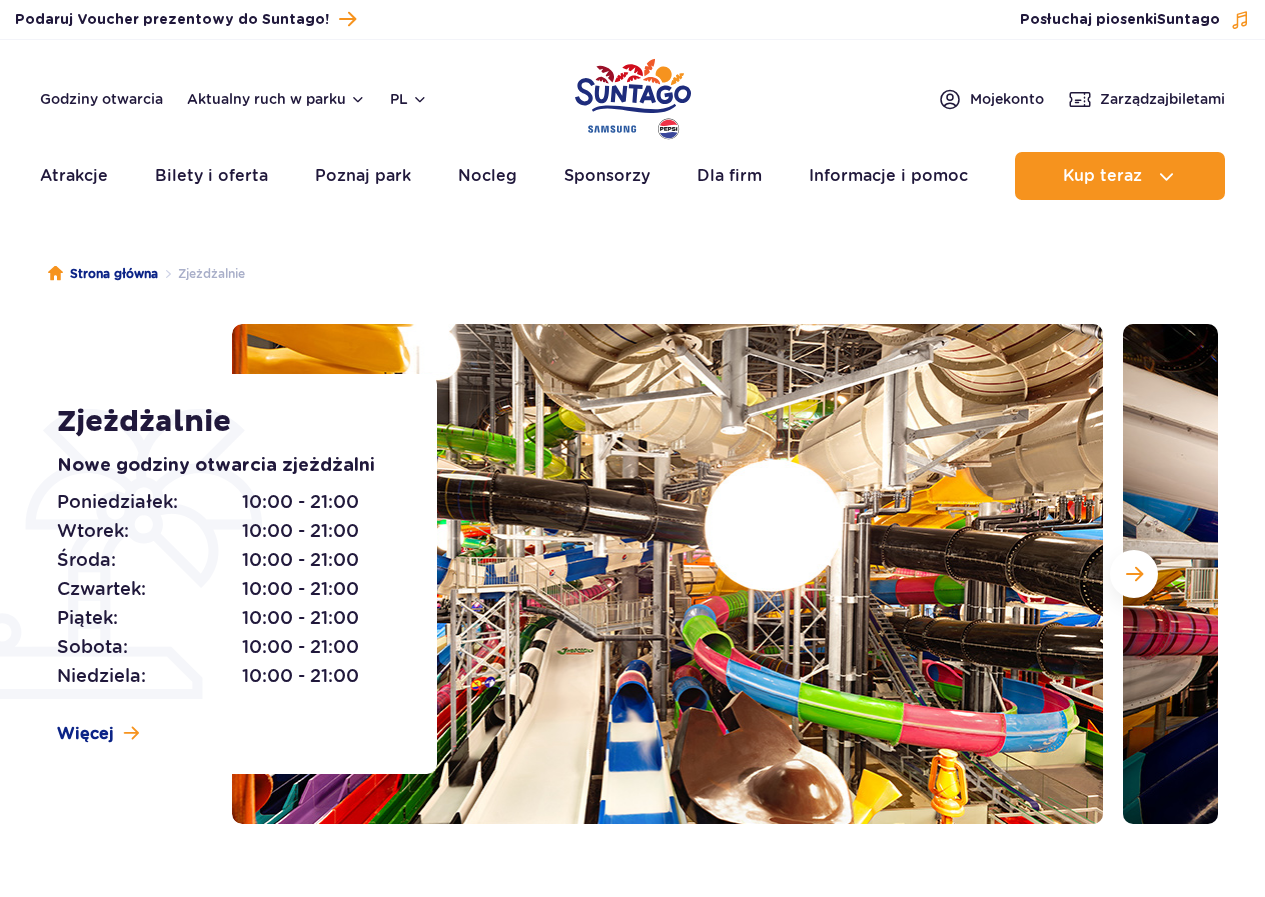scroll, scrollTop: 0, scrollLeft: 0, axis: both 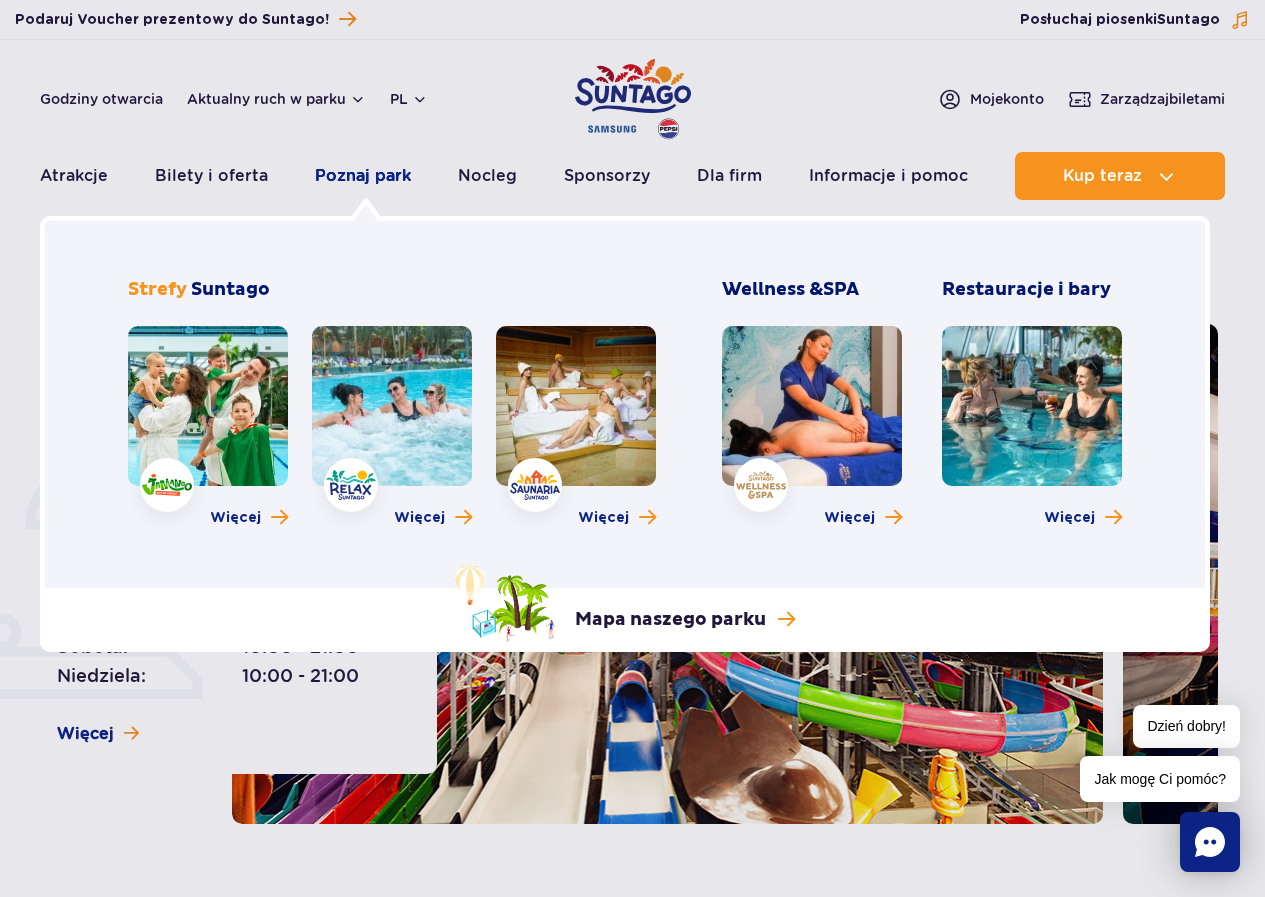 click on "Poznaj park" at bounding box center (363, 176) 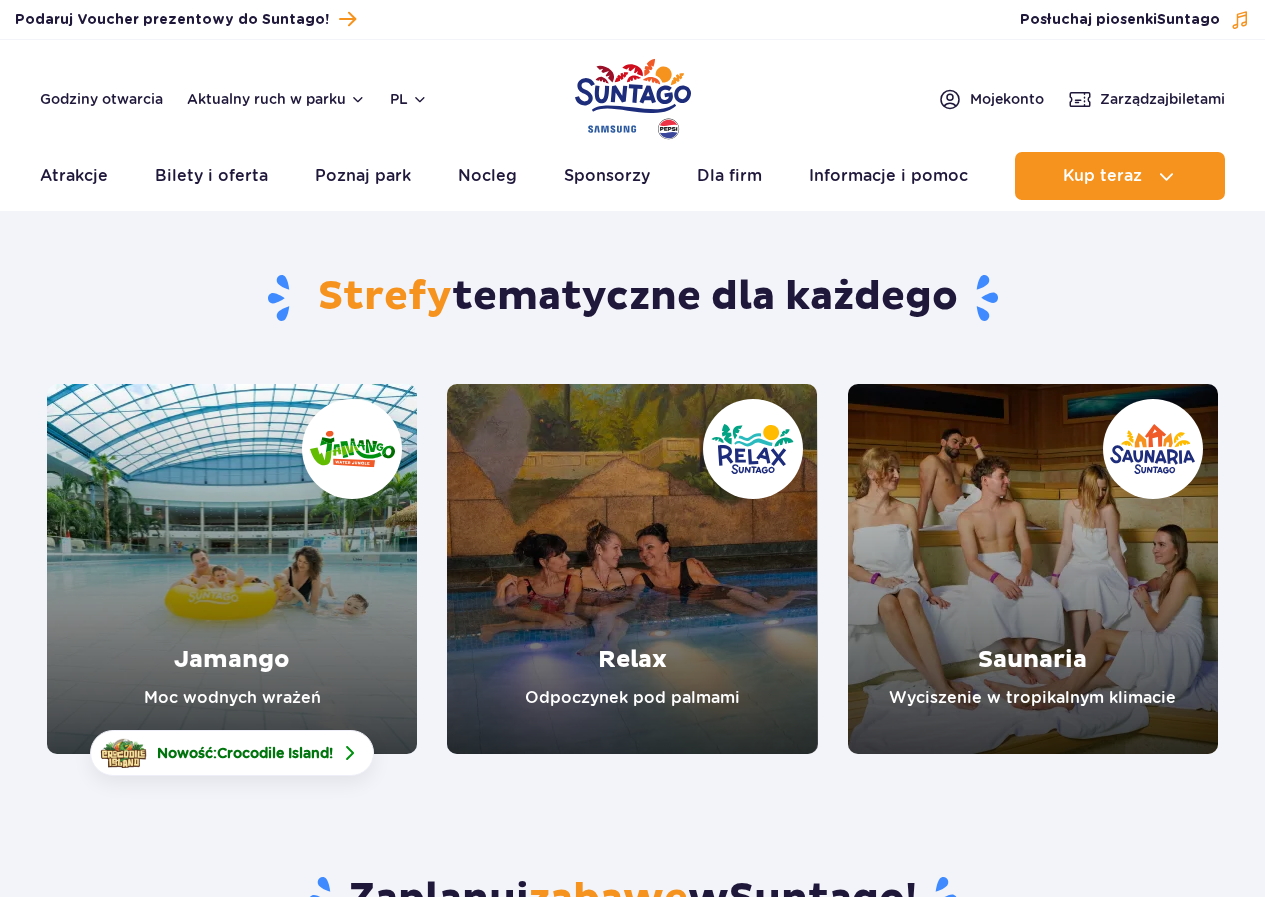 scroll, scrollTop: 0, scrollLeft: 0, axis: both 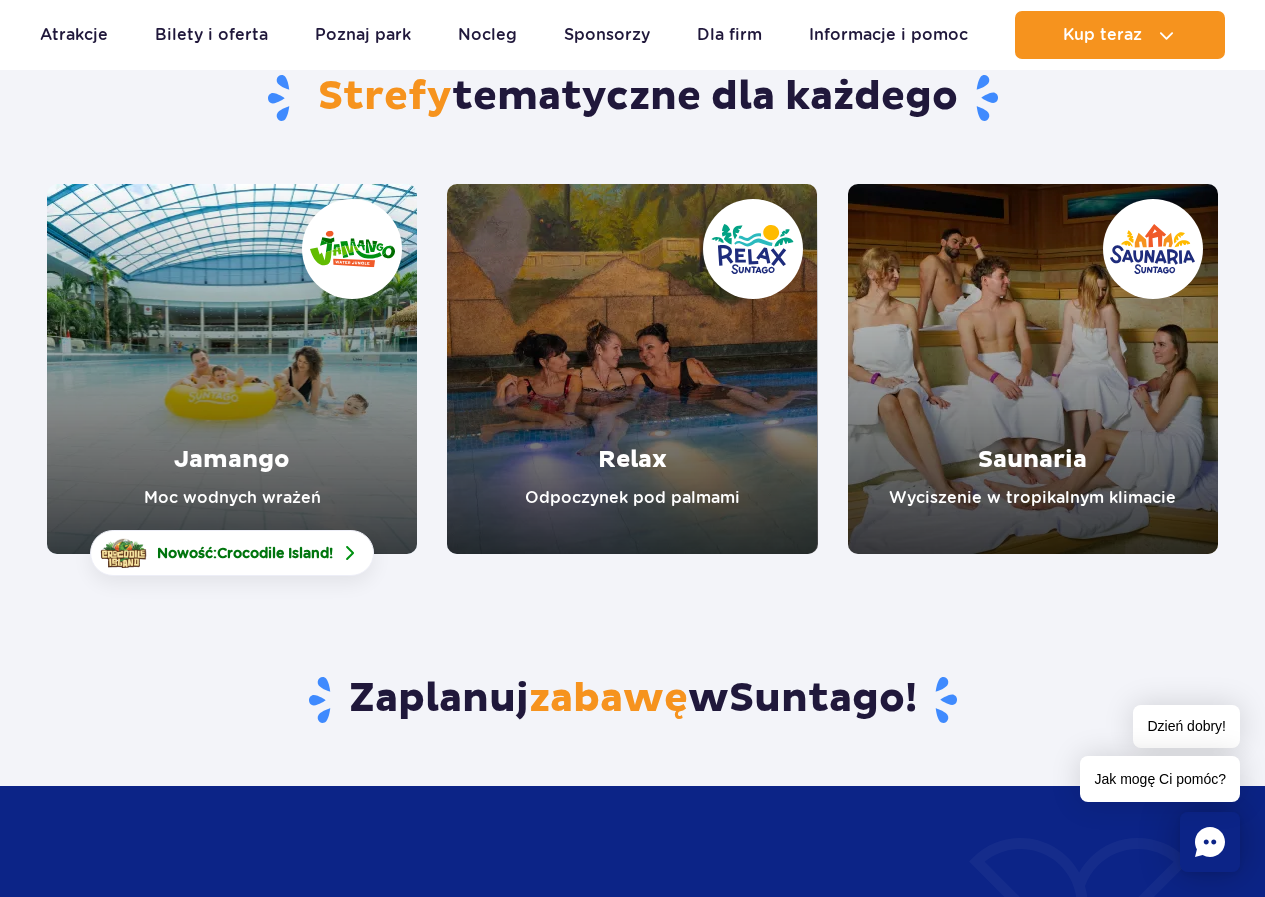 click at bounding box center [232, 369] 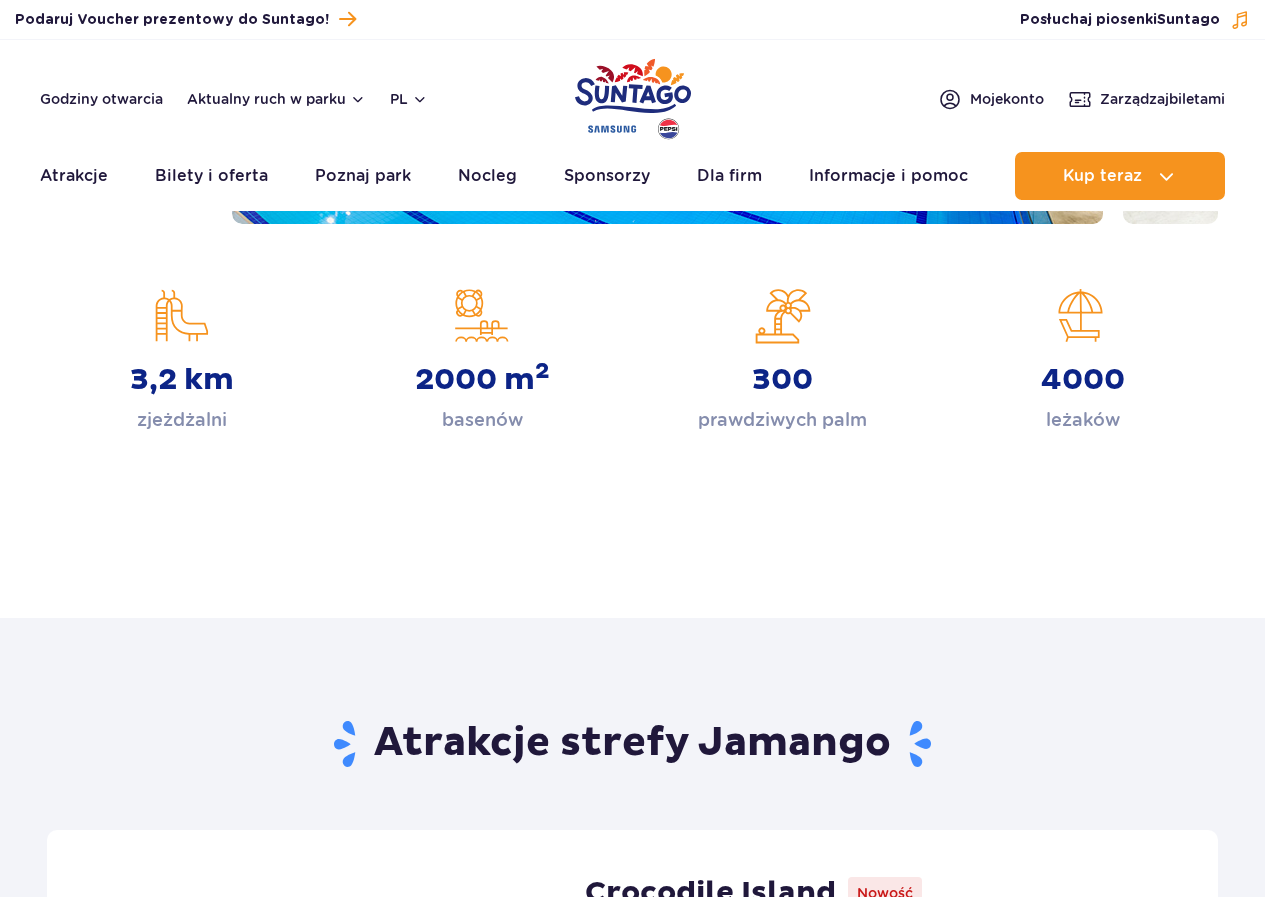 scroll, scrollTop: 0, scrollLeft: 0, axis: both 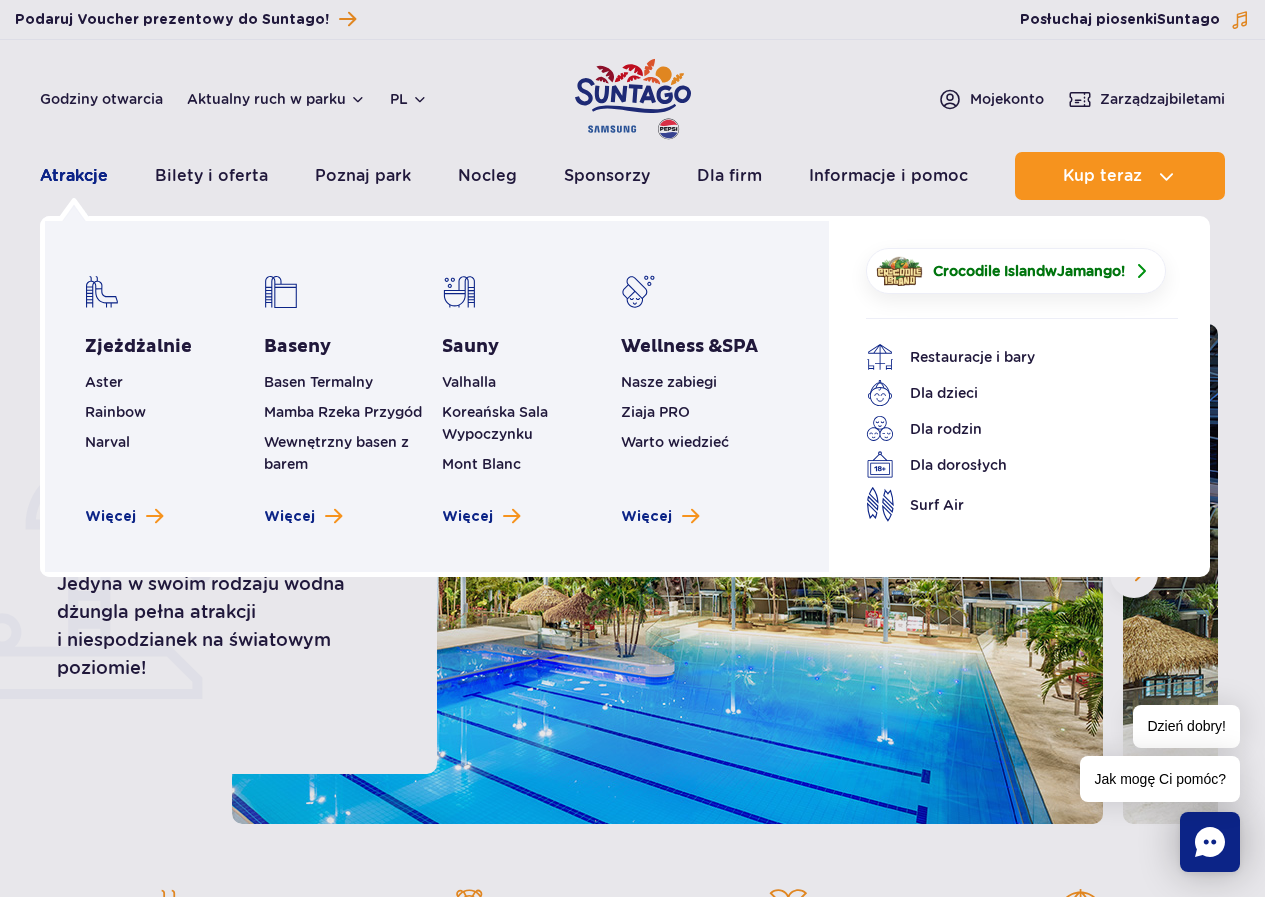 click on "Atrakcje" at bounding box center (74, 176) 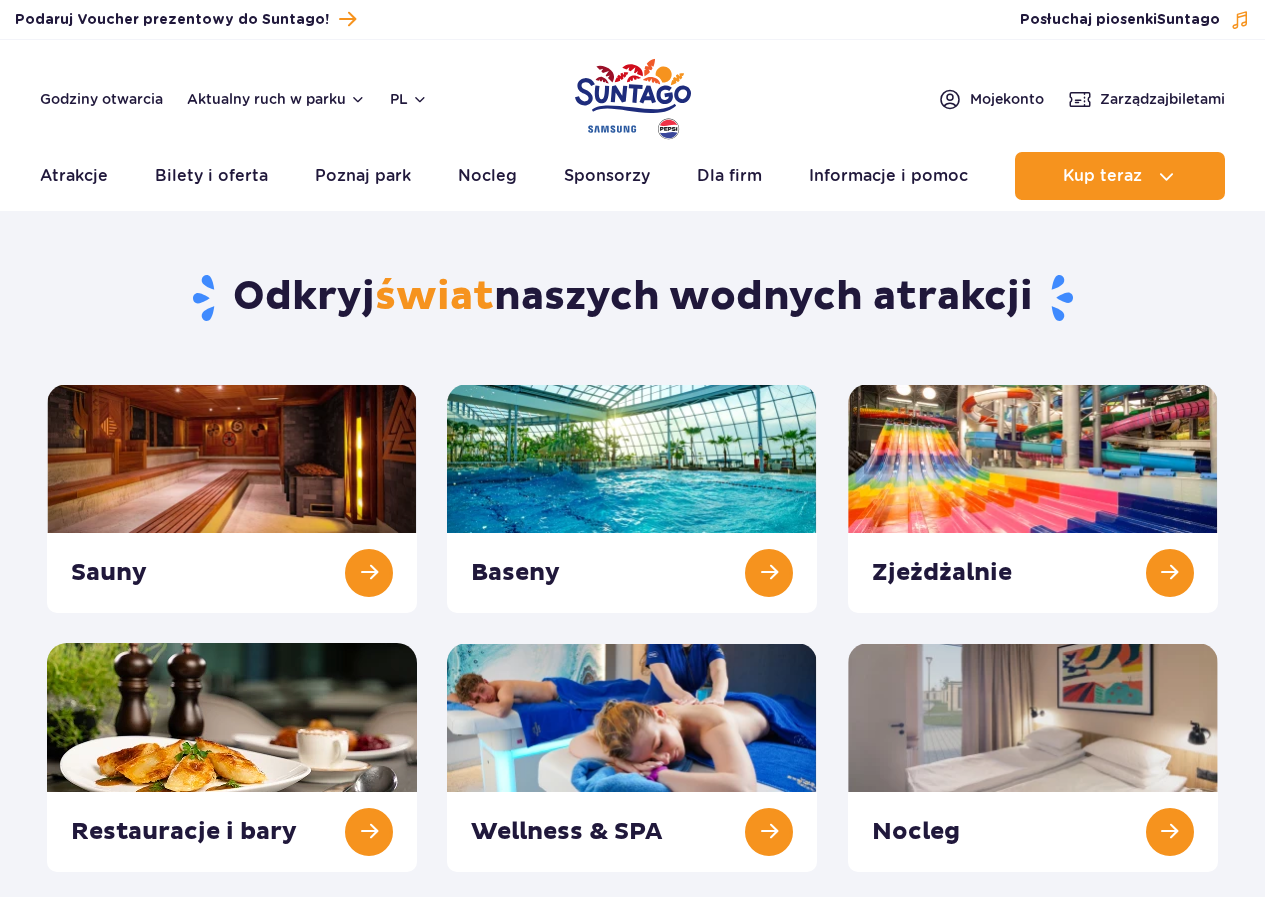 scroll, scrollTop: 0, scrollLeft: 0, axis: both 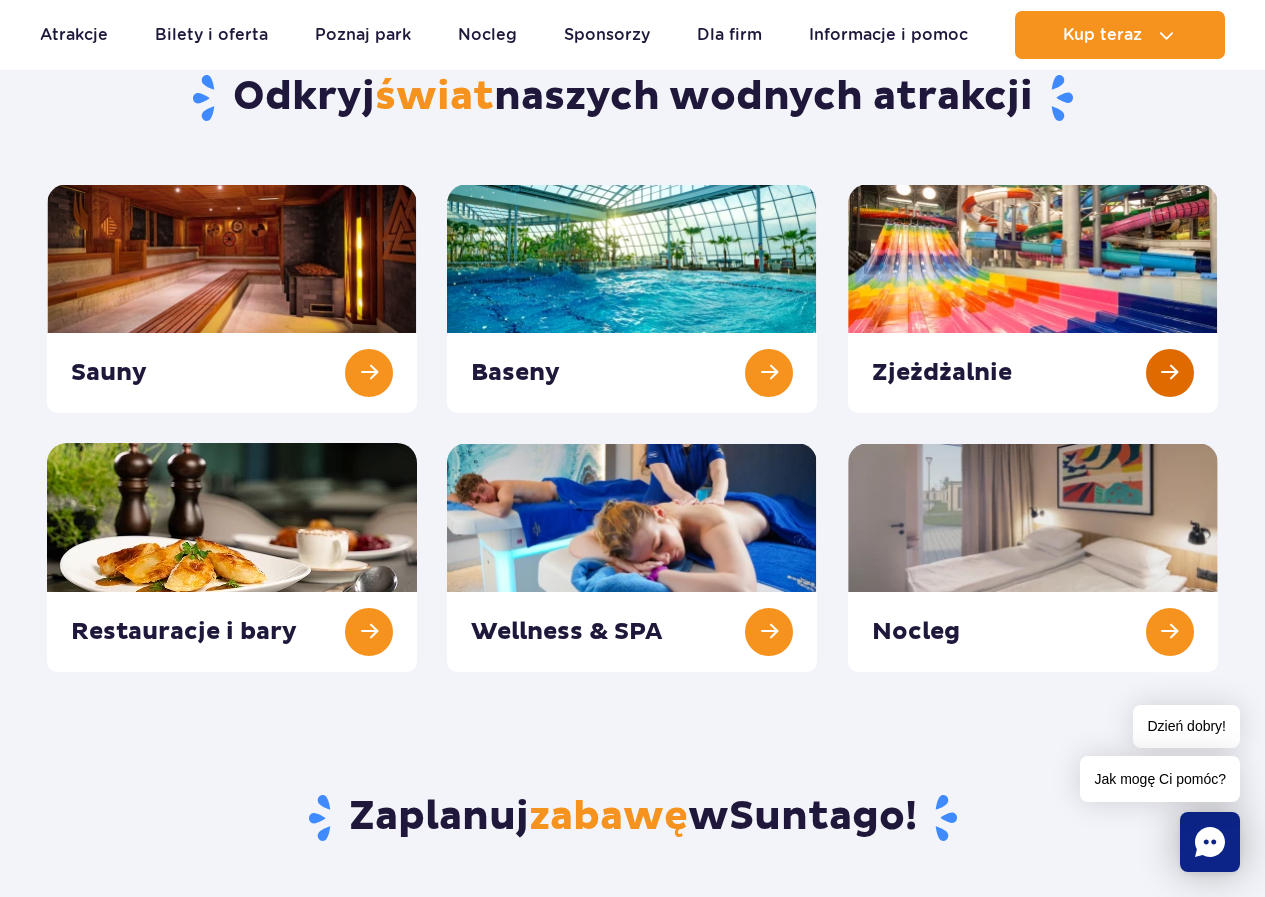 click at bounding box center (1033, 298) 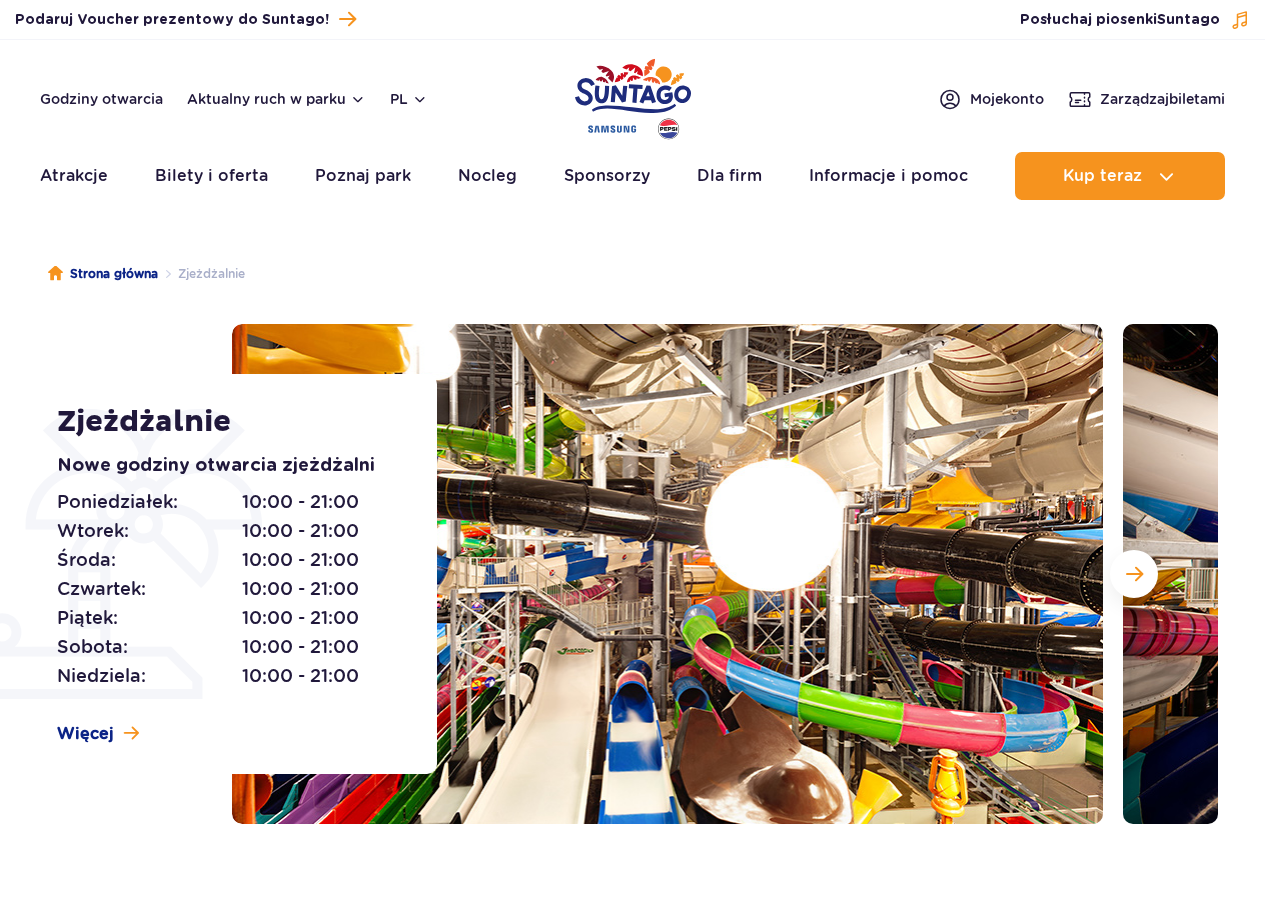 scroll, scrollTop: 0, scrollLeft: 0, axis: both 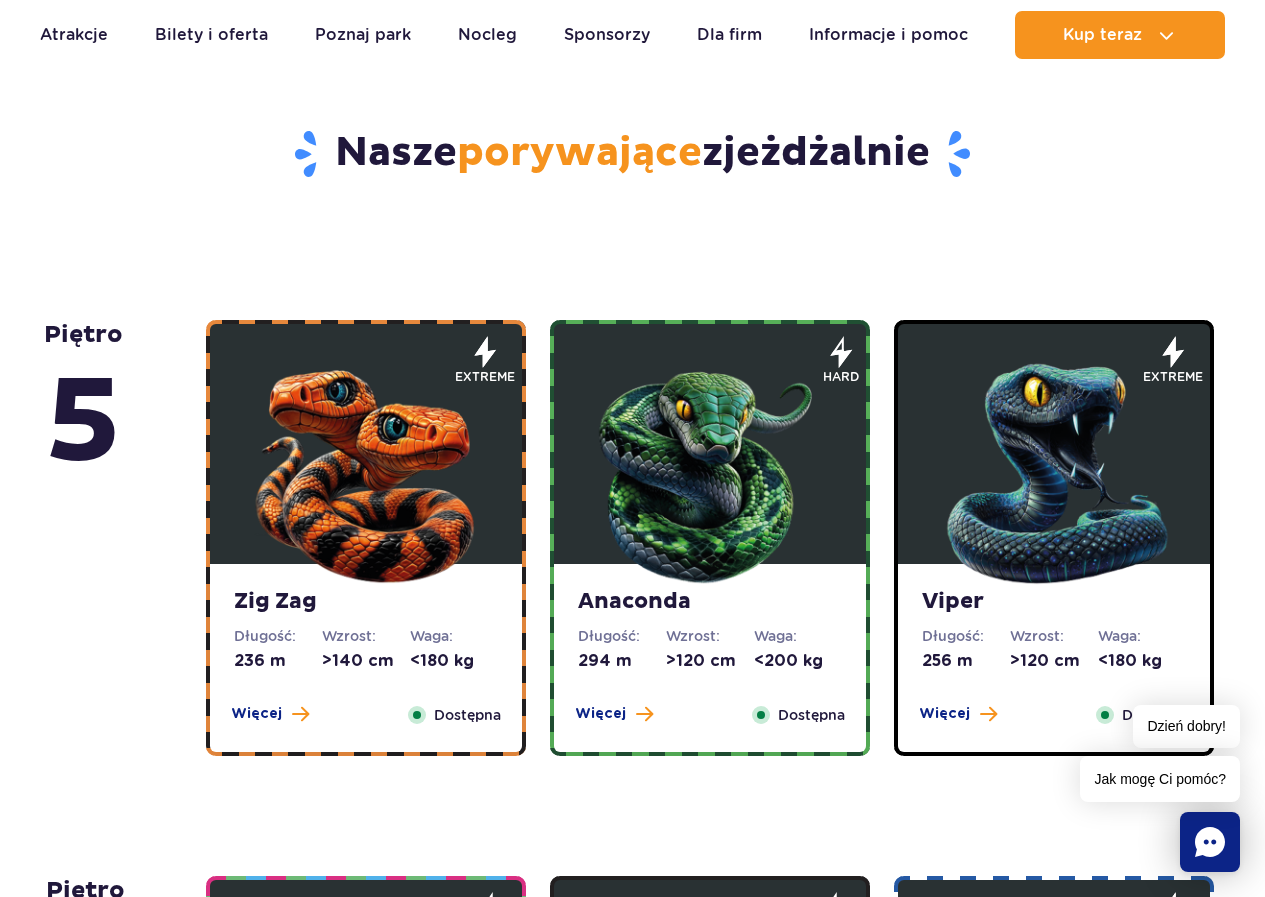 click at bounding box center (366, 469) 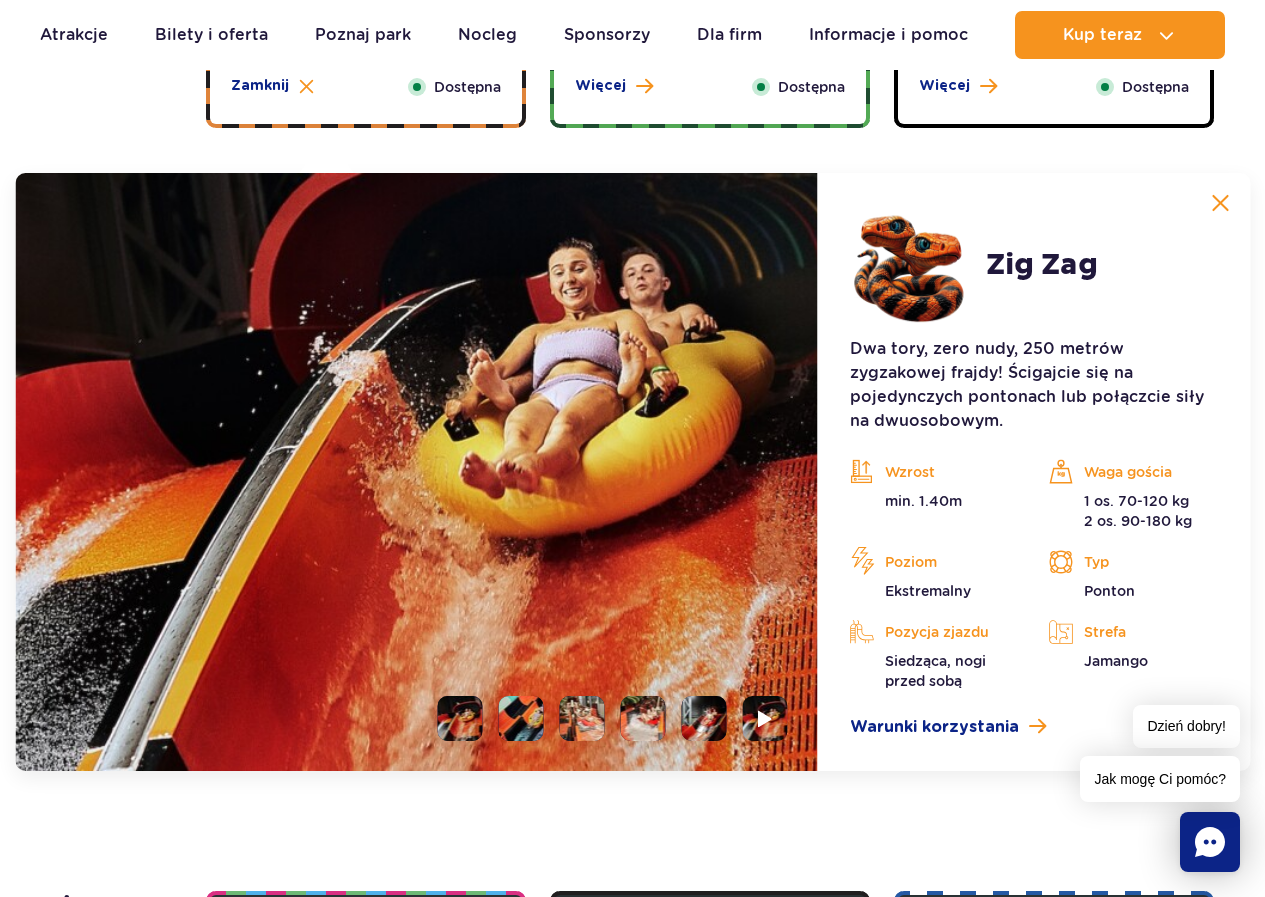 scroll, scrollTop: 1681, scrollLeft: 0, axis: vertical 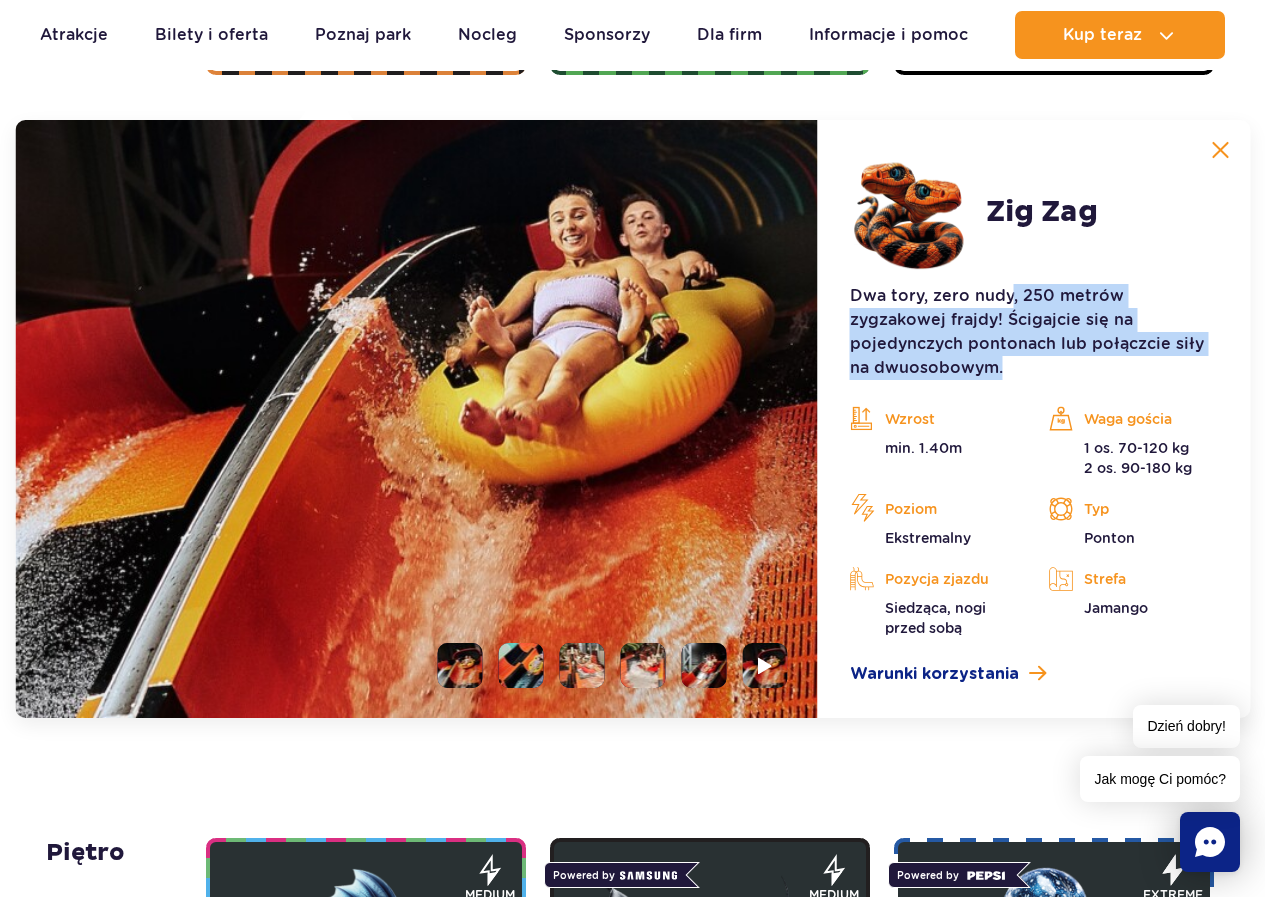 drag, startPoint x: 1009, startPoint y: 303, endPoint x: 1009, endPoint y: 365, distance: 62 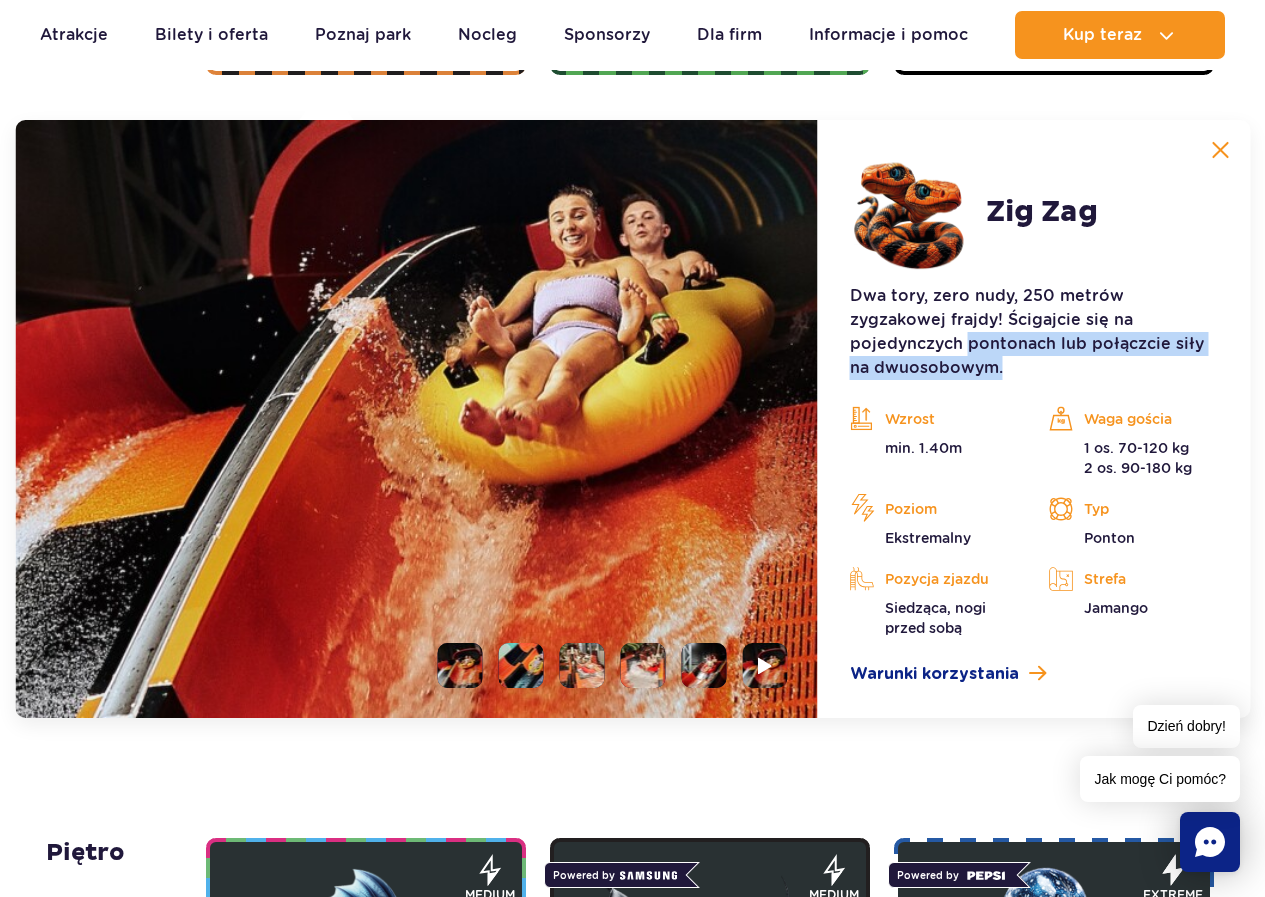drag, startPoint x: 1009, startPoint y: 365, endPoint x: 931, endPoint y: 351, distance: 79.24645 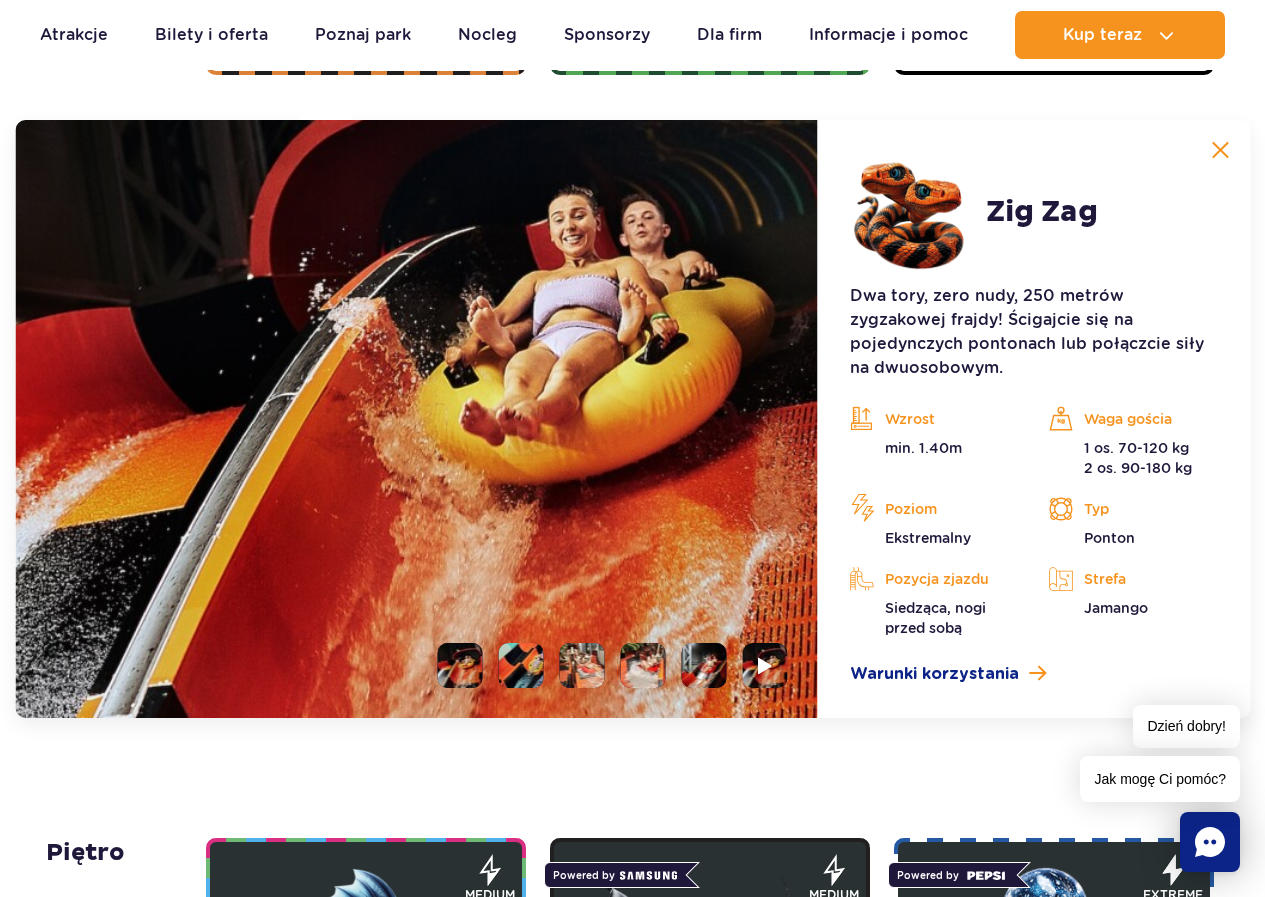 click at bounding box center (605, 665) 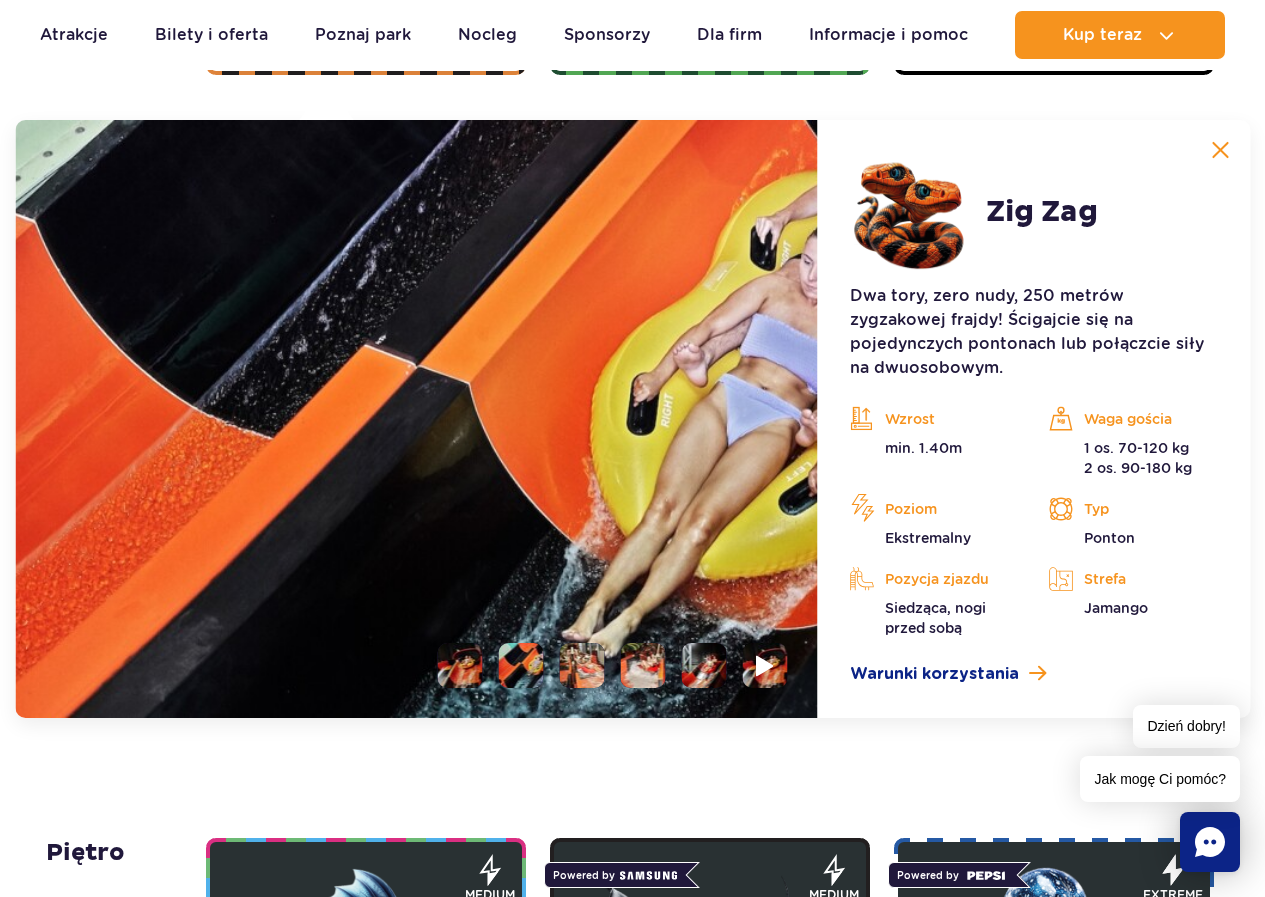click at bounding box center (765, 665) 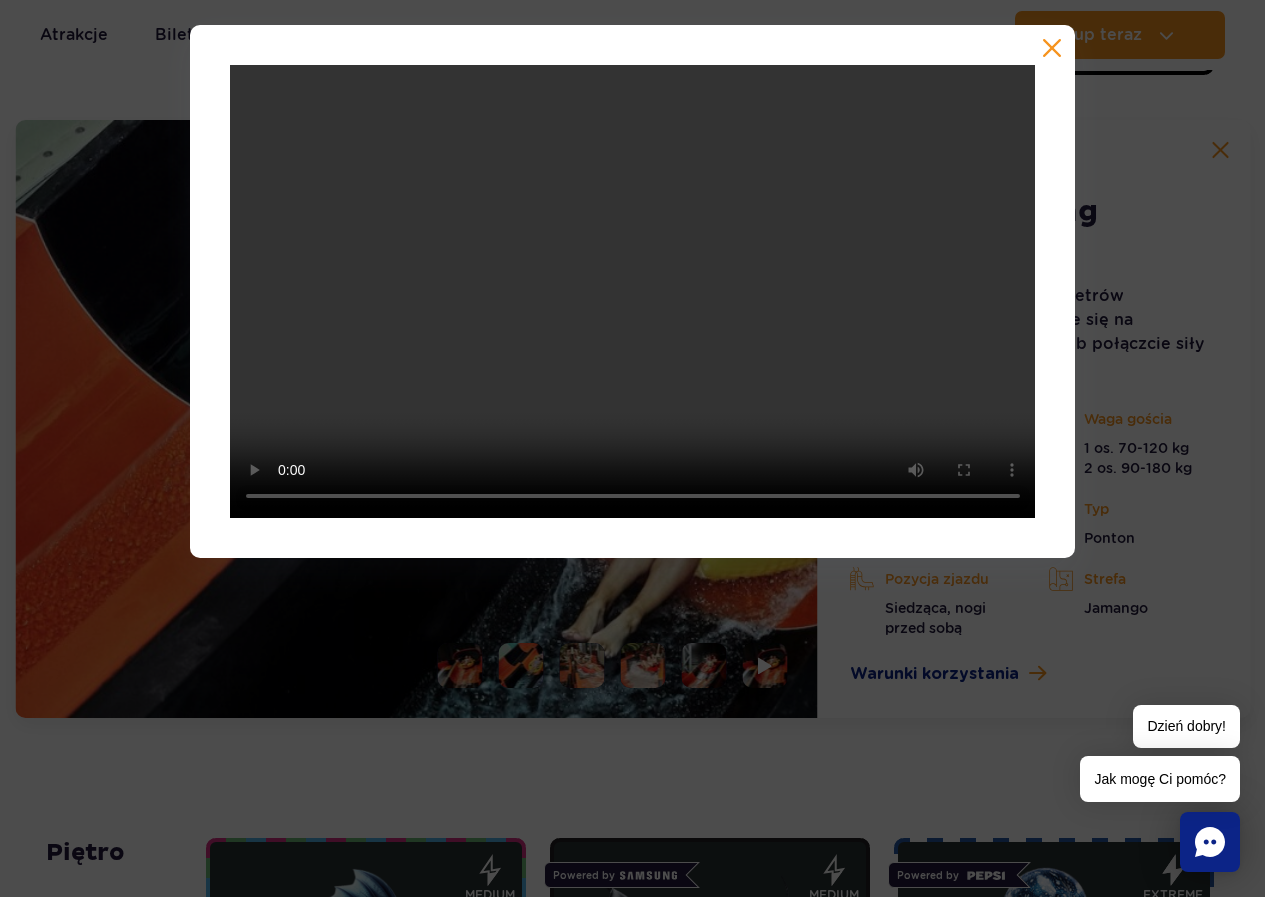 click at bounding box center [1052, 48] 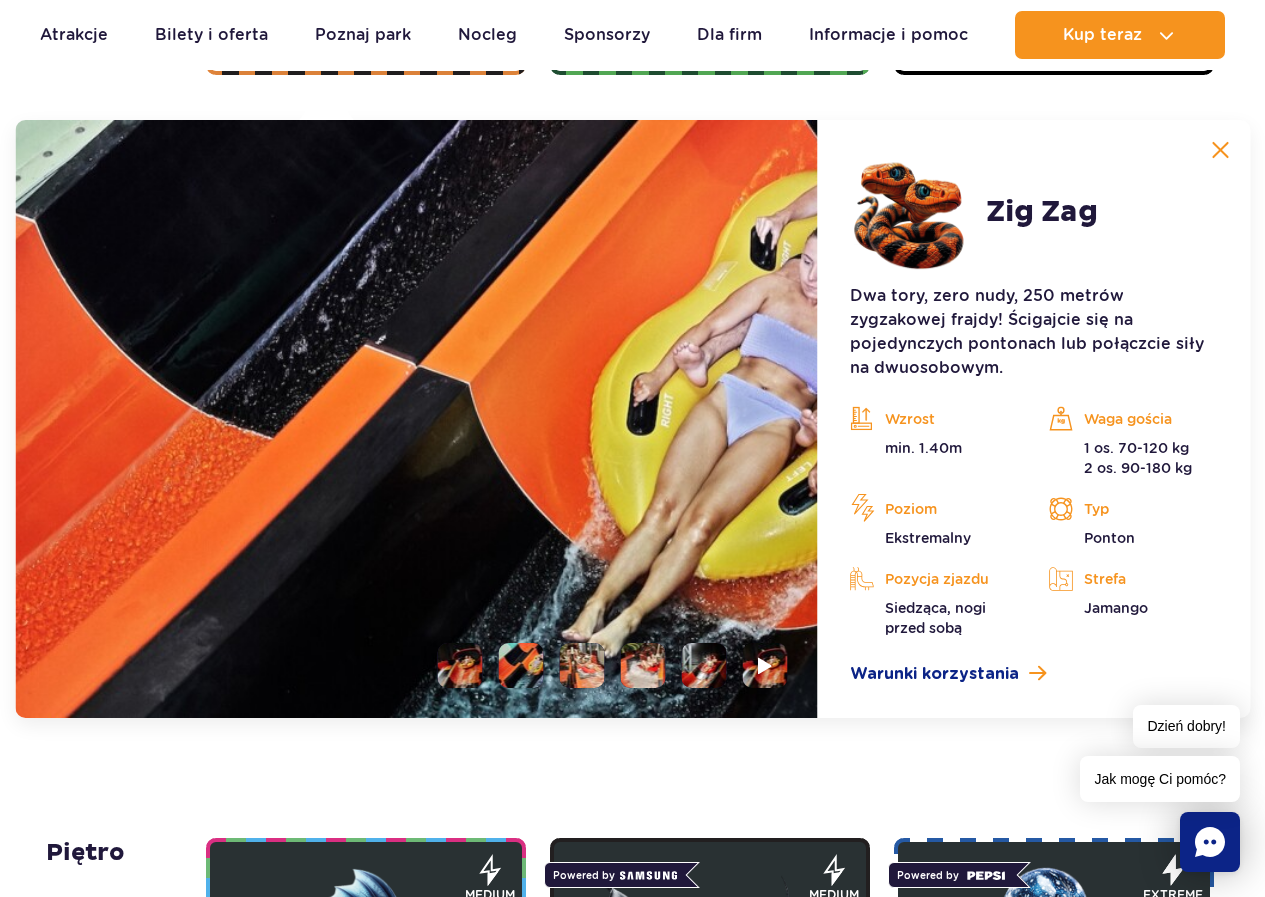 click at bounding box center (582, 665) 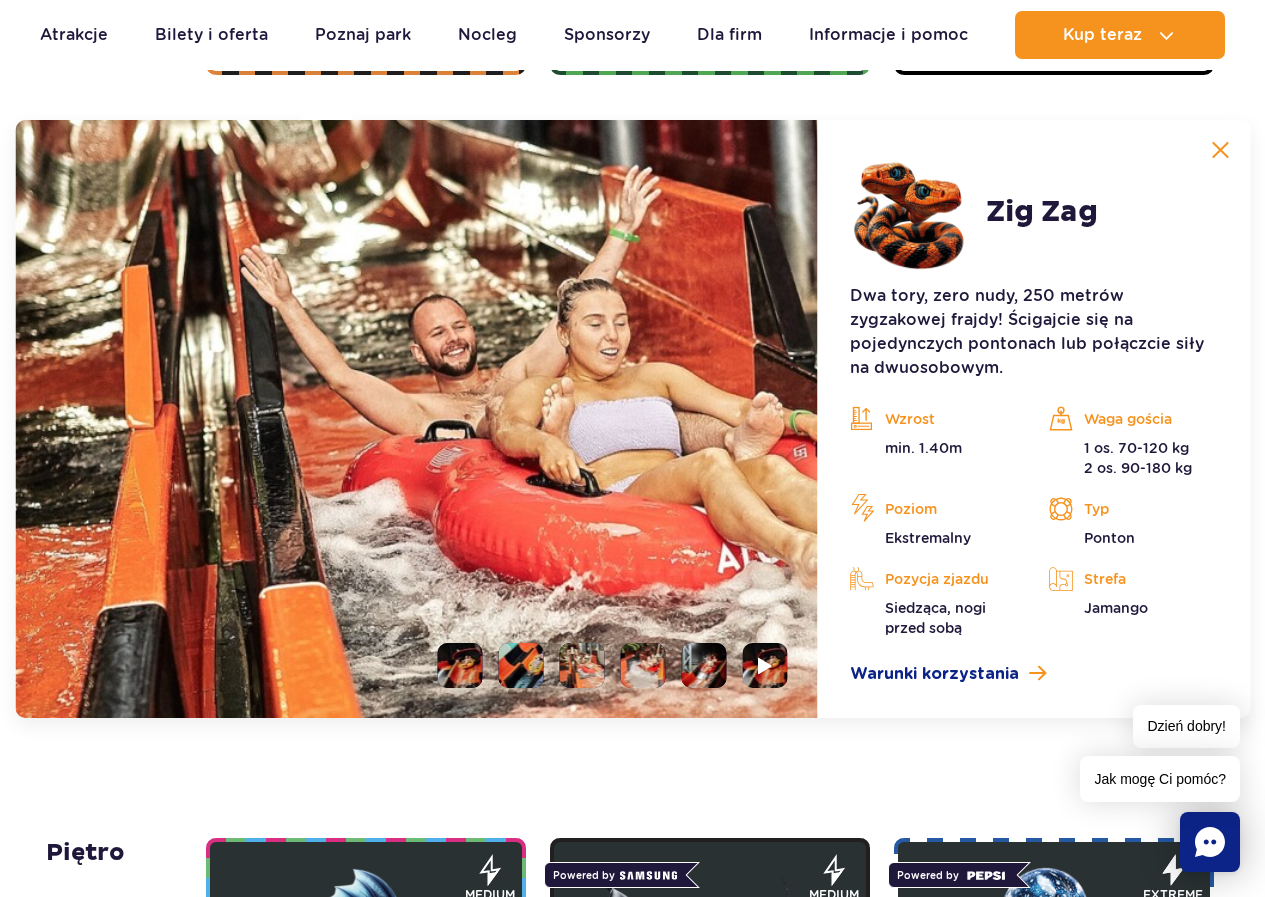 click at bounding box center [643, 665] 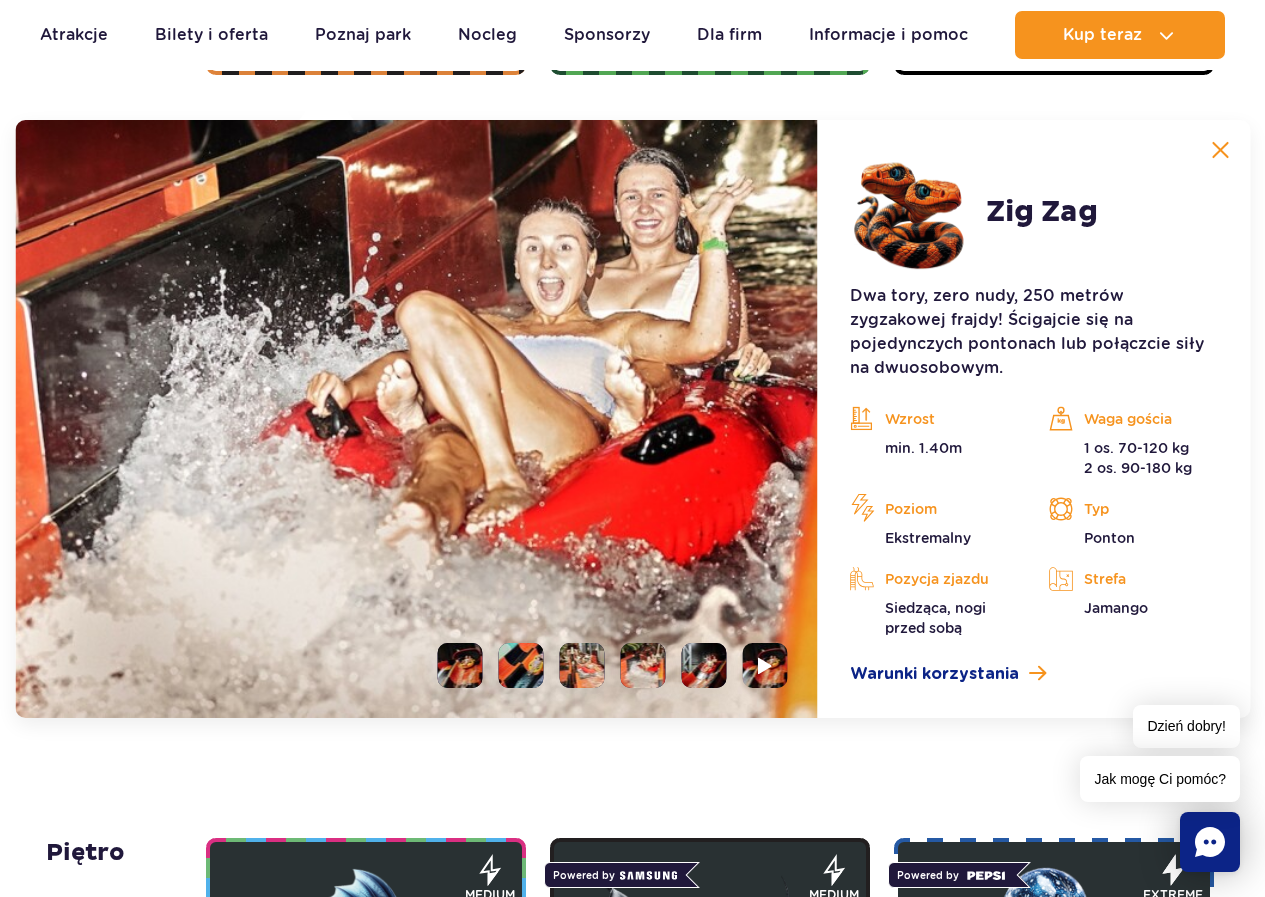click at bounding box center (704, 665) 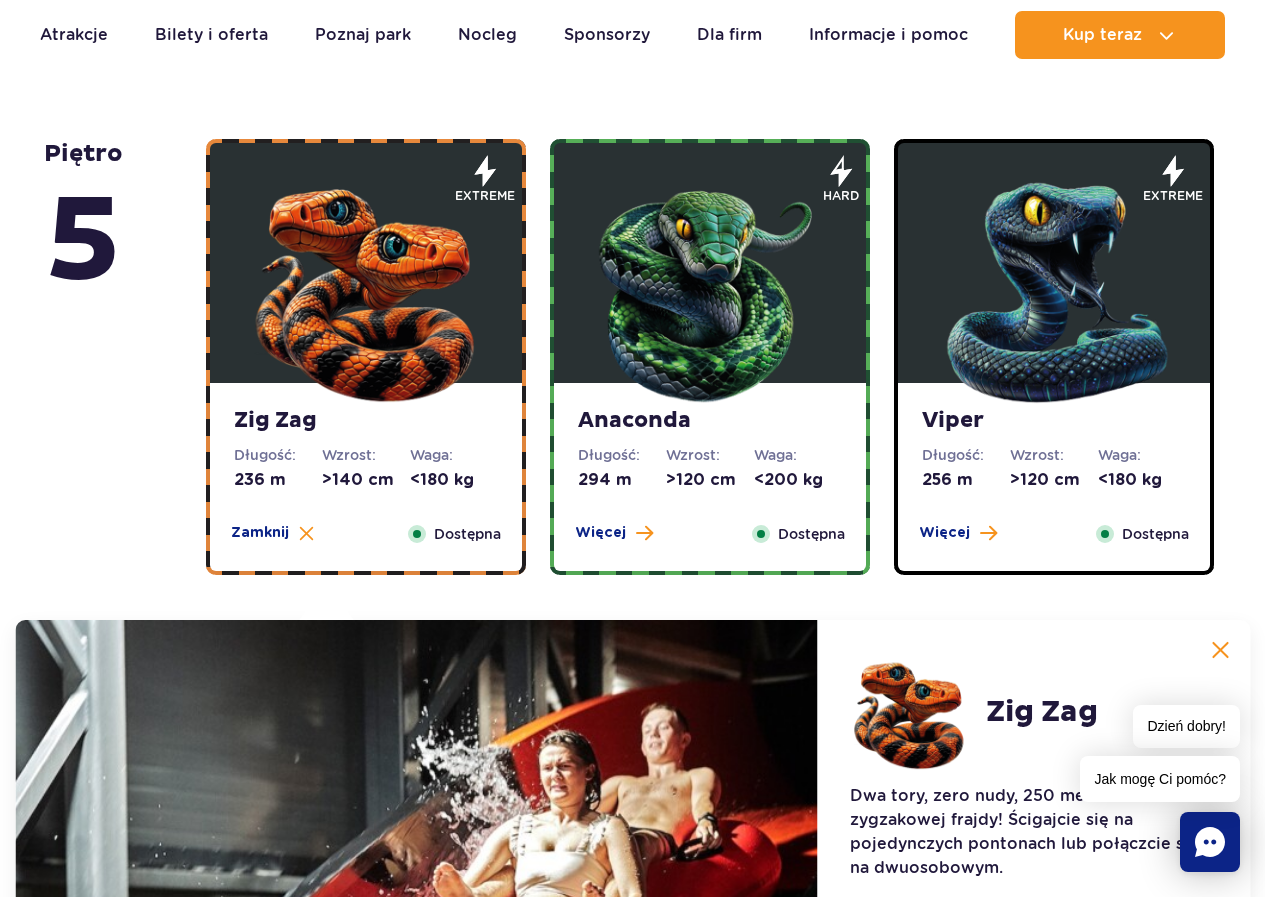 click at bounding box center (710, 288) 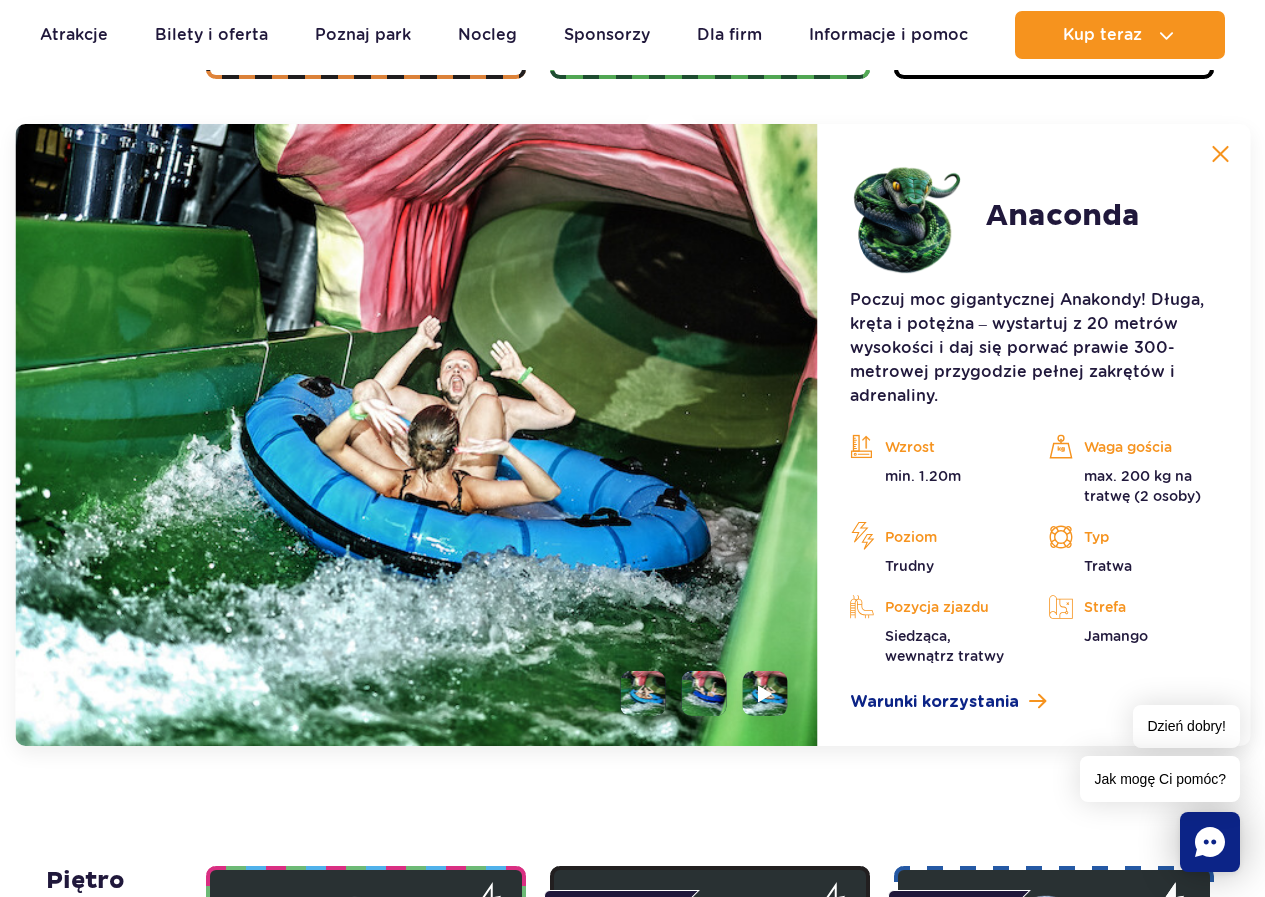 scroll, scrollTop: 1681, scrollLeft: 0, axis: vertical 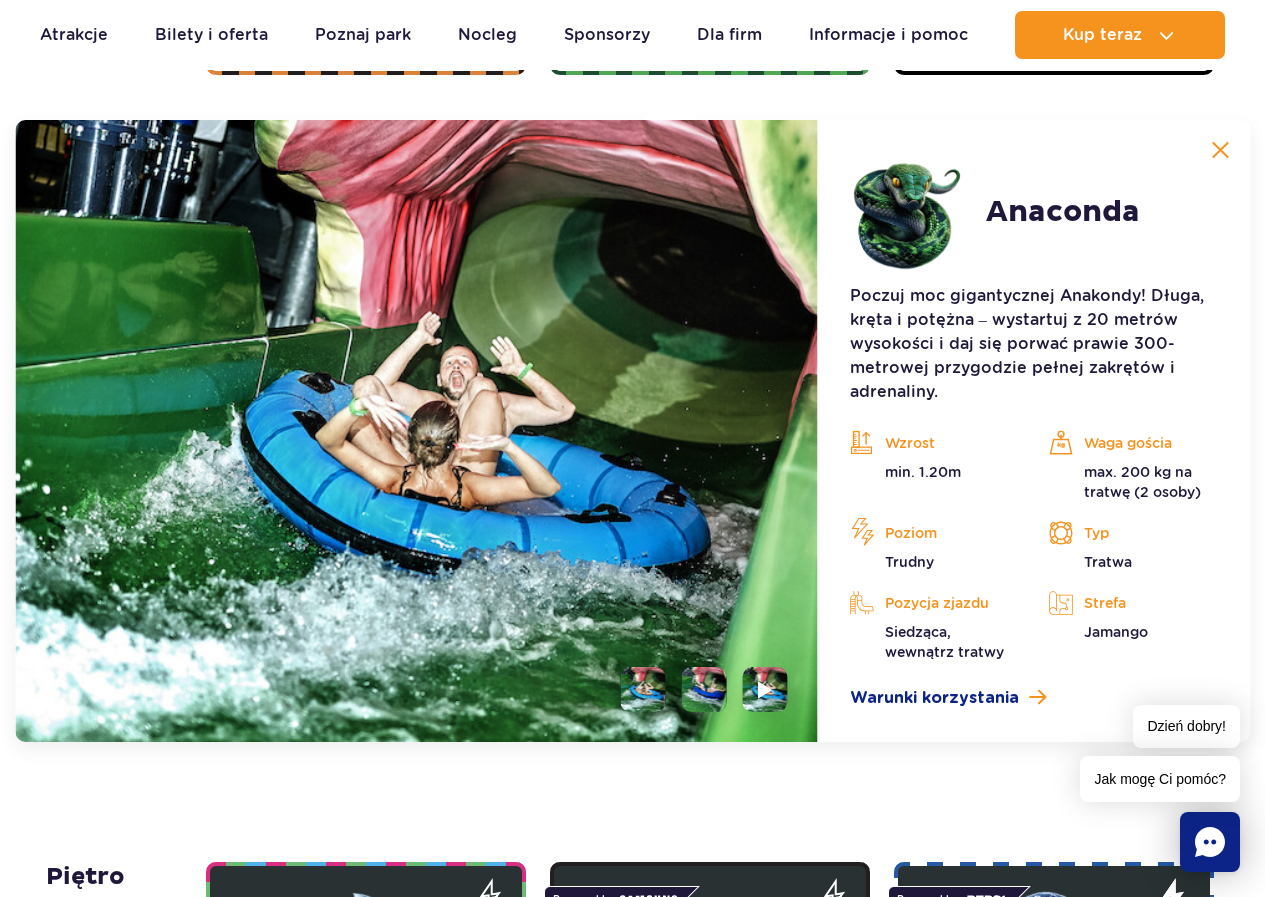 click at bounding box center (704, 689) 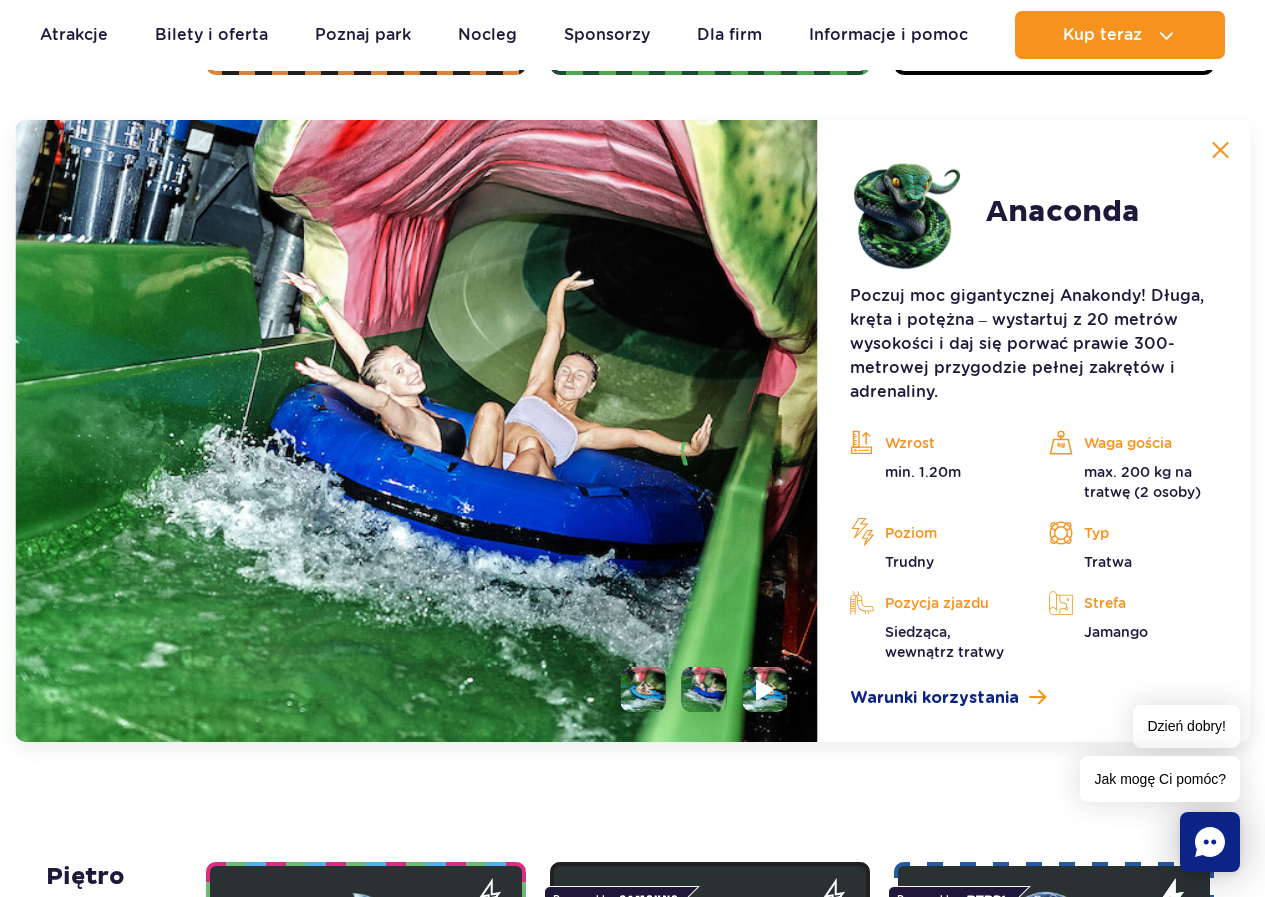 click at bounding box center [765, 689] 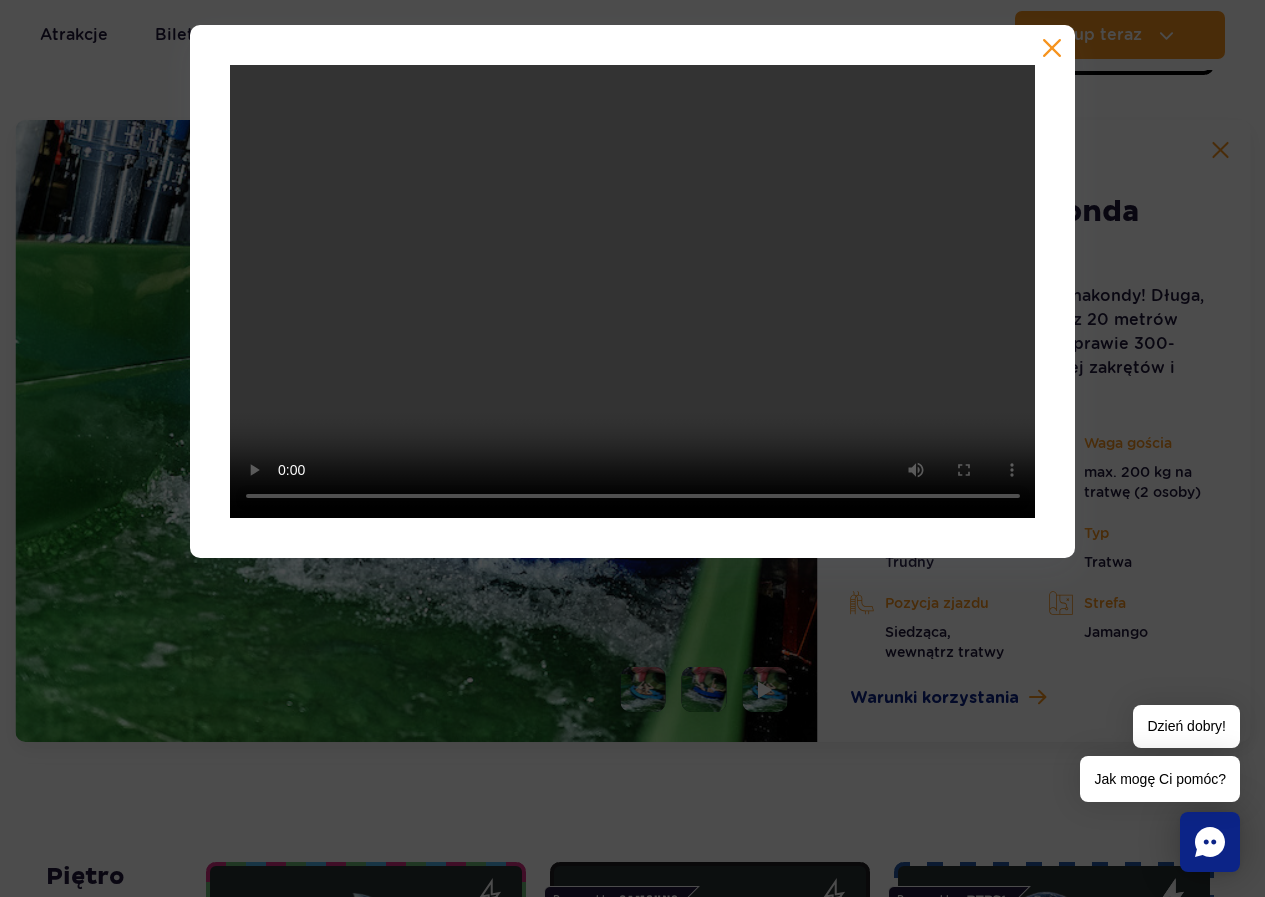 click at bounding box center [1052, 48] 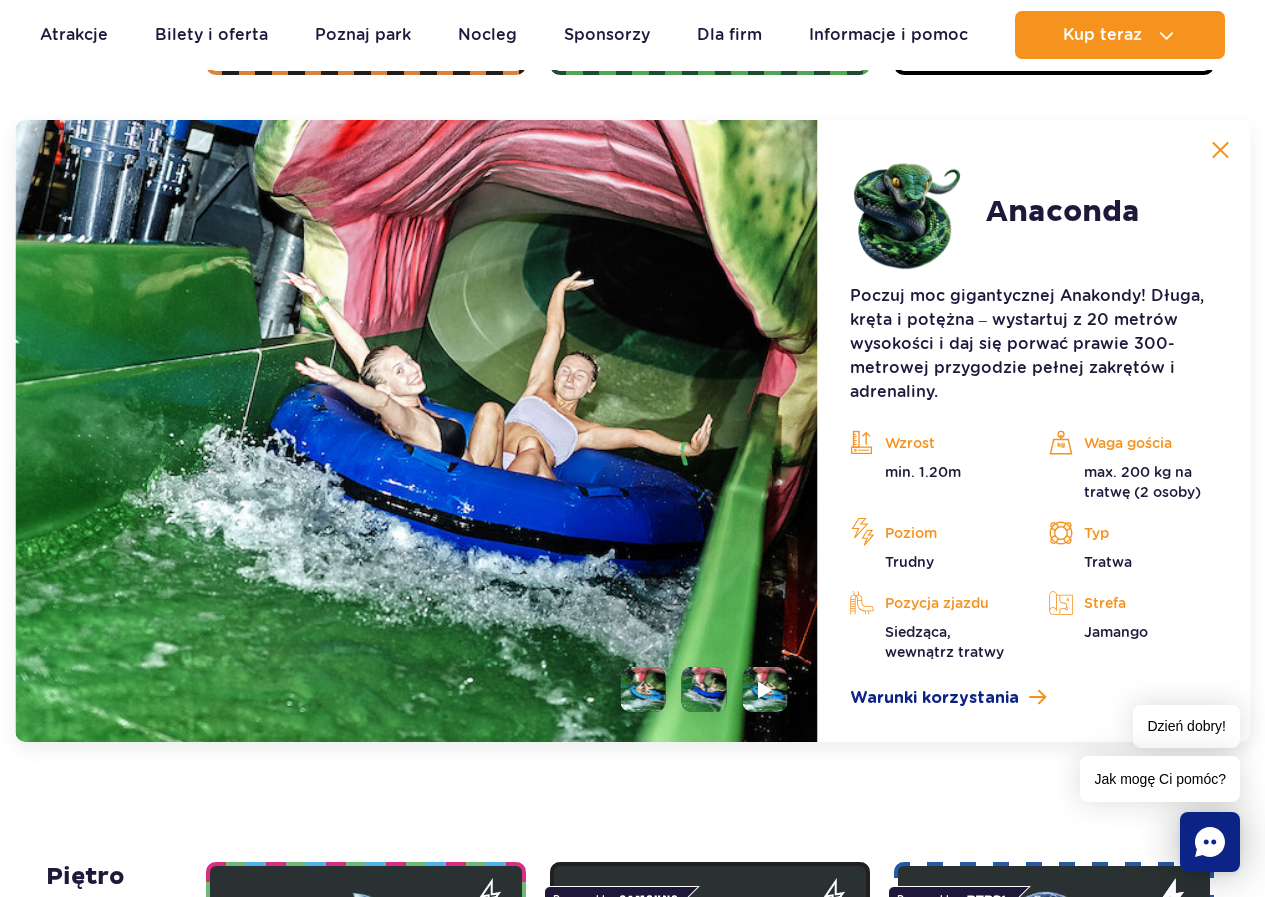 click at bounding box center (643, 689) 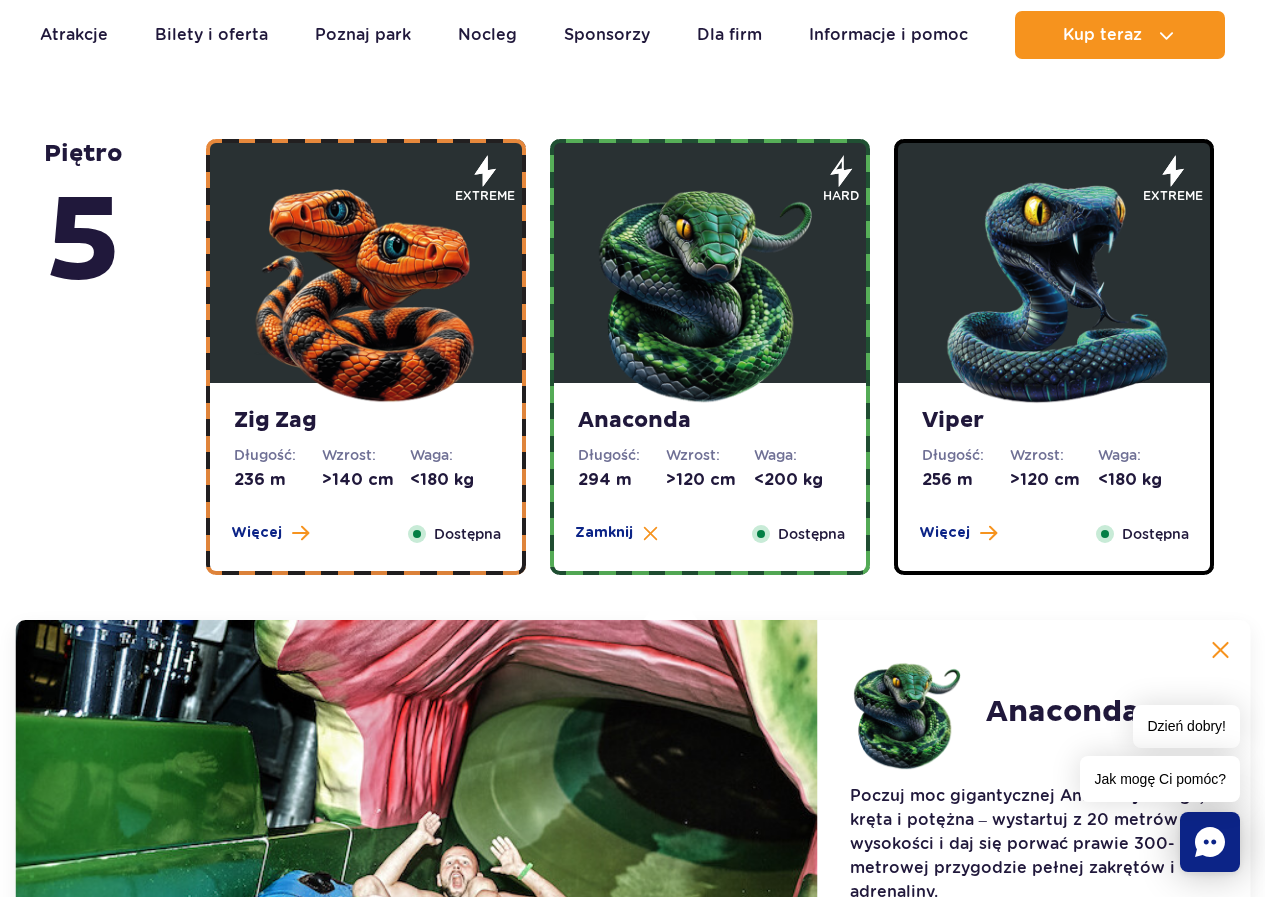 click at bounding box center [1054, 288] 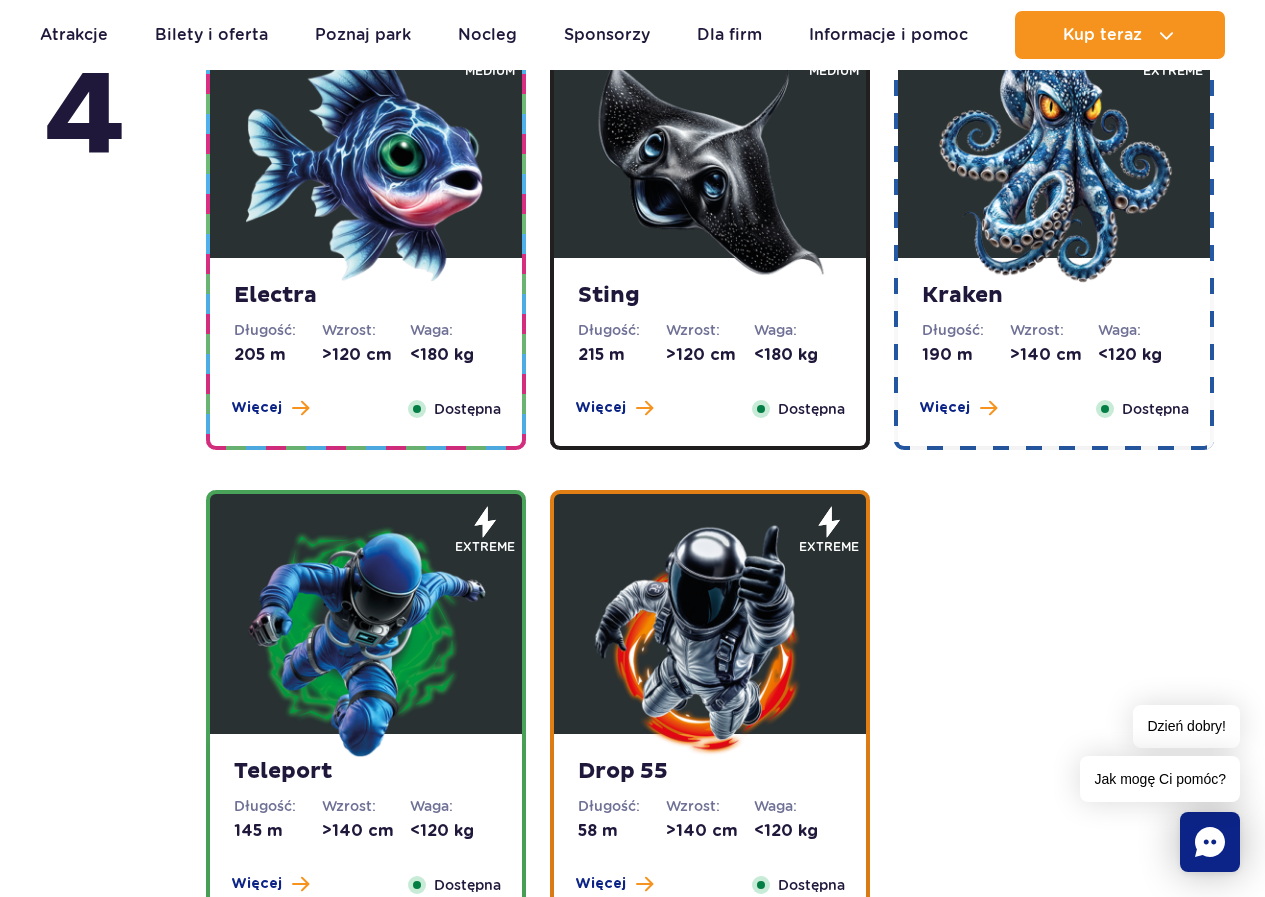 click at bounding box center (366, 163) 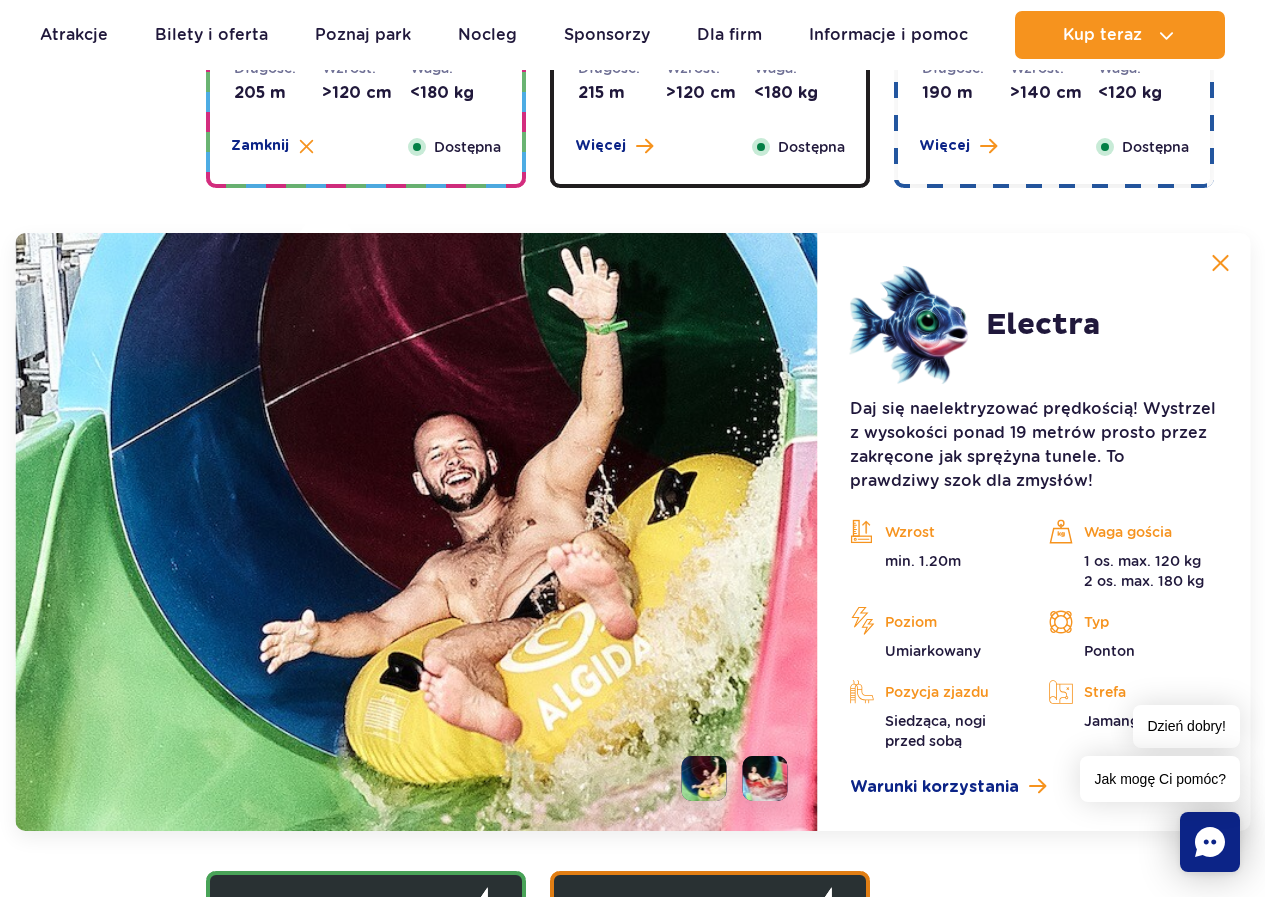 scroll, scrollTop: 2237, scrollLeft: 0, axis: vertical 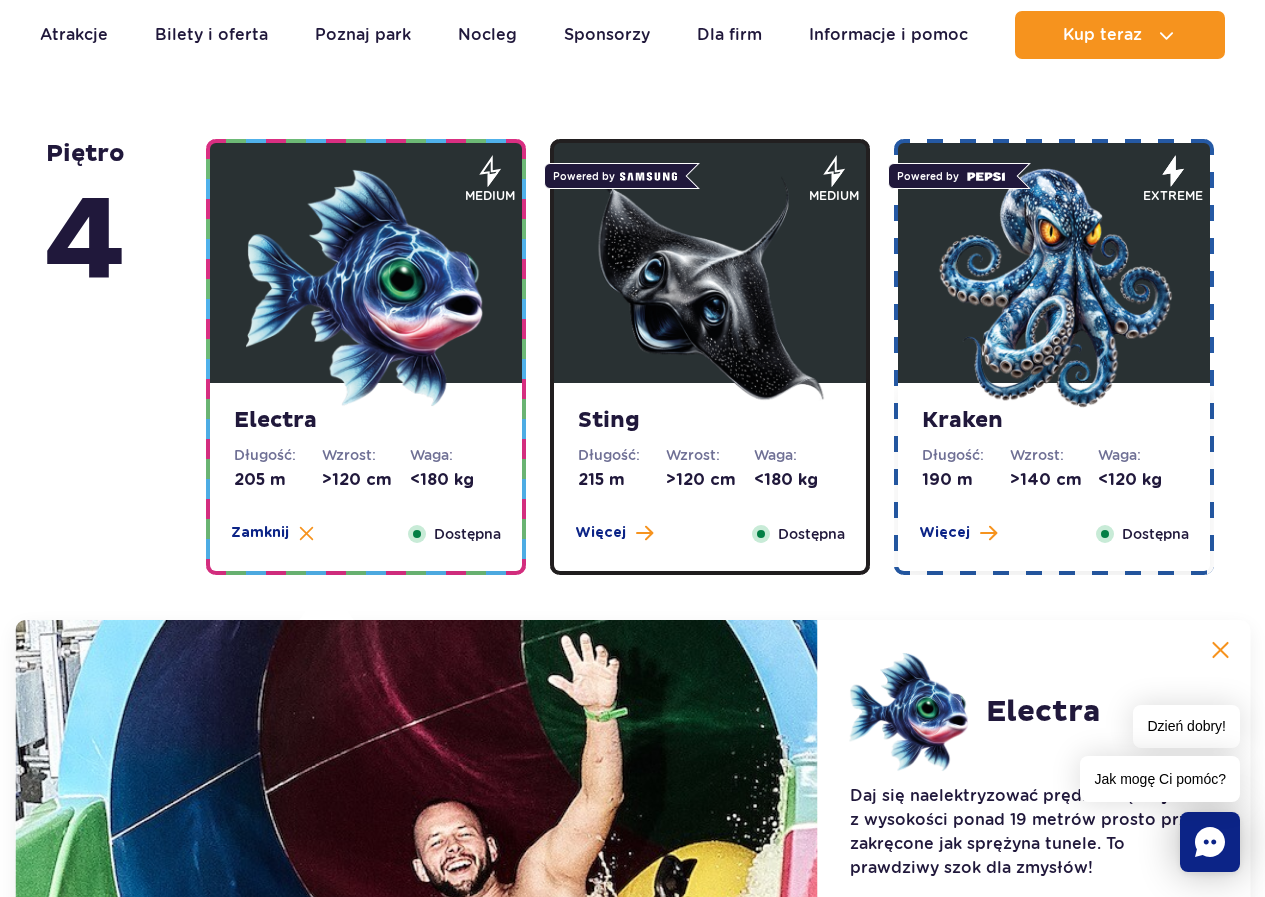 click at bounding box center [710, 288] 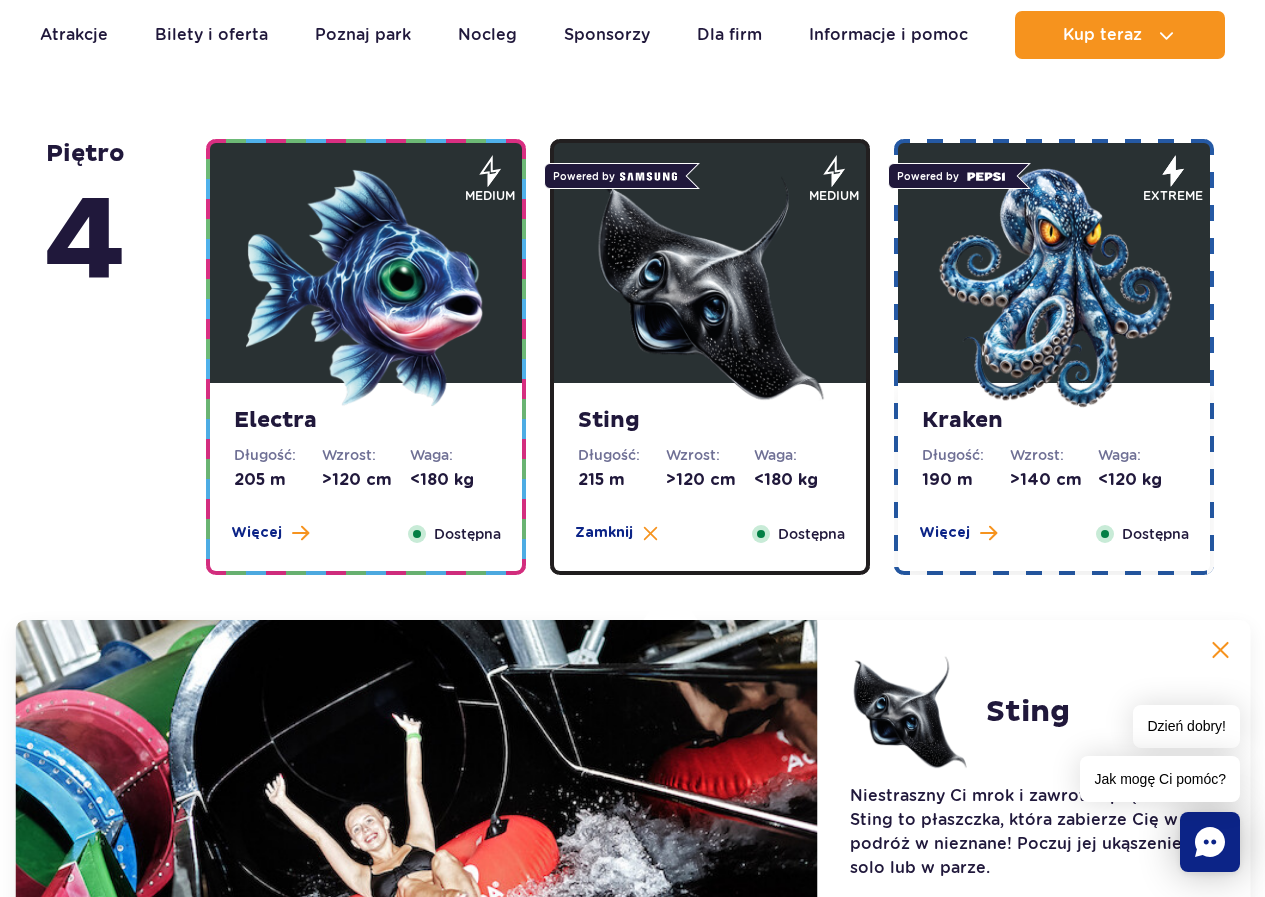 click at bounding box center [1054, 288] 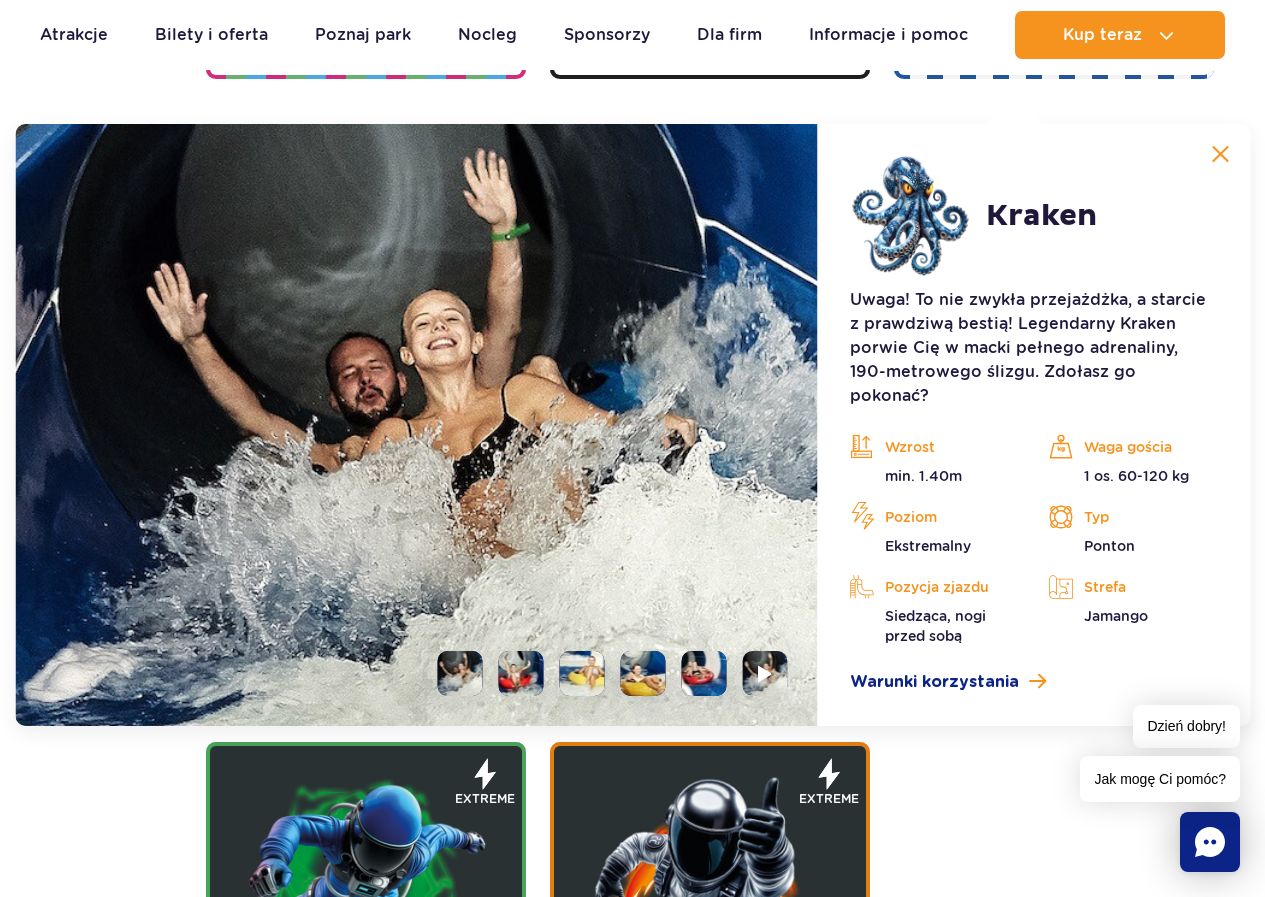 scroll, scrollTop: 2237, scrollLeft: 0, axis: vertical 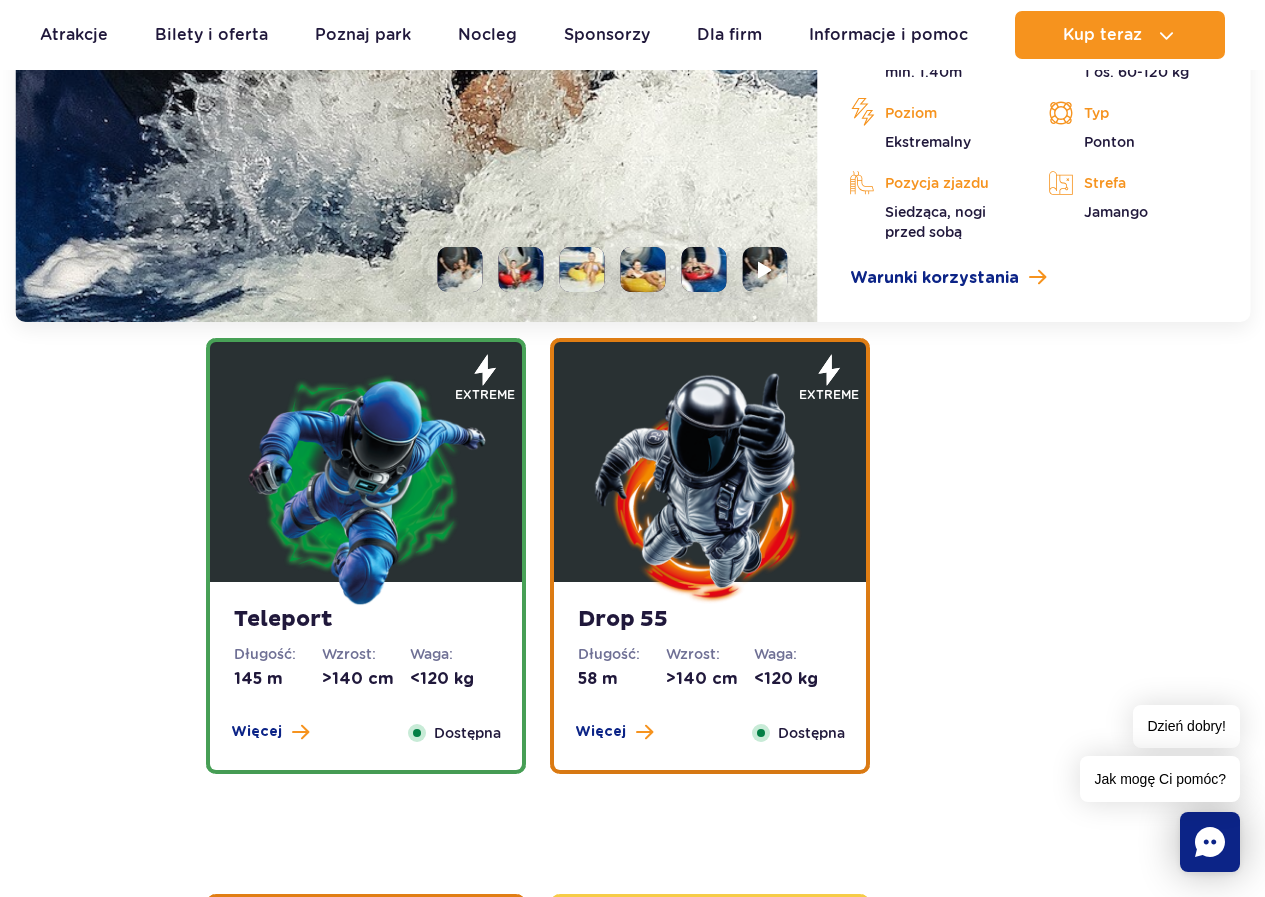 click at bounding box center (366, 487) 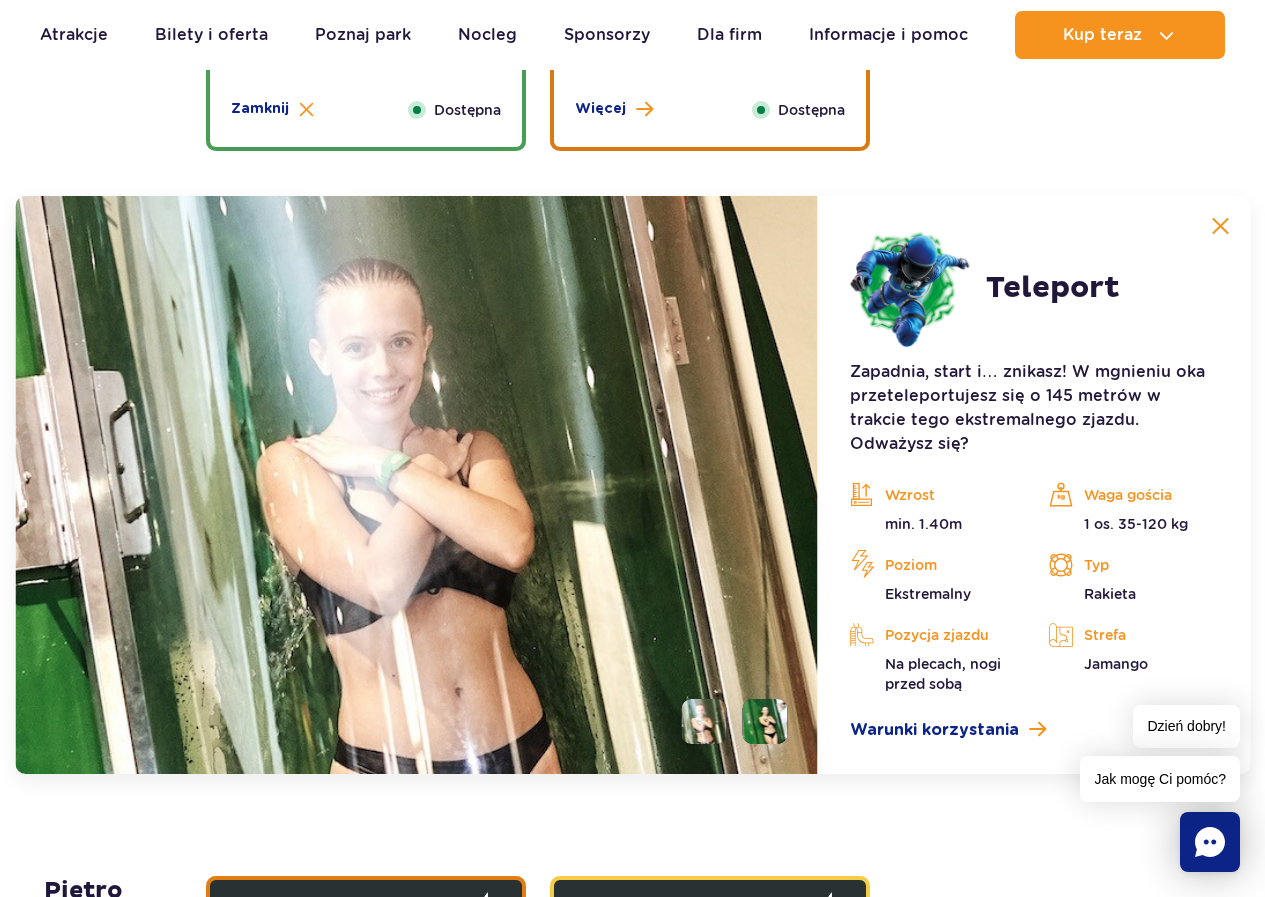 scroll, scrollTop: 2713, scrollLeft: 0, axis: vertical 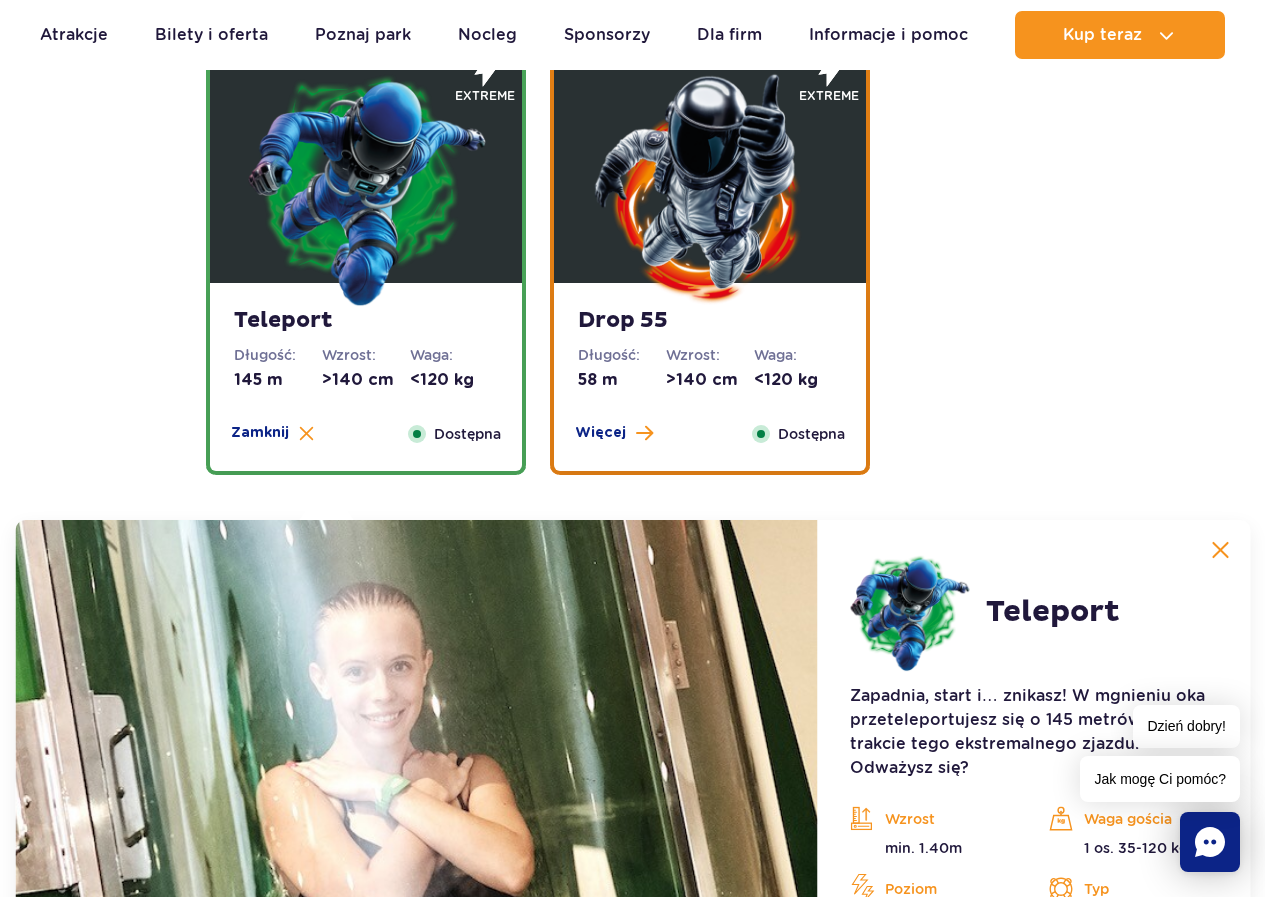 click at bounding box center [710, 188] 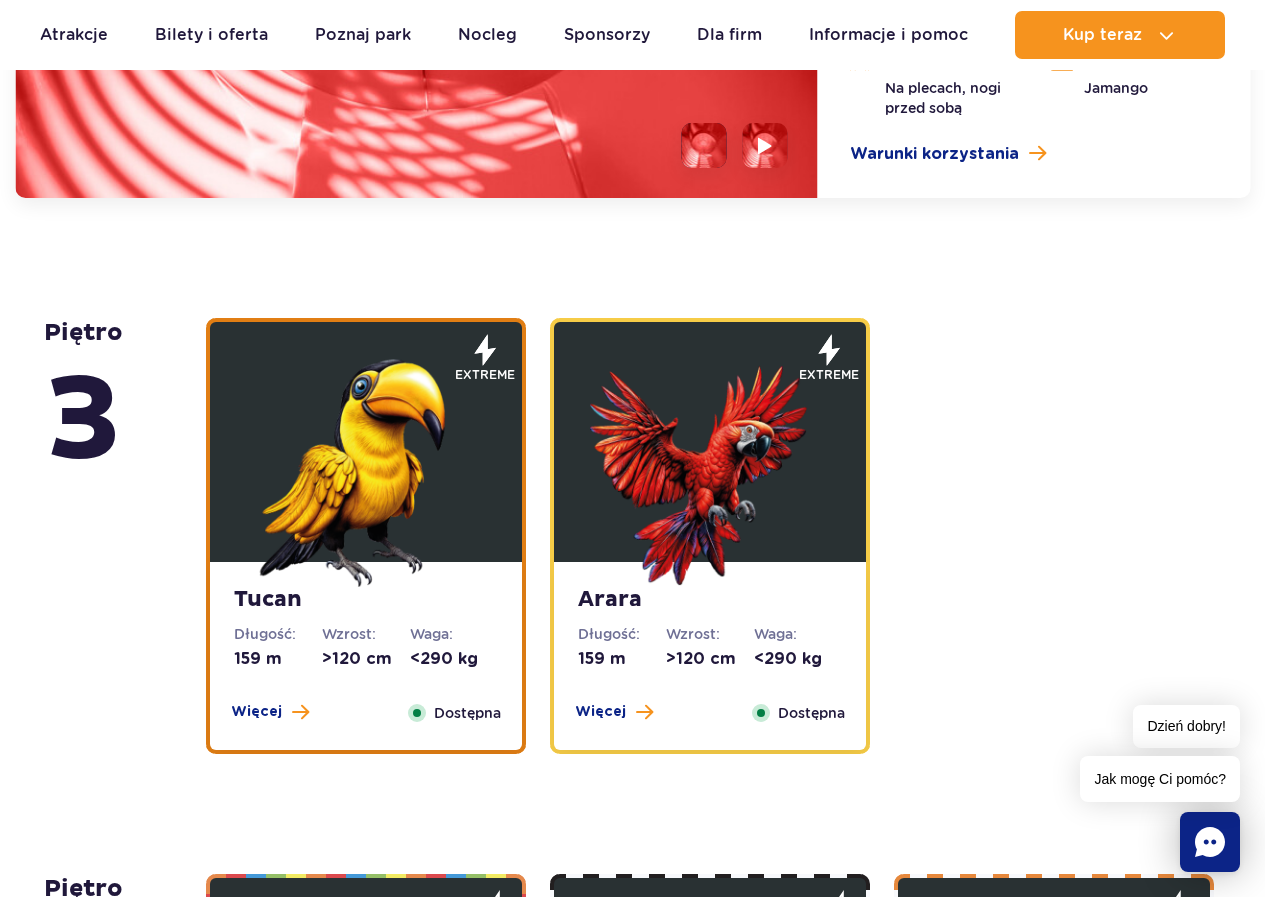 click at bounding box center (366, 467) 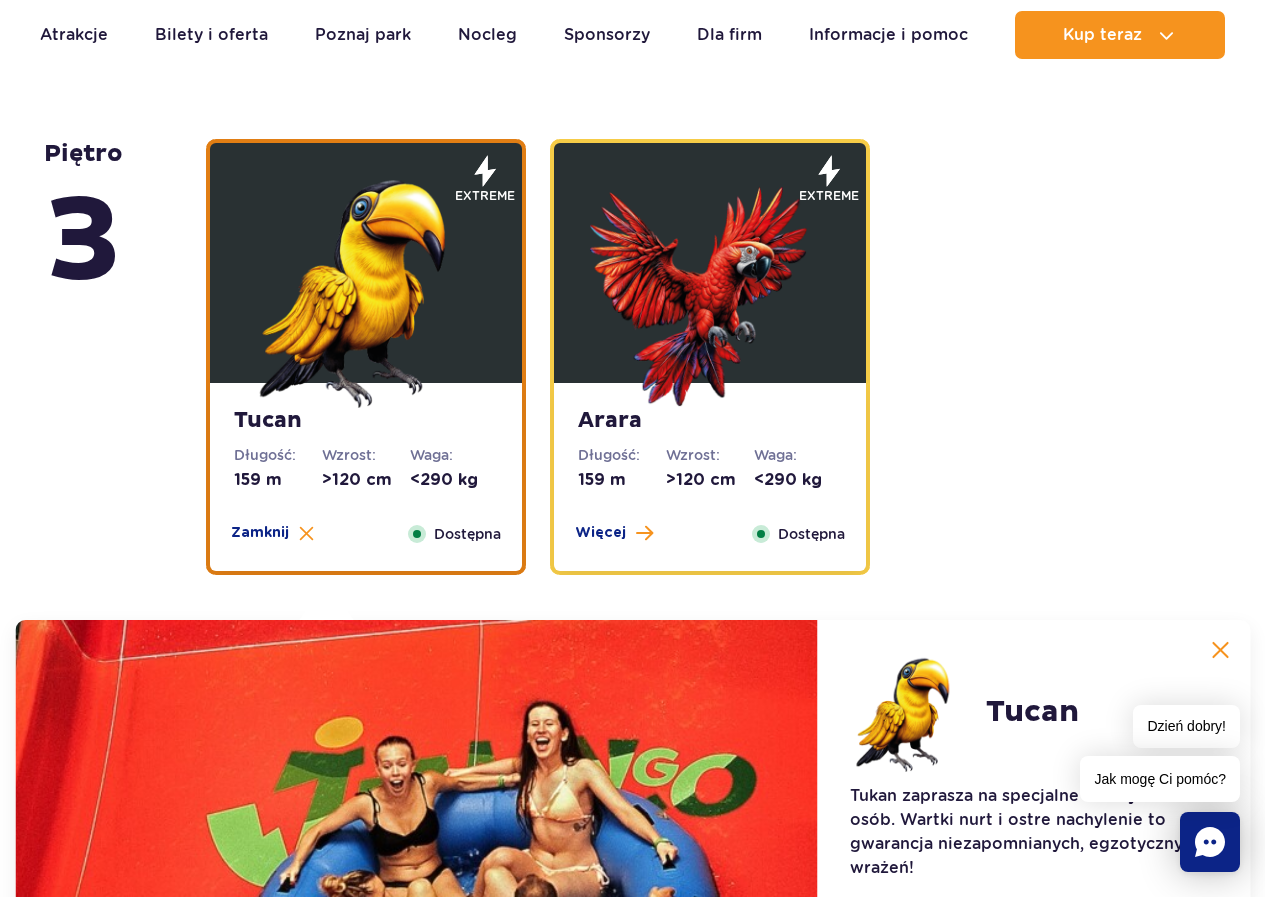 click at bounding box center [710, 288] 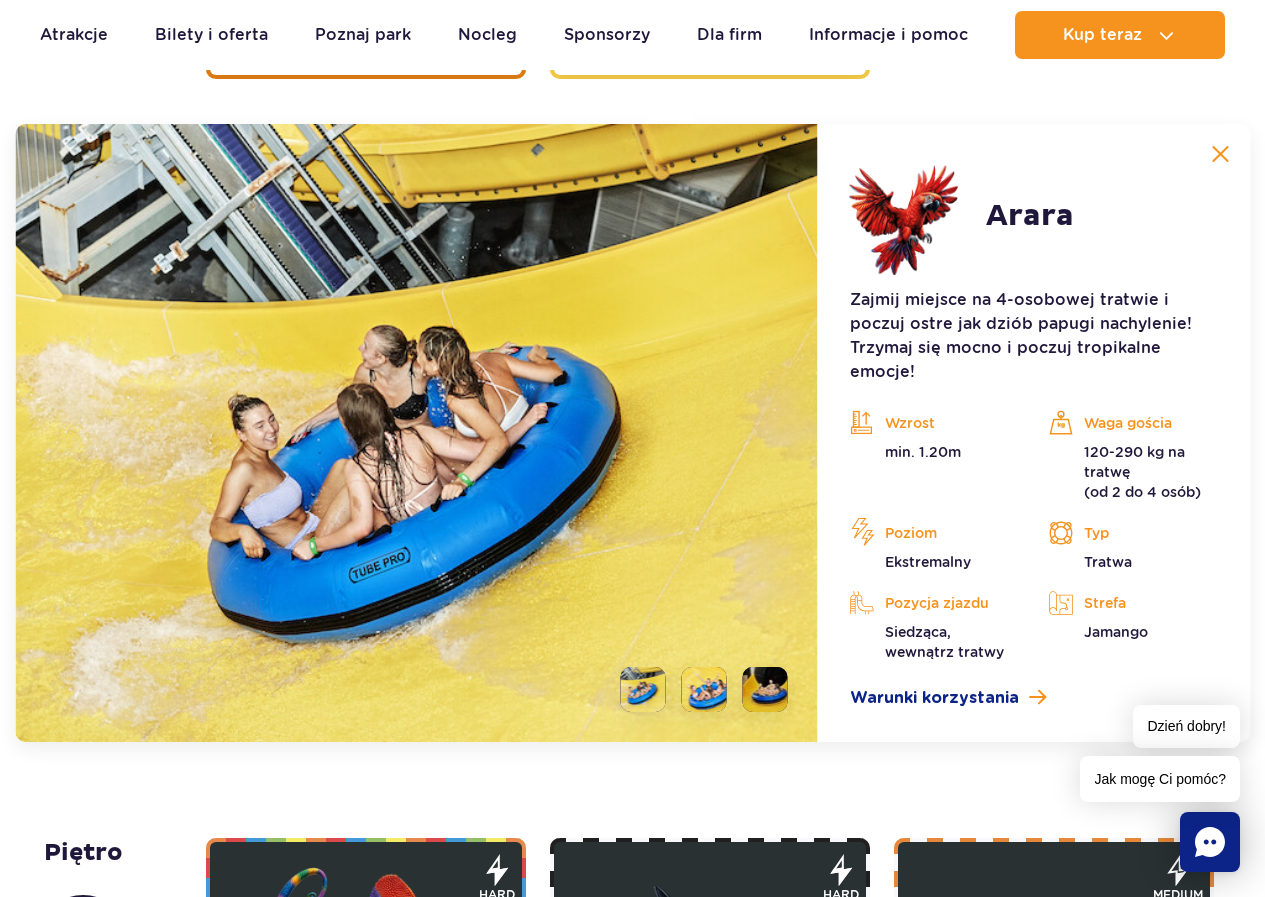 scroll, scrollTop: 3269, scrollLeft: 0, axis: vertical 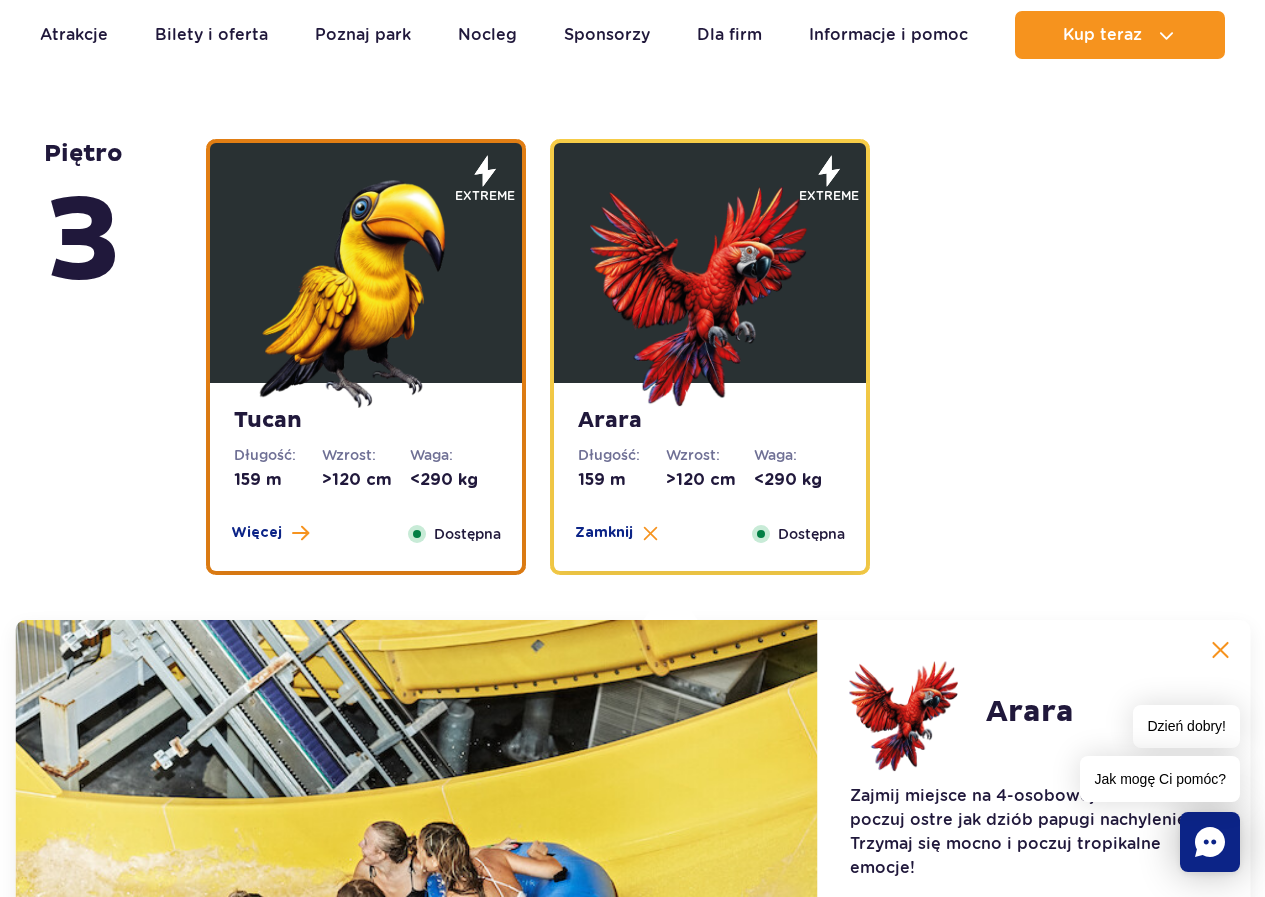 click at bounding box center [366, 288] 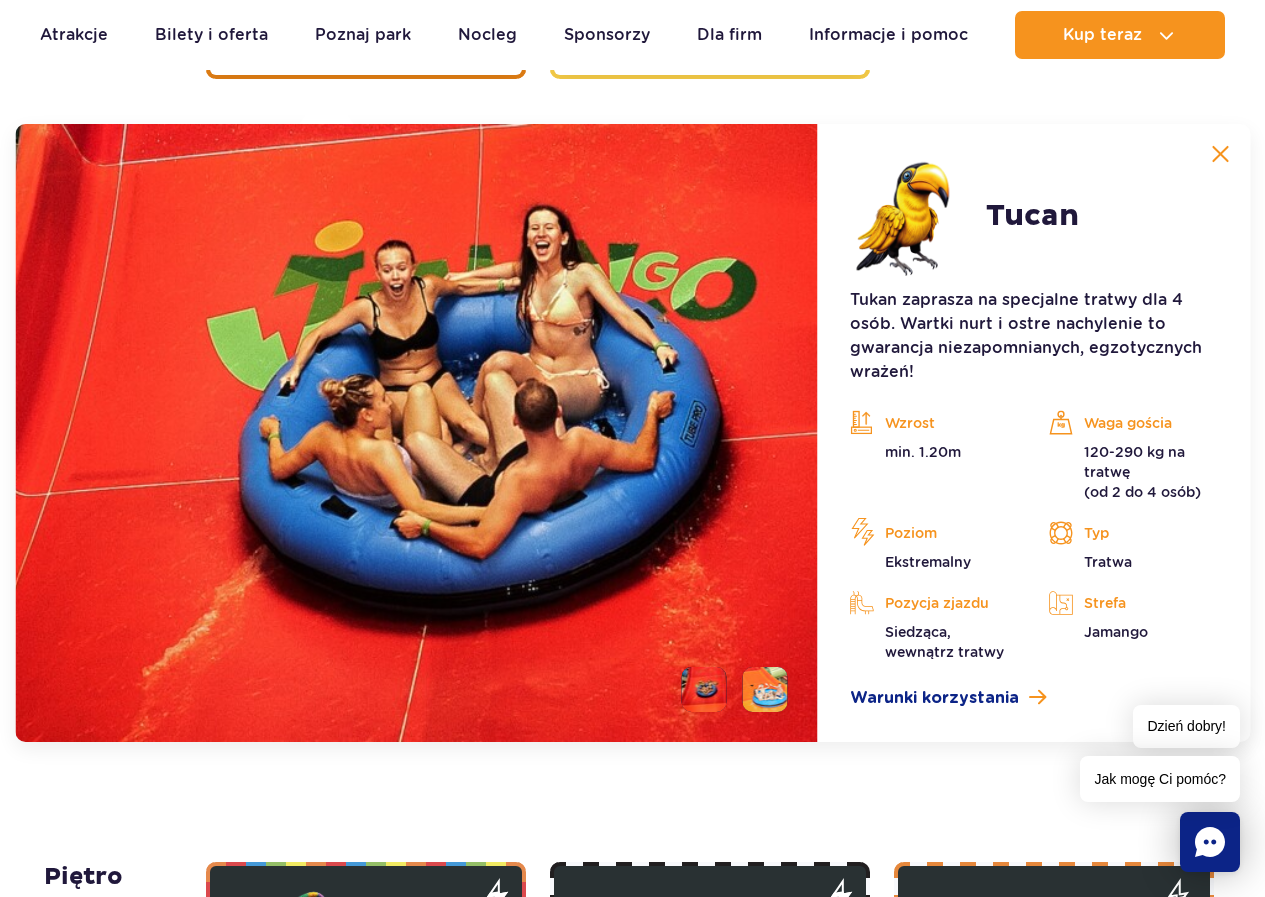 scroll, scrollTop: 3269, scrollLeft: 0, axis: vertical 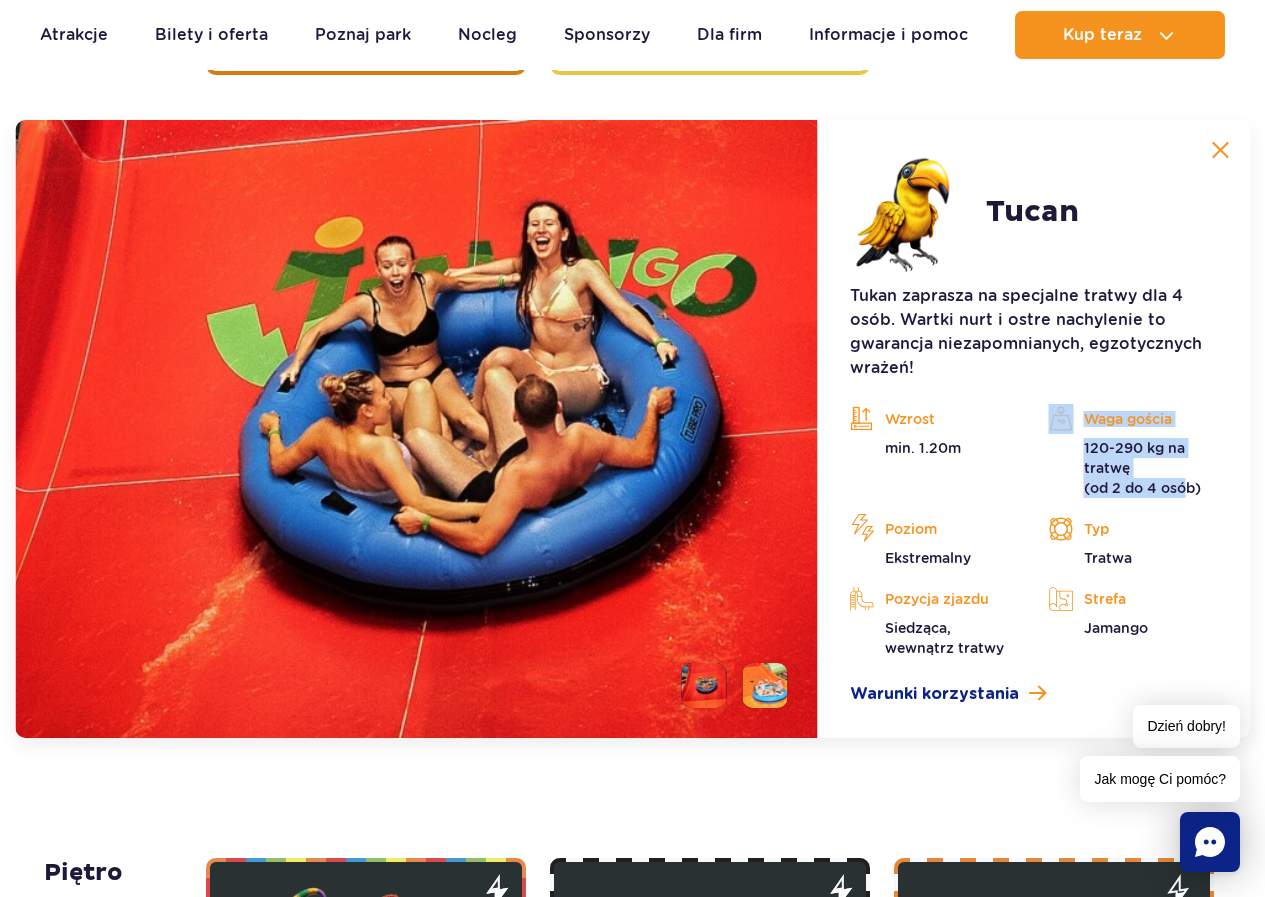 drag, startPoint x: 1136, startPoint y: 432, endPoint x: 1191, endPoint y: 501, distance: 88.23831 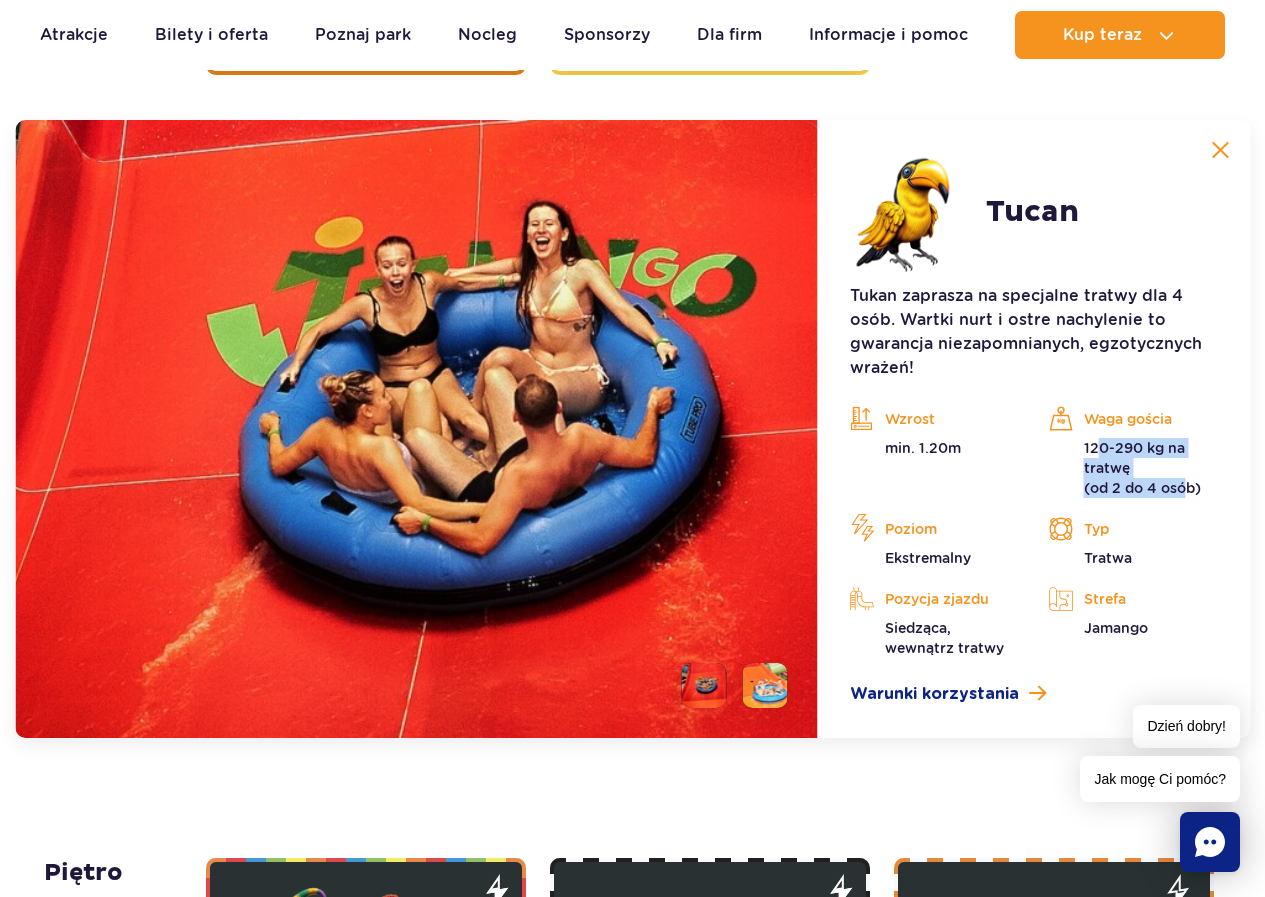 drag, startPoint x: 1104, startPoint y: 437, endPoint x: 1191, endPoint y: 491, distance: 102.396286 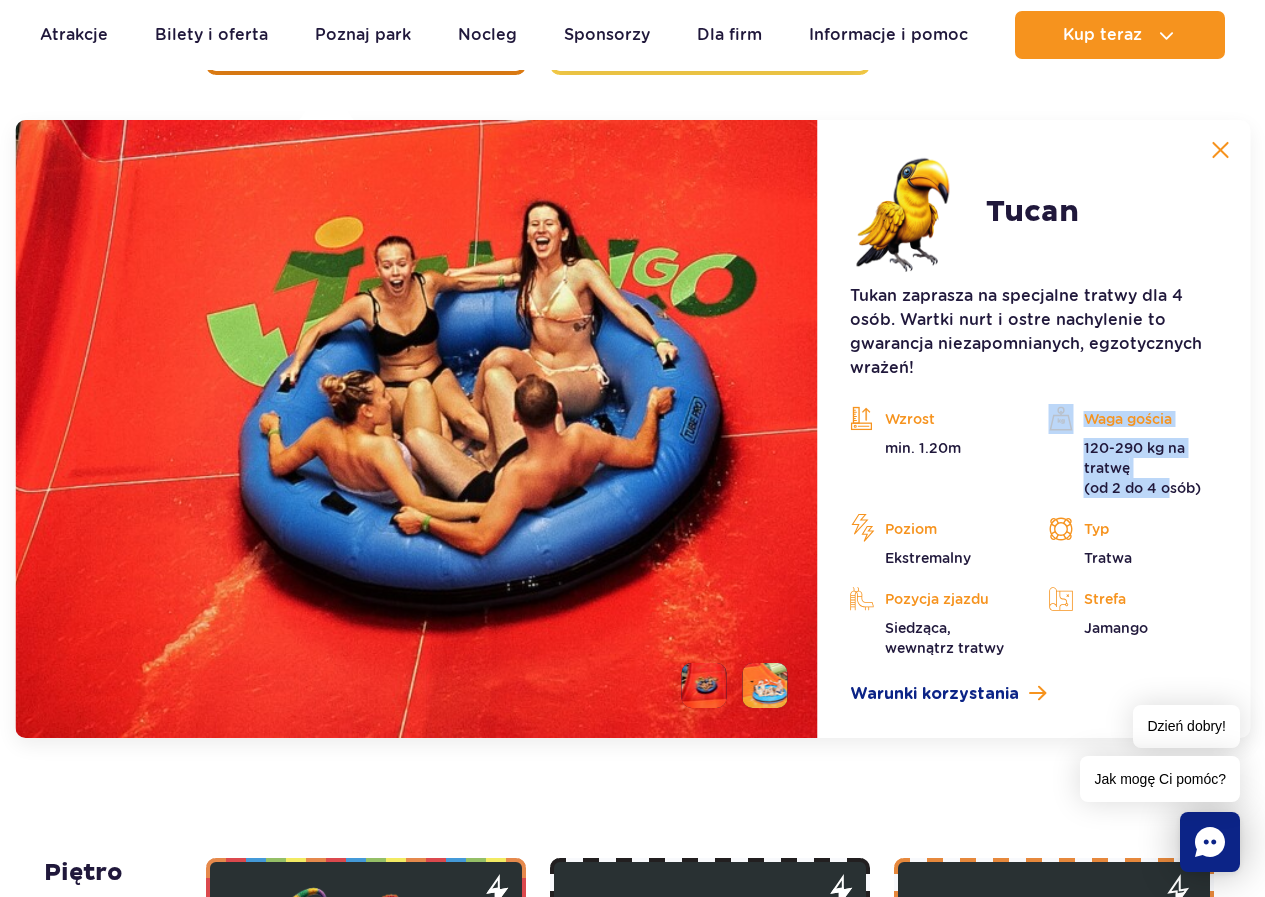 drag, startPoint x: 1174, startPoint y: 497, endPoint x: 1156, endPoint y: 430, distance: 69.375786 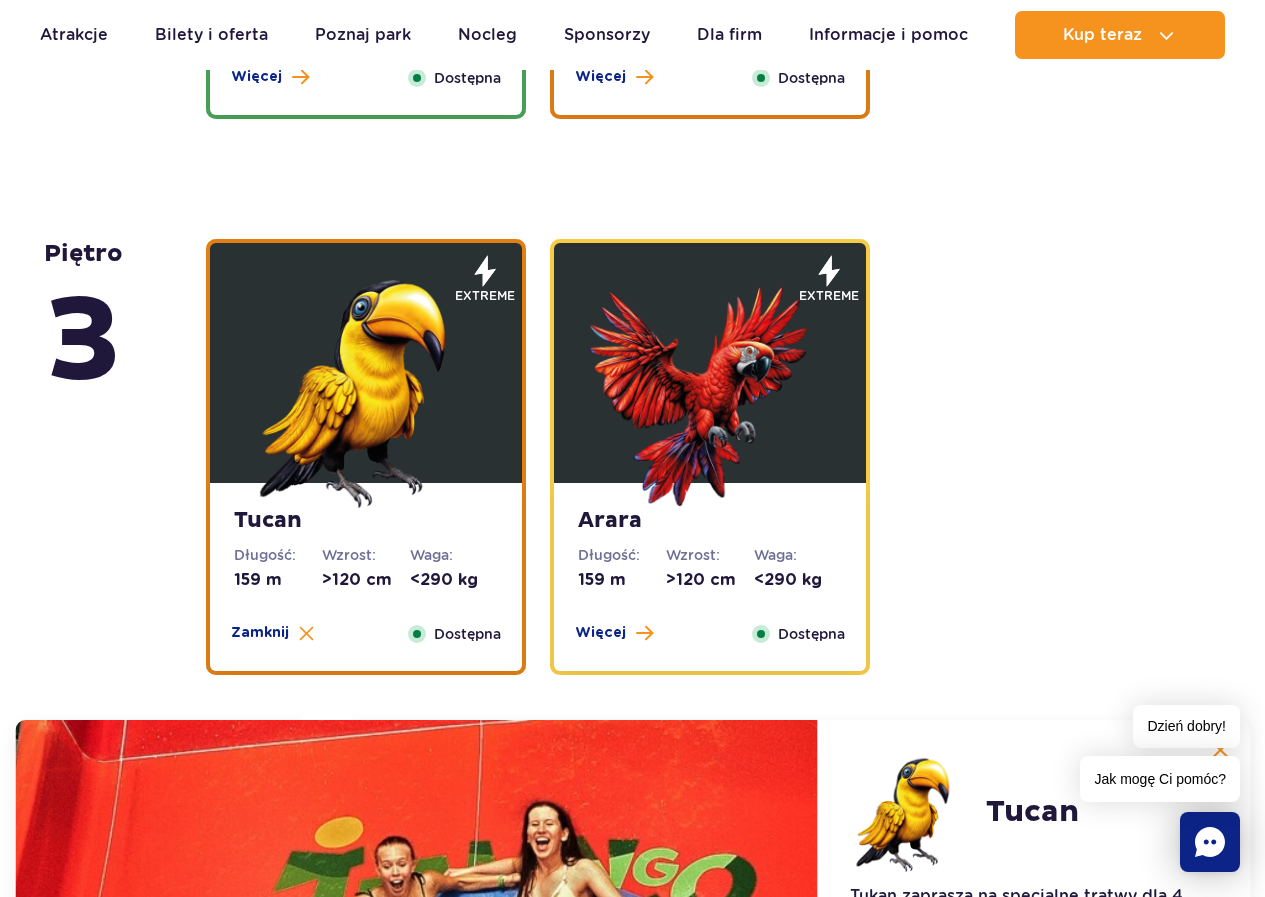 click at bounding box center [710, 388] 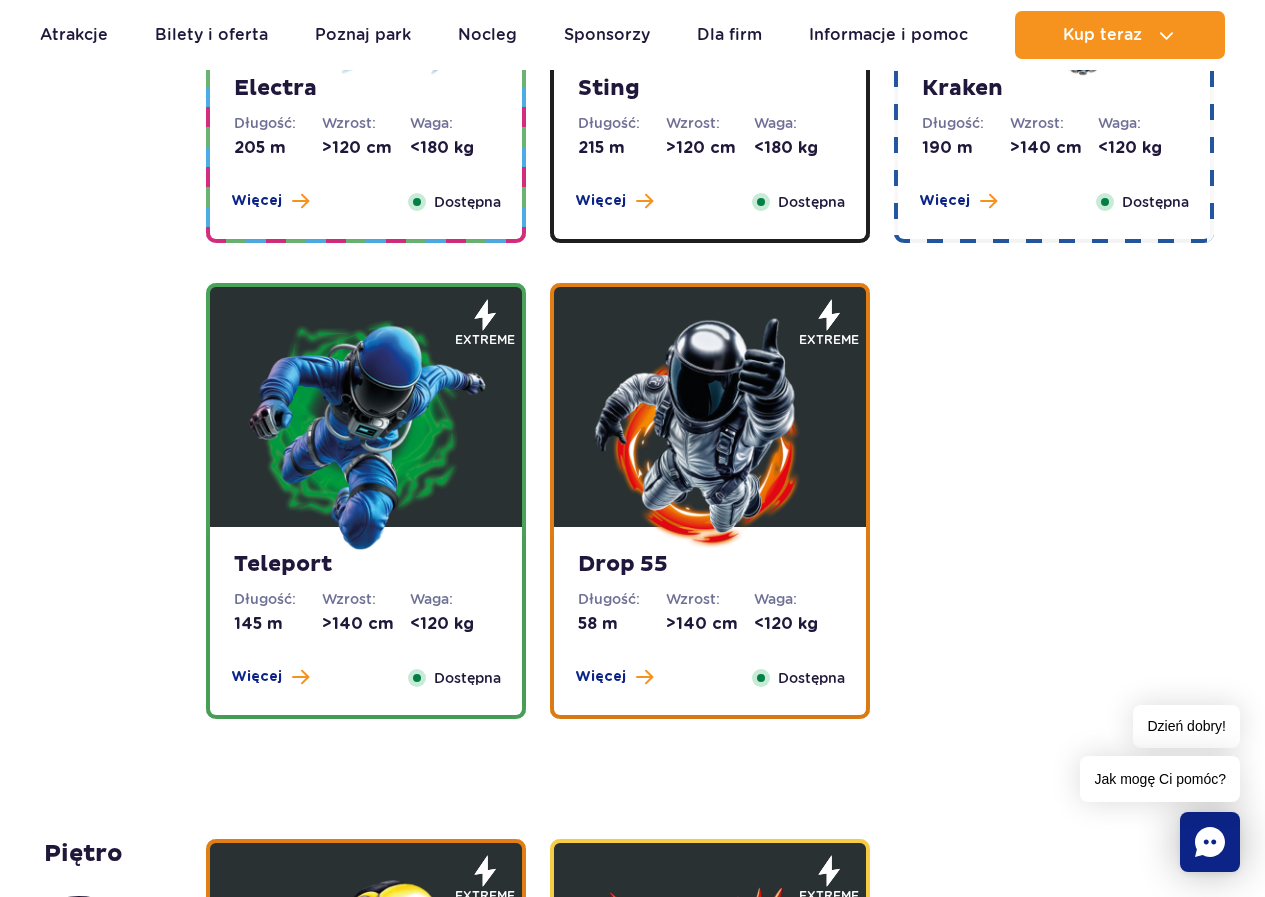 click at bounding box center [366, 432] 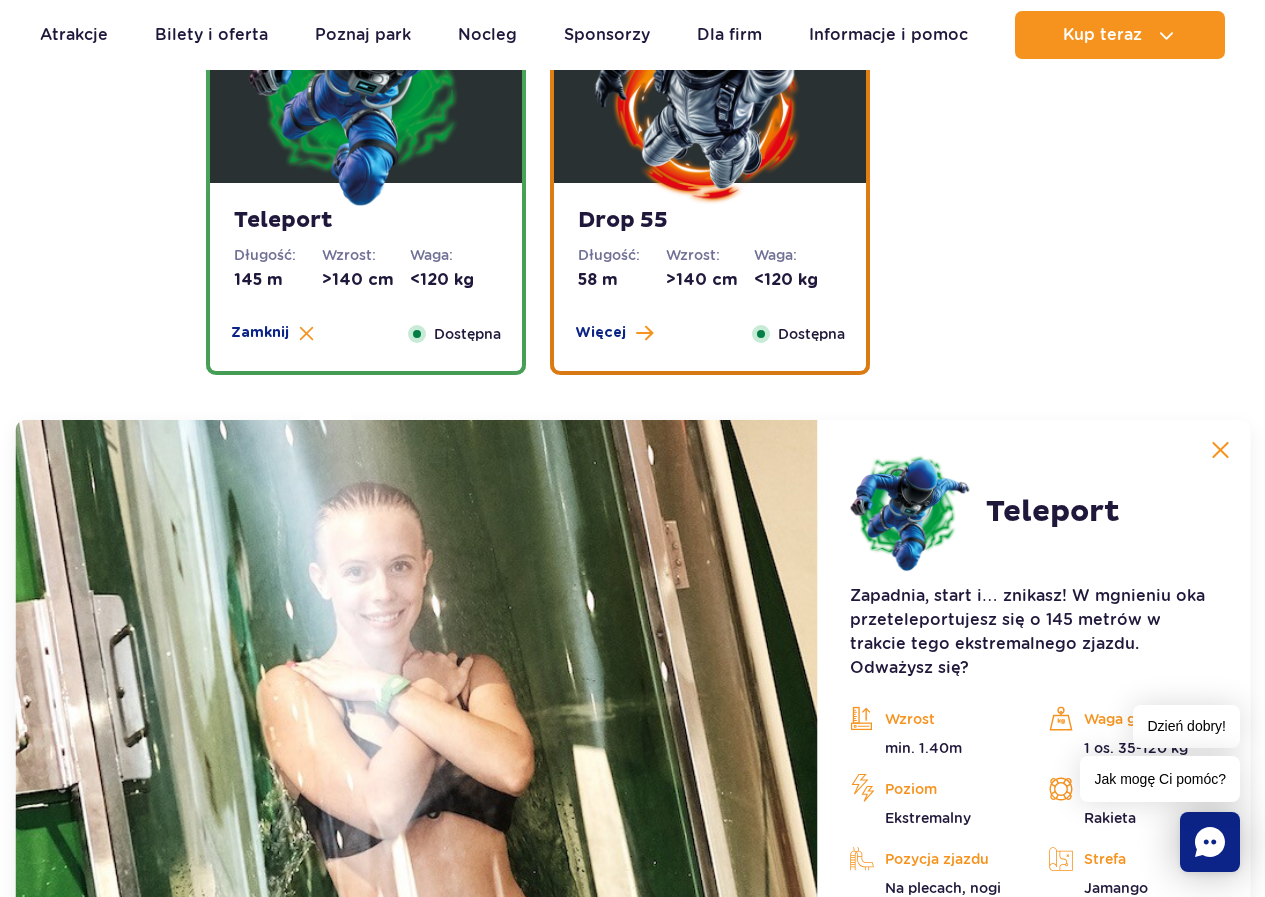 click at bounding box center [710, 88] 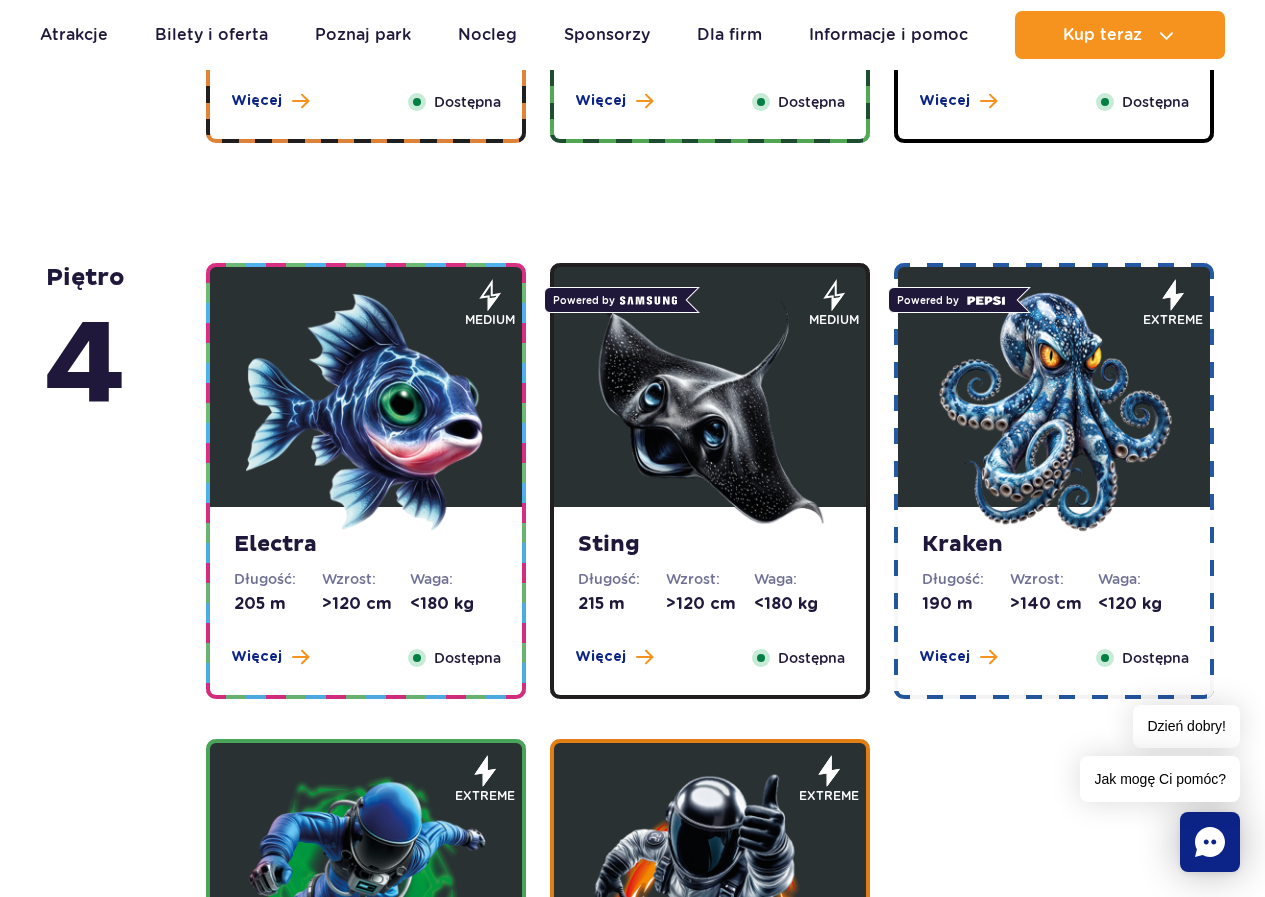 click on "medium" at bounding box center (490, 320) 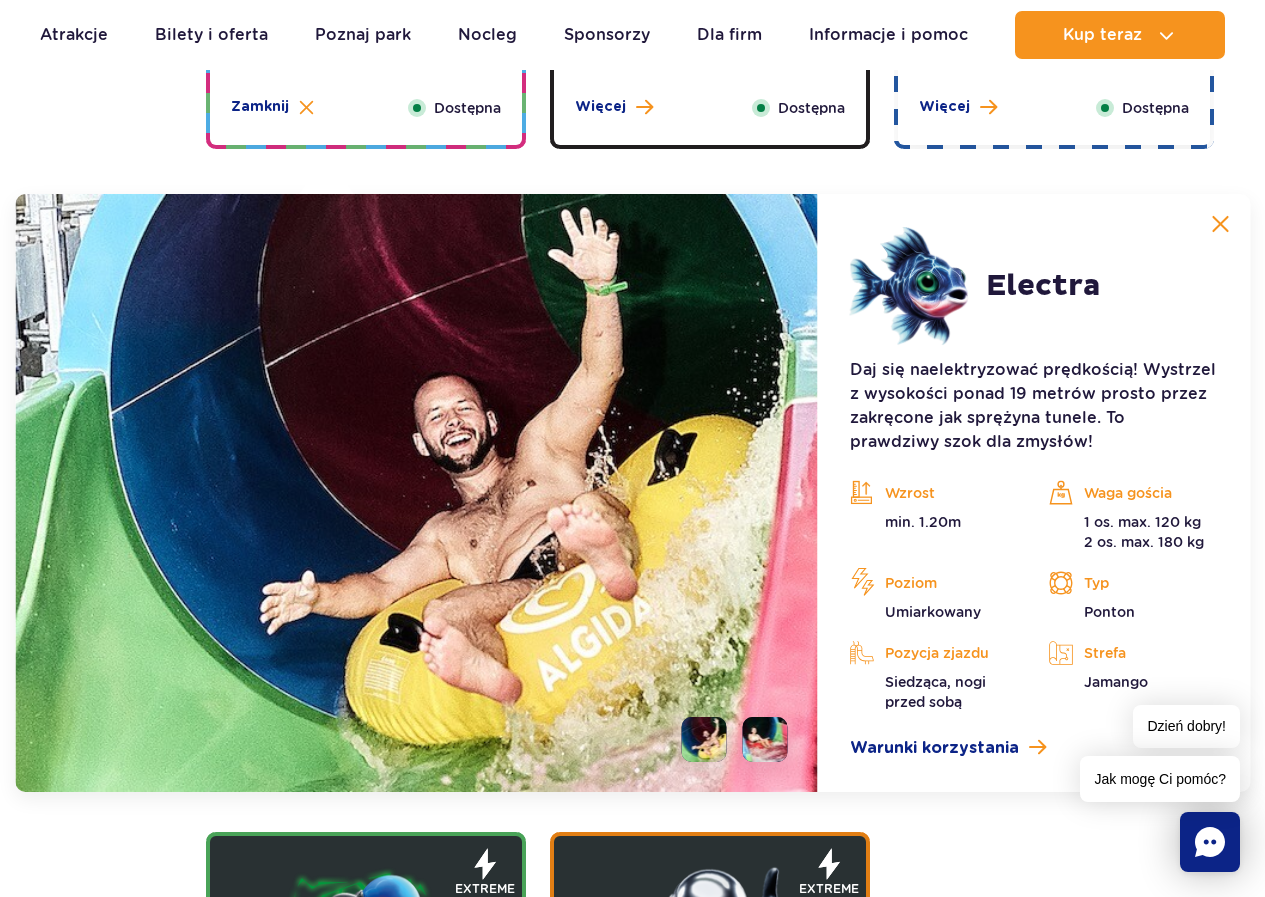 scroll, scrollTop: 2237, scrollLeft: 0, axis: vertical 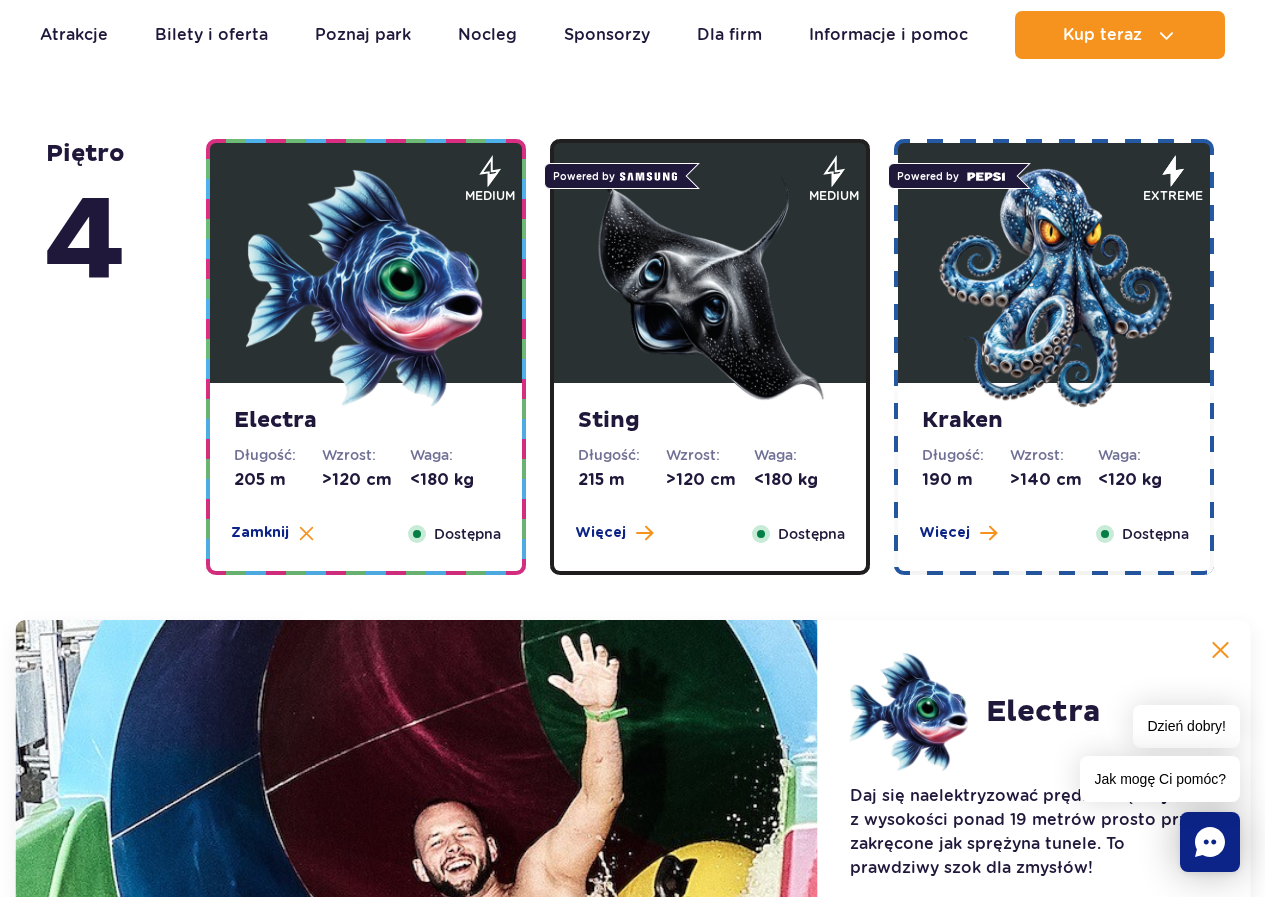 click at bounding box center [710, 288] 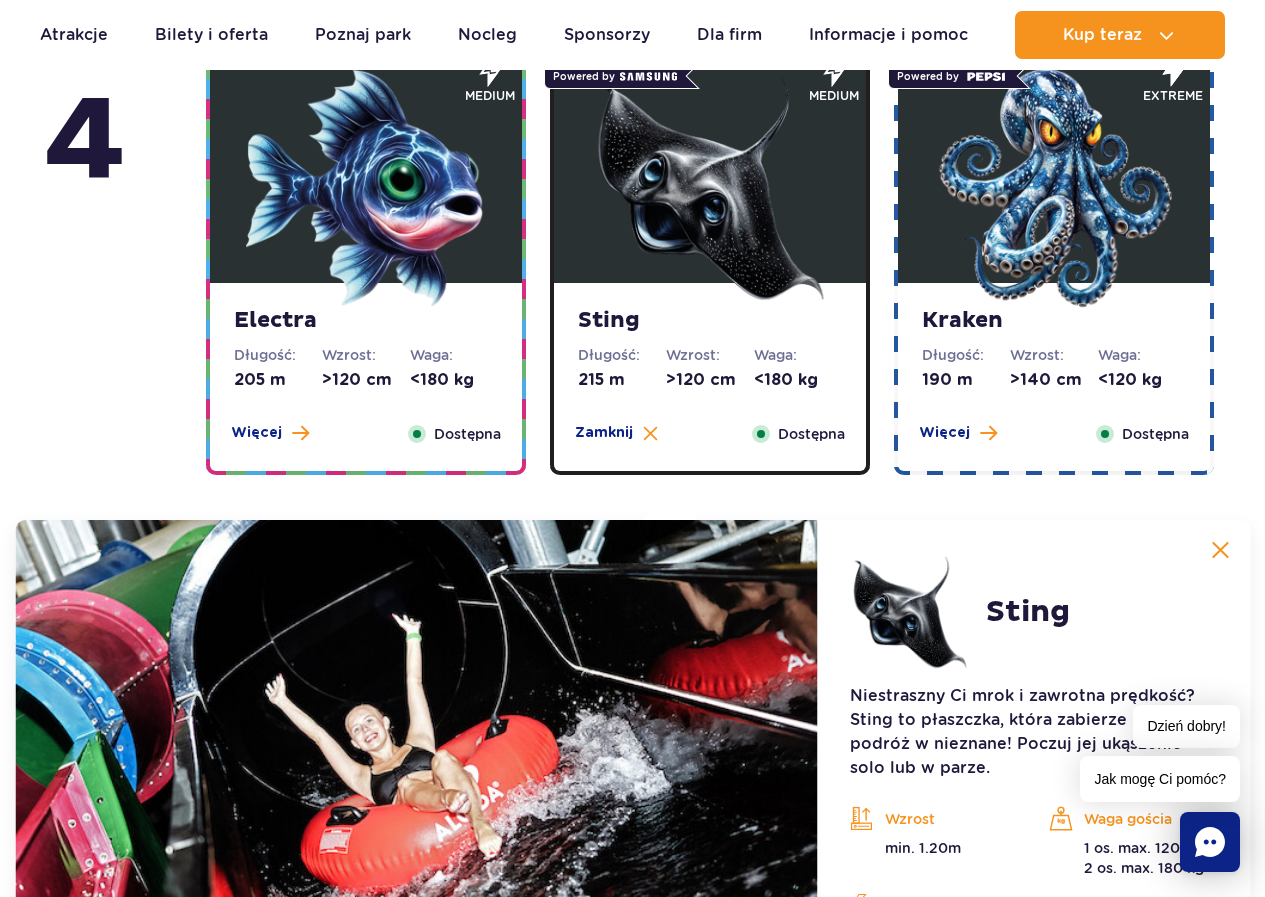 click at bounding box center [1054, 188] 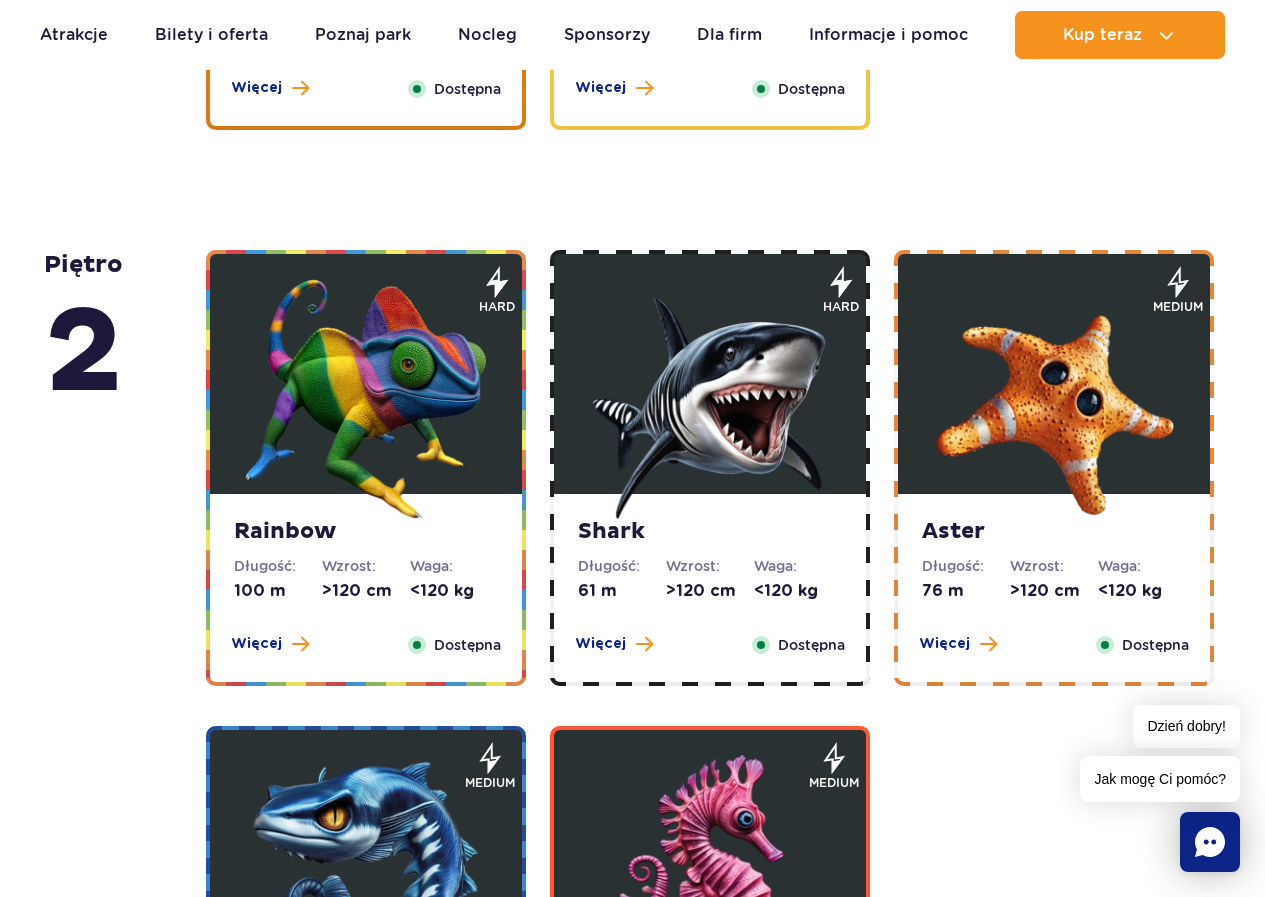 click at bounding box center (366, 399) 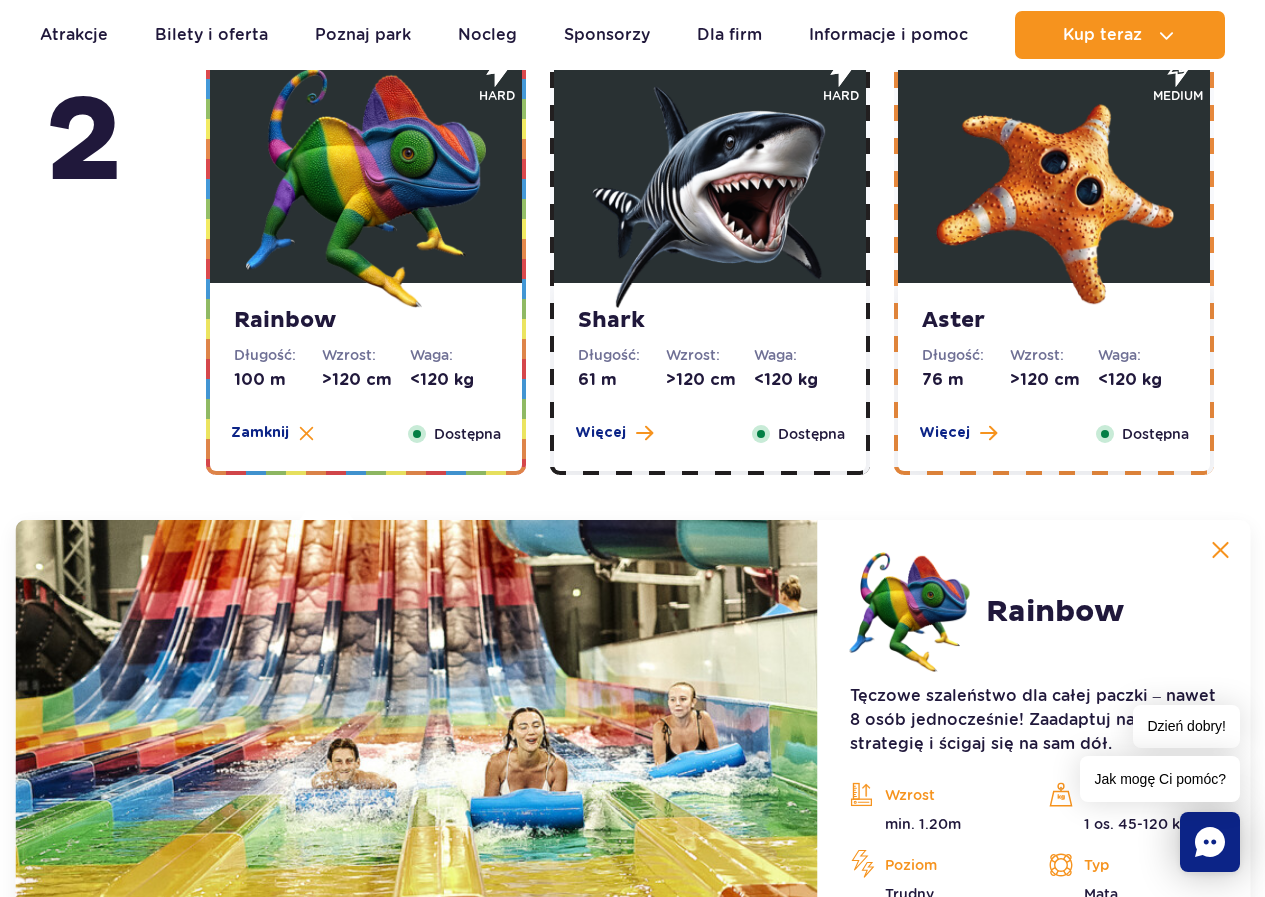 click at bounding box center [710, 188] 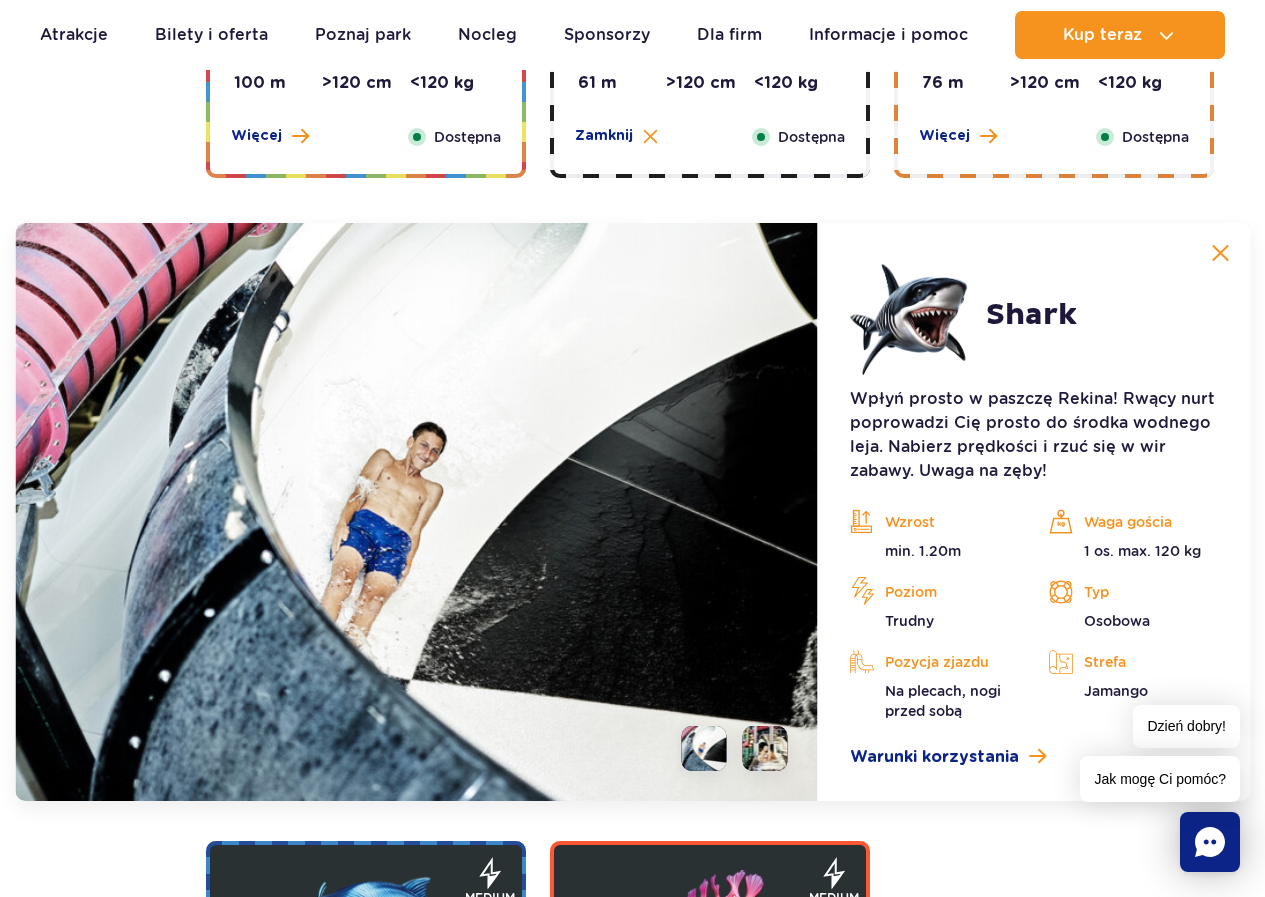 scroll, scrollTop: 3825, scrollLeft: 0, axis: vertical 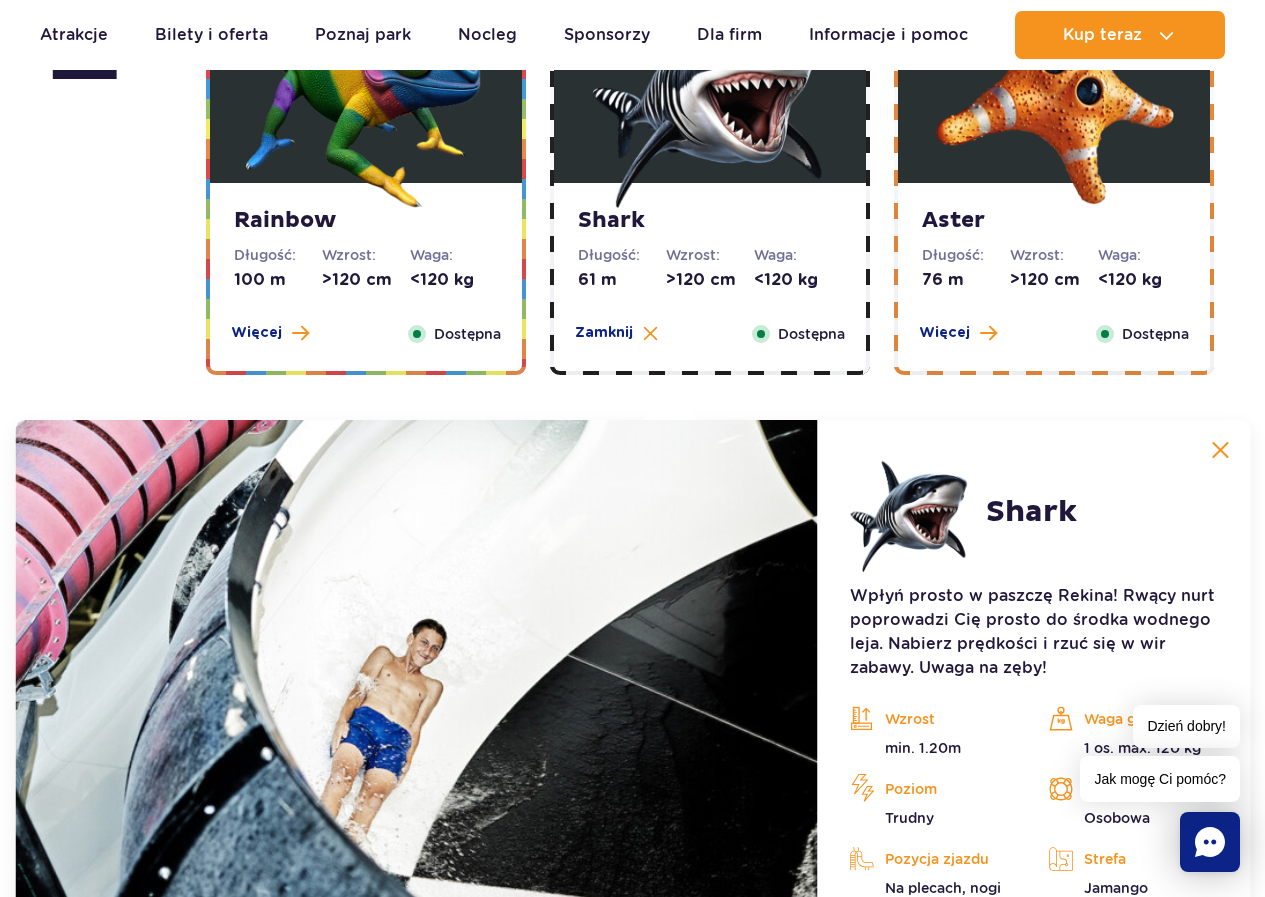 click at bounding box center [1054, 88] 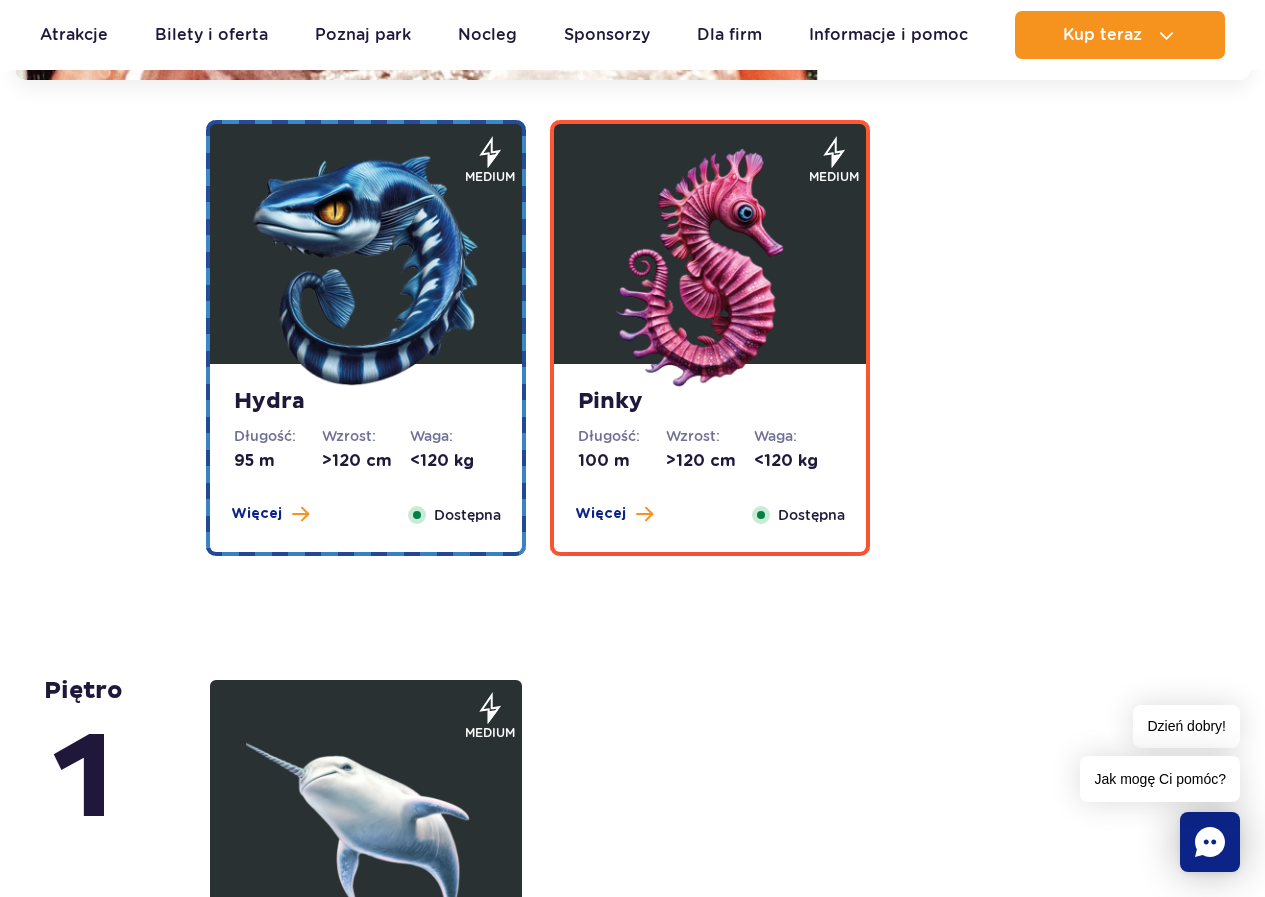 click at bounding box center (366, 269) 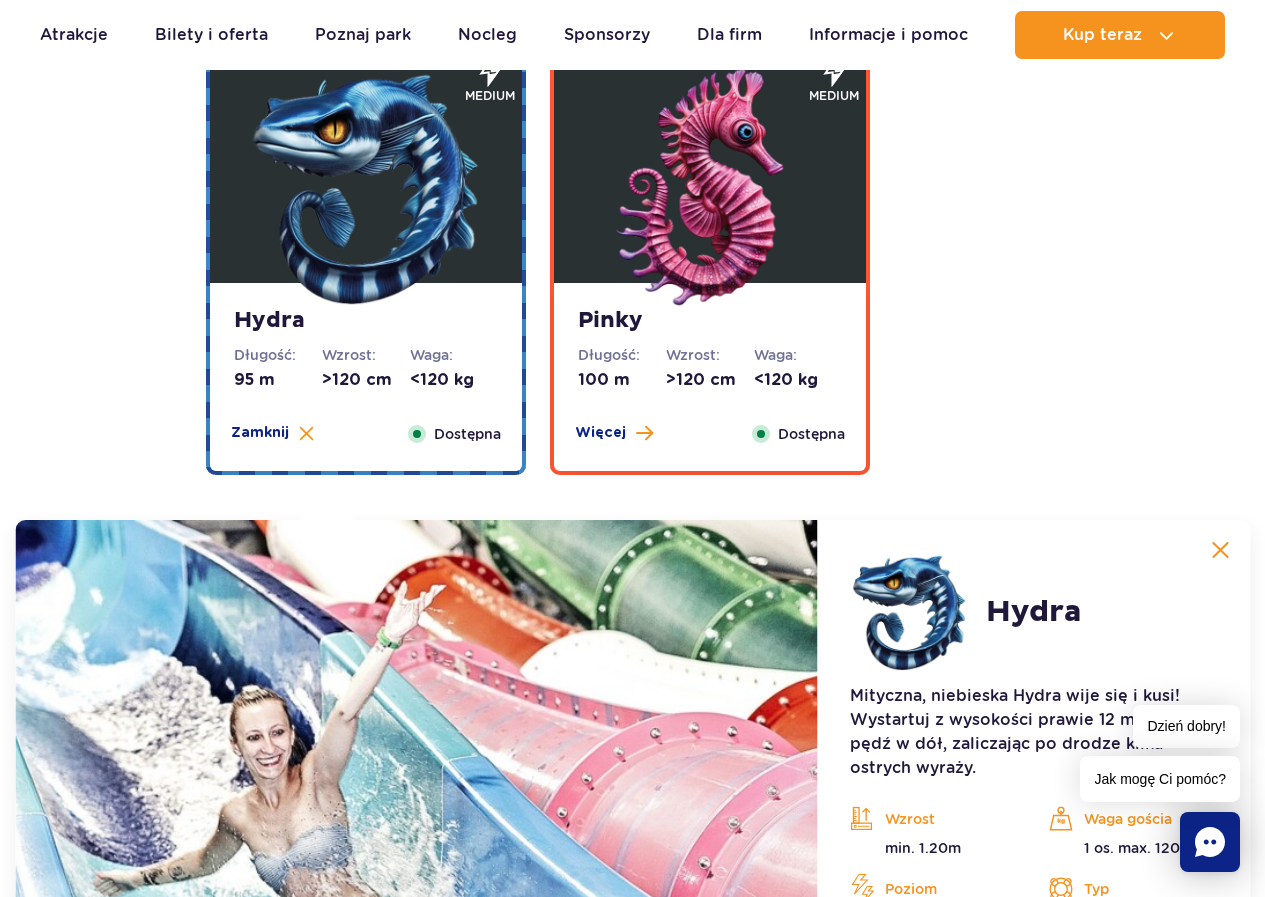 click at bounding box center (710, 188) 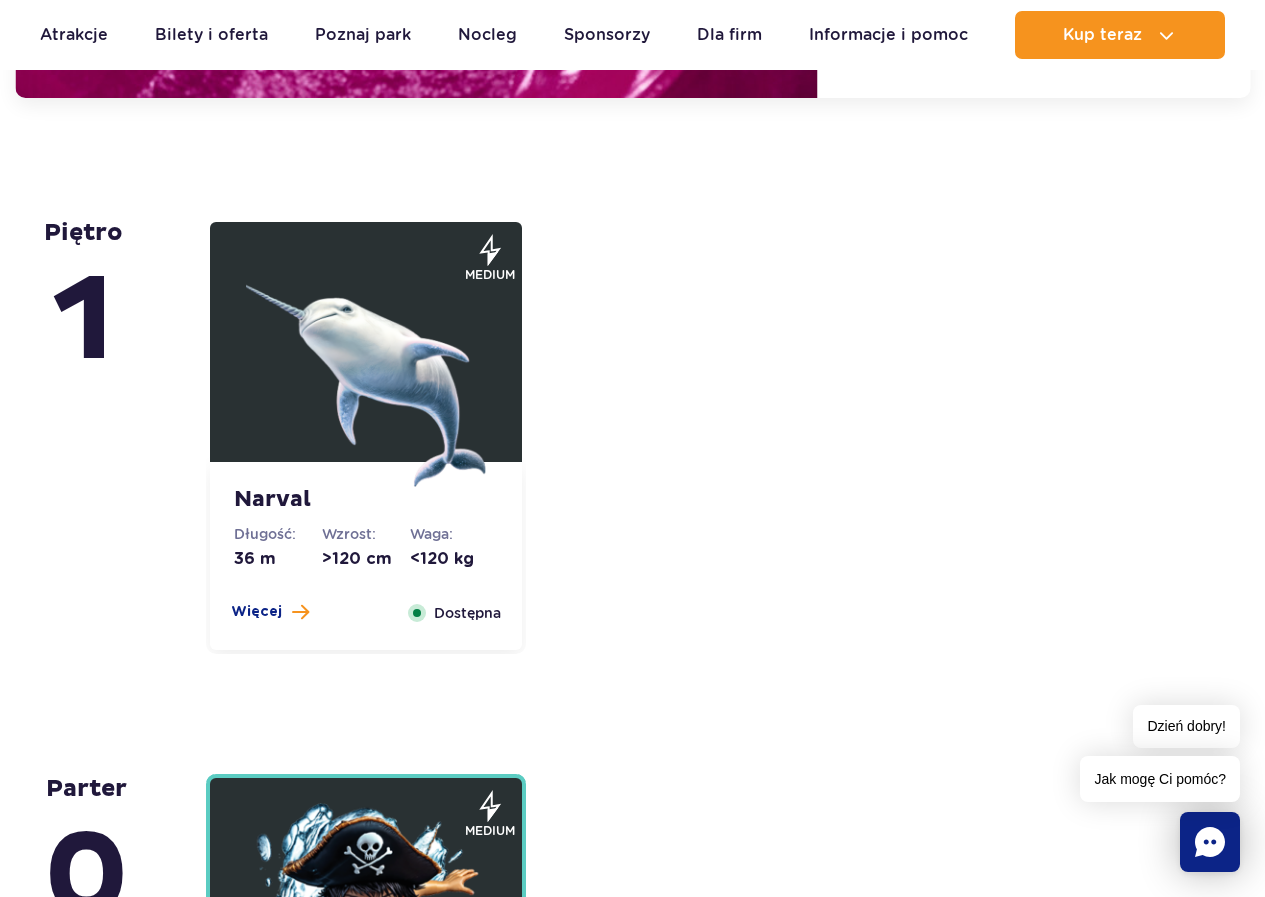 click at bounding box center (366, 367) 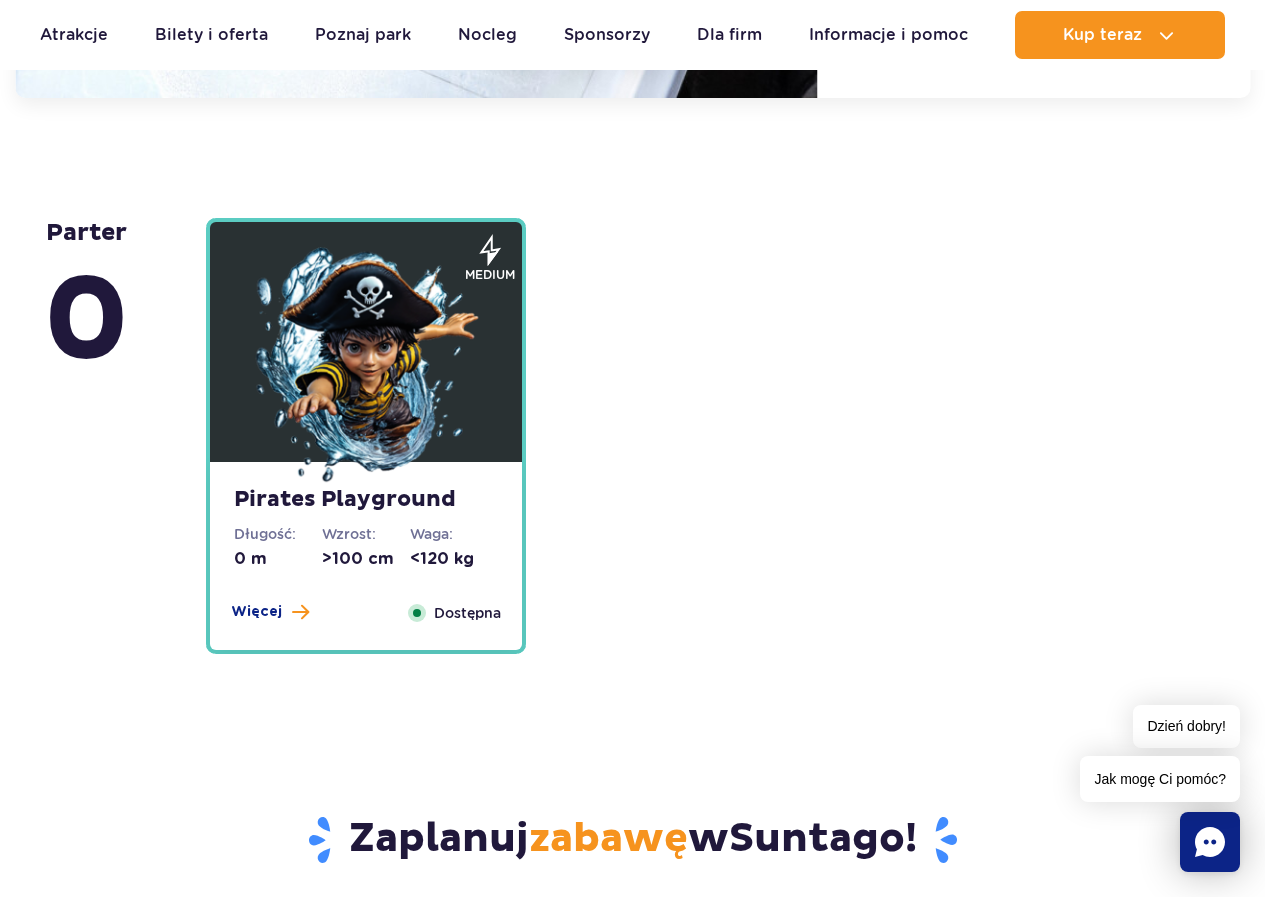 click at bounding box center [366, 367] 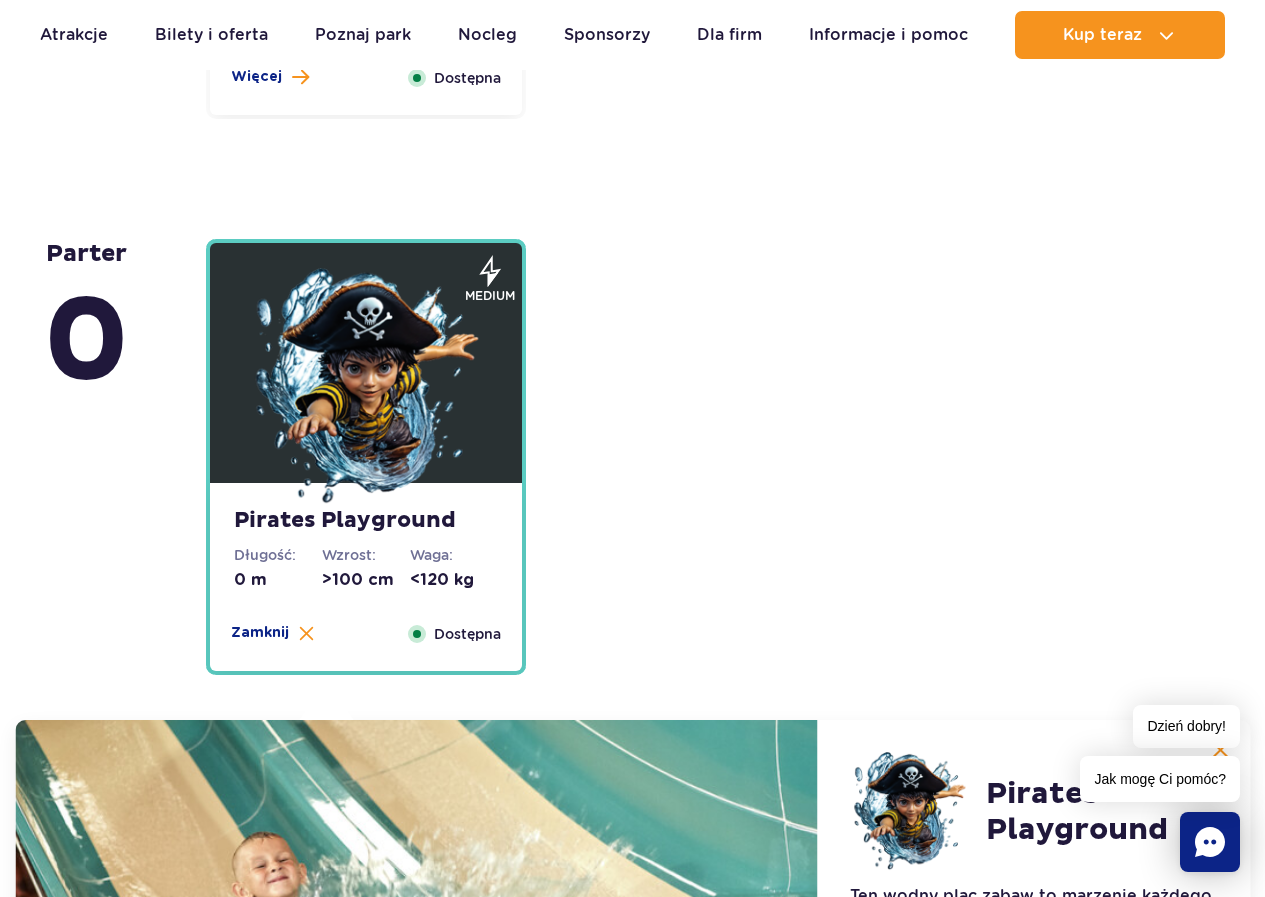 scroll, scrollTop: 0, scrollLeft: 0, axis: both 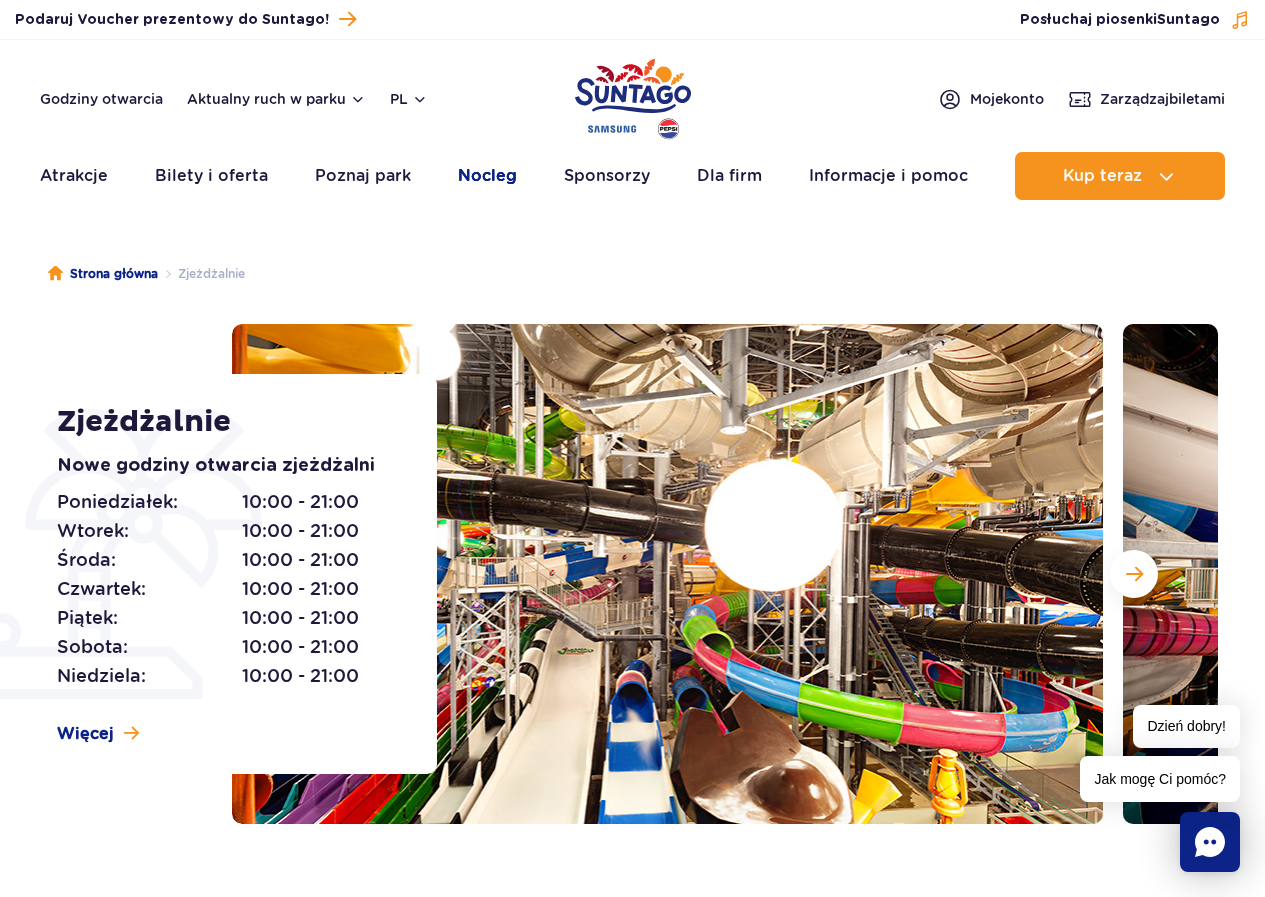 click on "Nocleg" at bounding box center (487, 176) 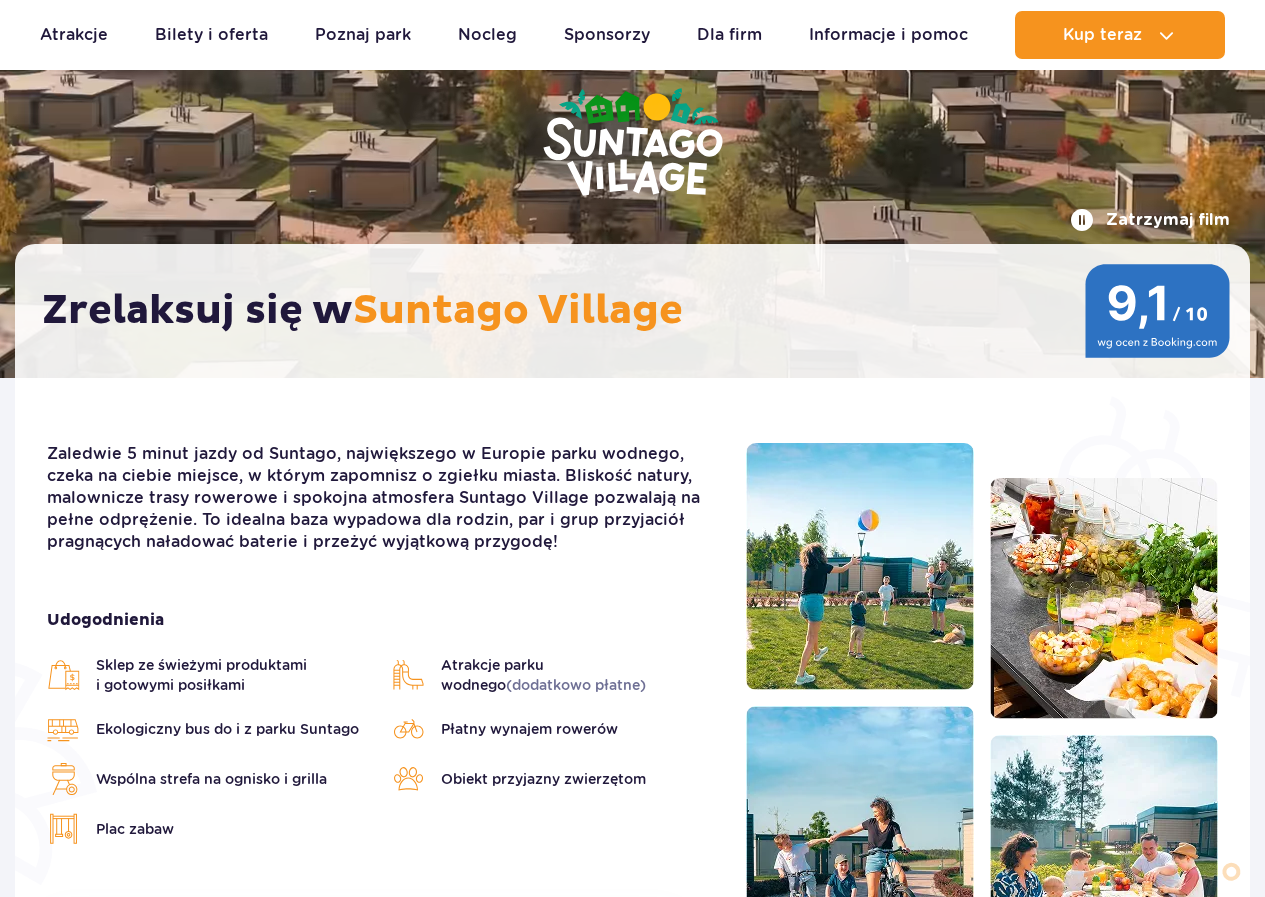 scroll, scrollTop: 200, scrollLeft: 0, axis: vertical 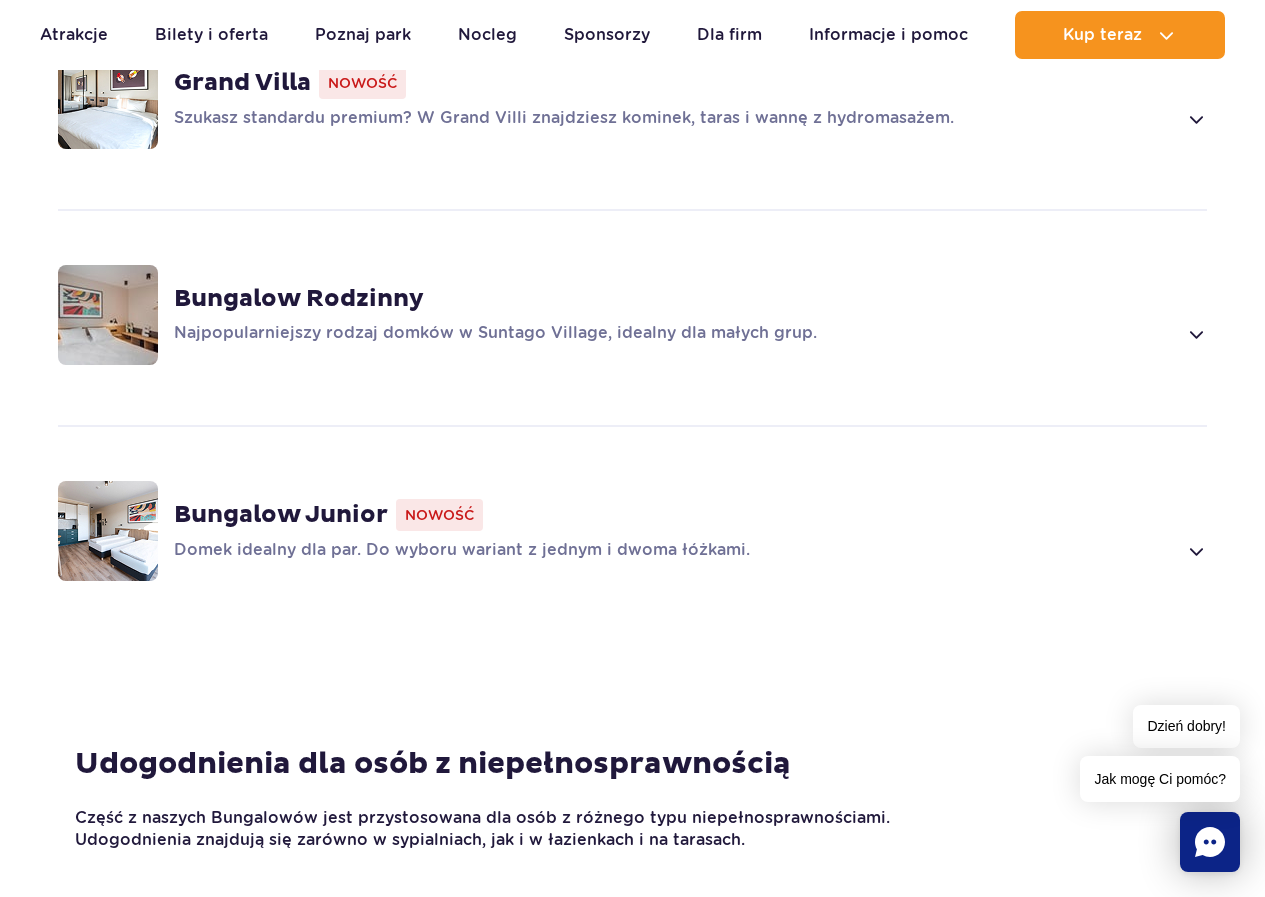 click at bounding box center (1195, 334) 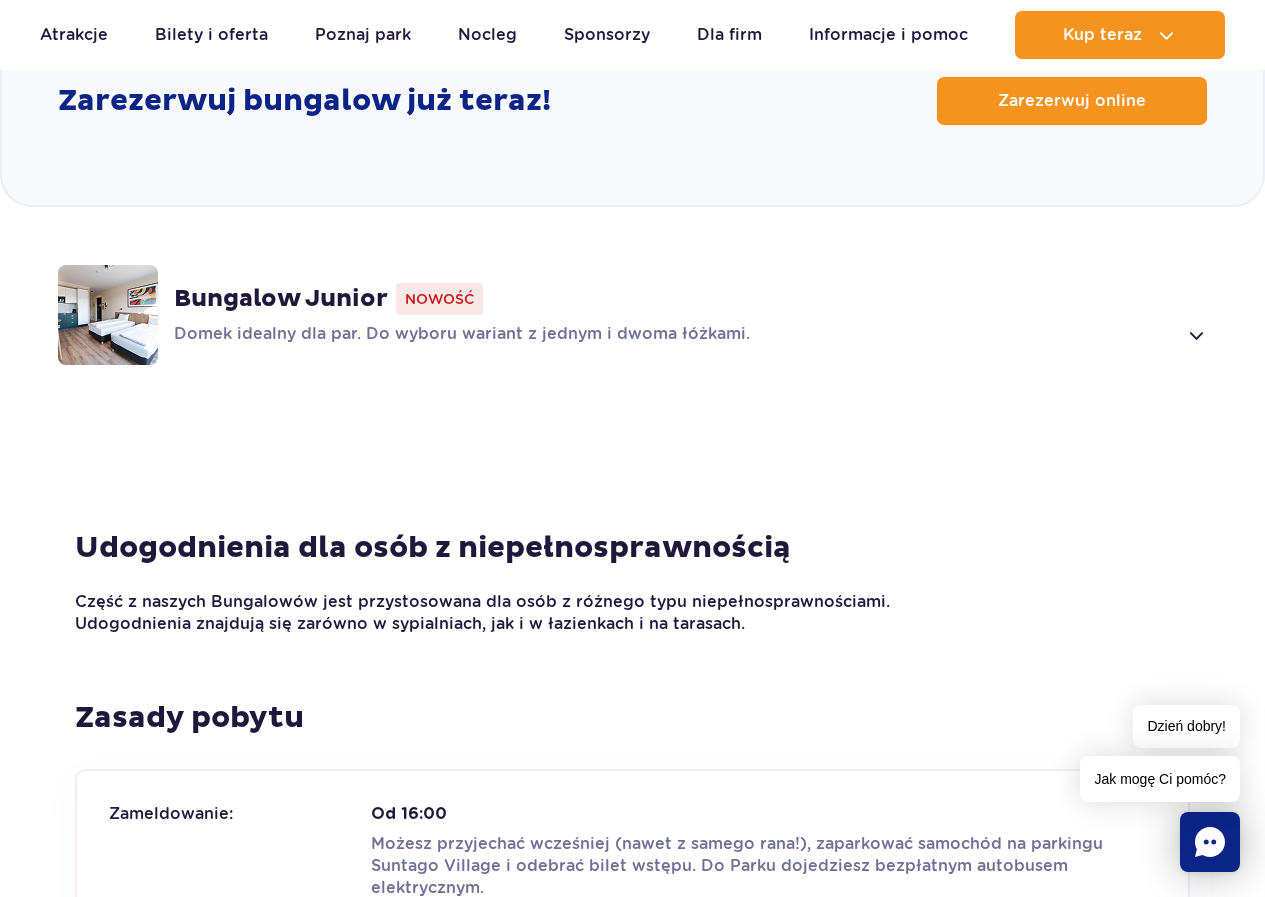 scroll, scrollTop: 3117, scrollLeft: 0, axis: vertical 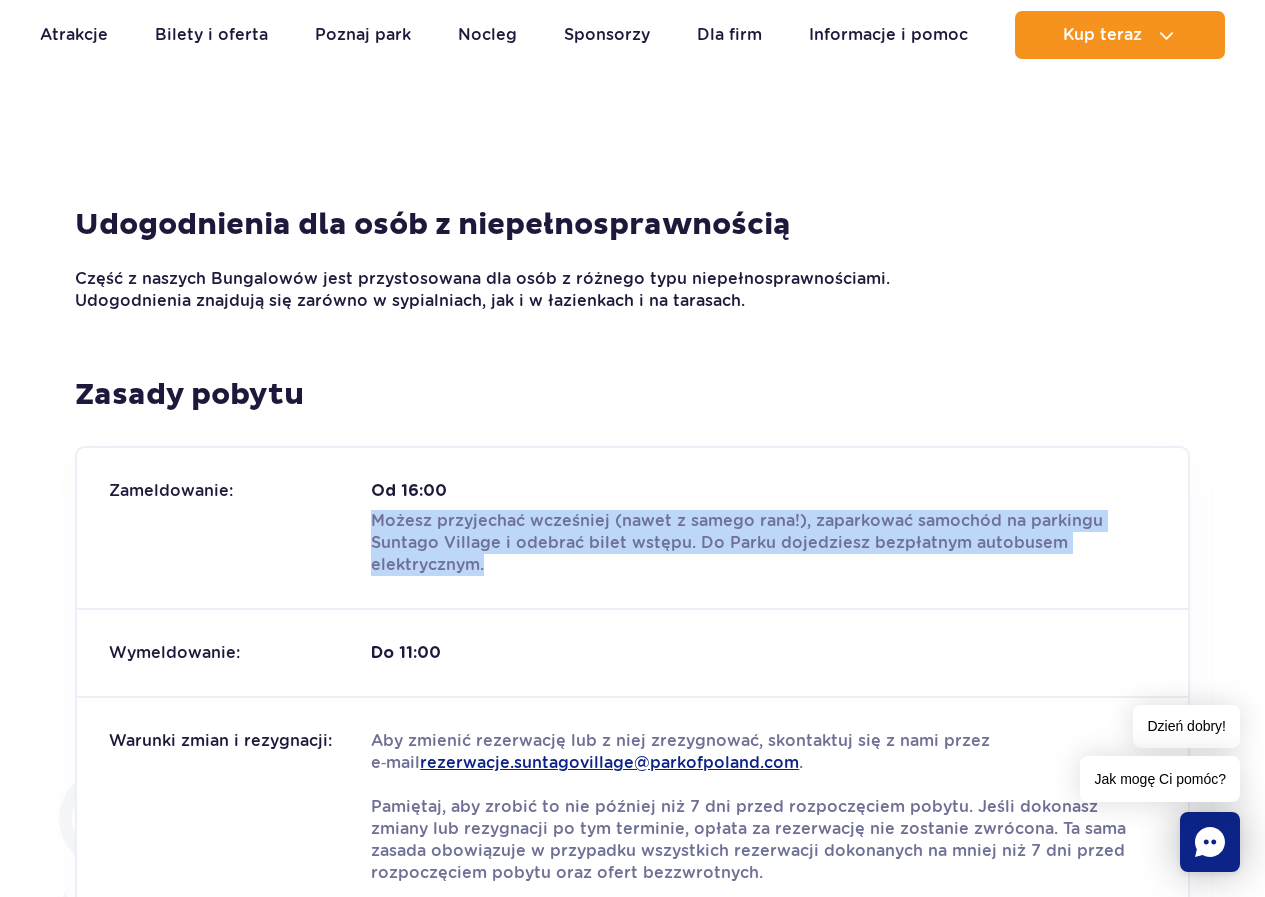 drag, startPoint x: 710, startPoint y: 563, endPoint x: 692, endPoint y: 478, distance: 86.88498 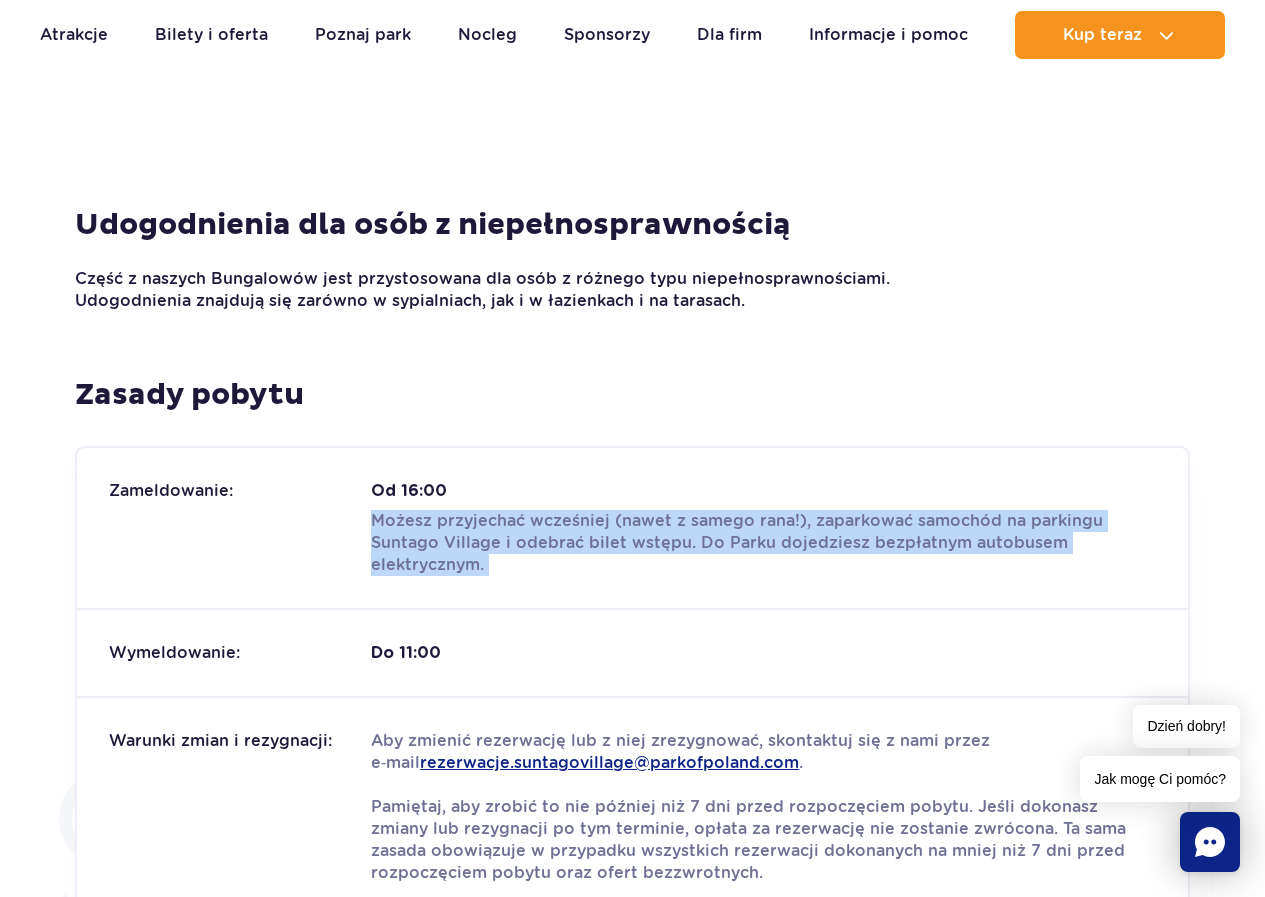 drag, startPoint x: 692, startPoint y: 478, endPoint x: 705, endPoint y: 574, distance: 96.87621 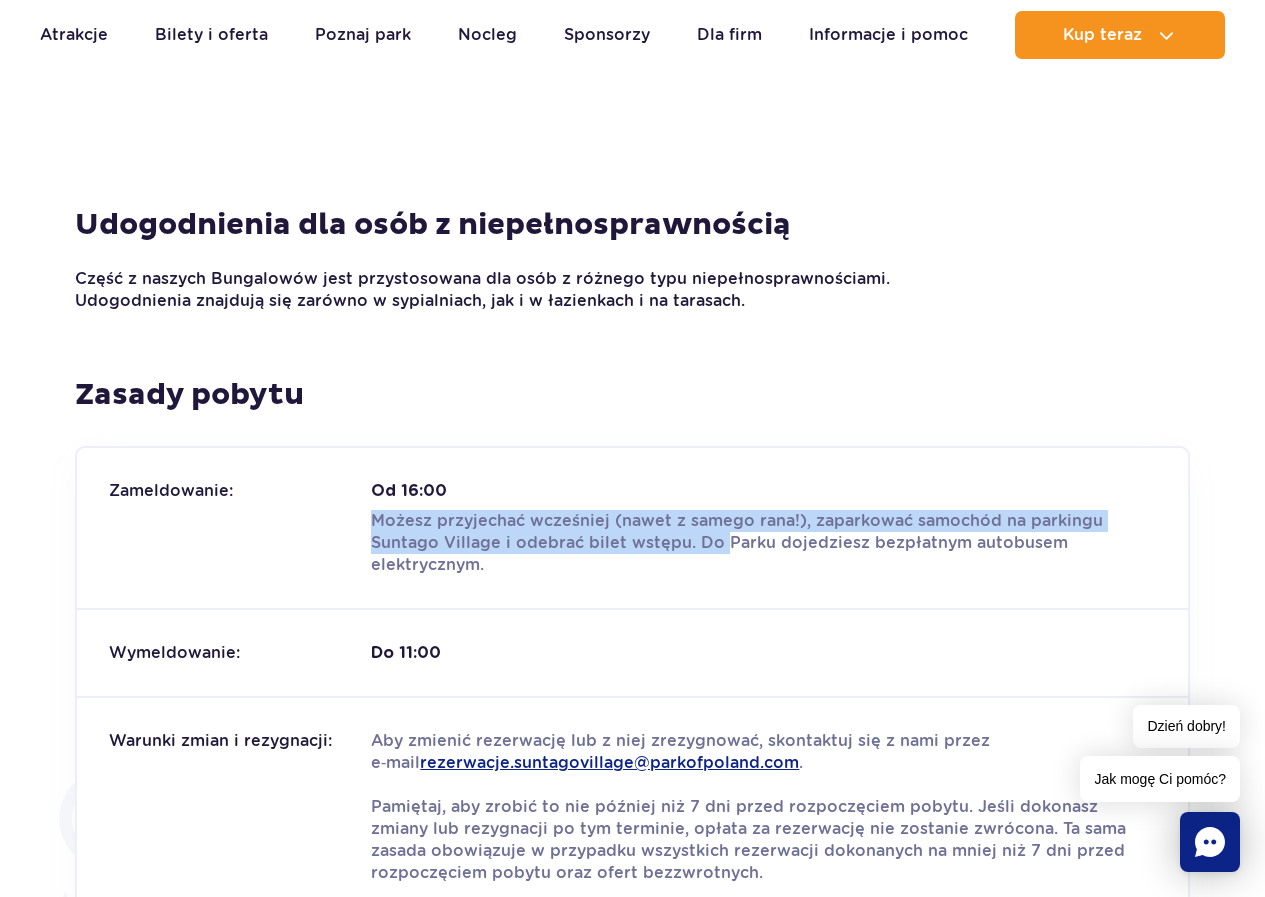 drag, startPoint x: 704, startPoint y: 455, endPoint x: 712, endPoint y: 547, distance: 92.34717 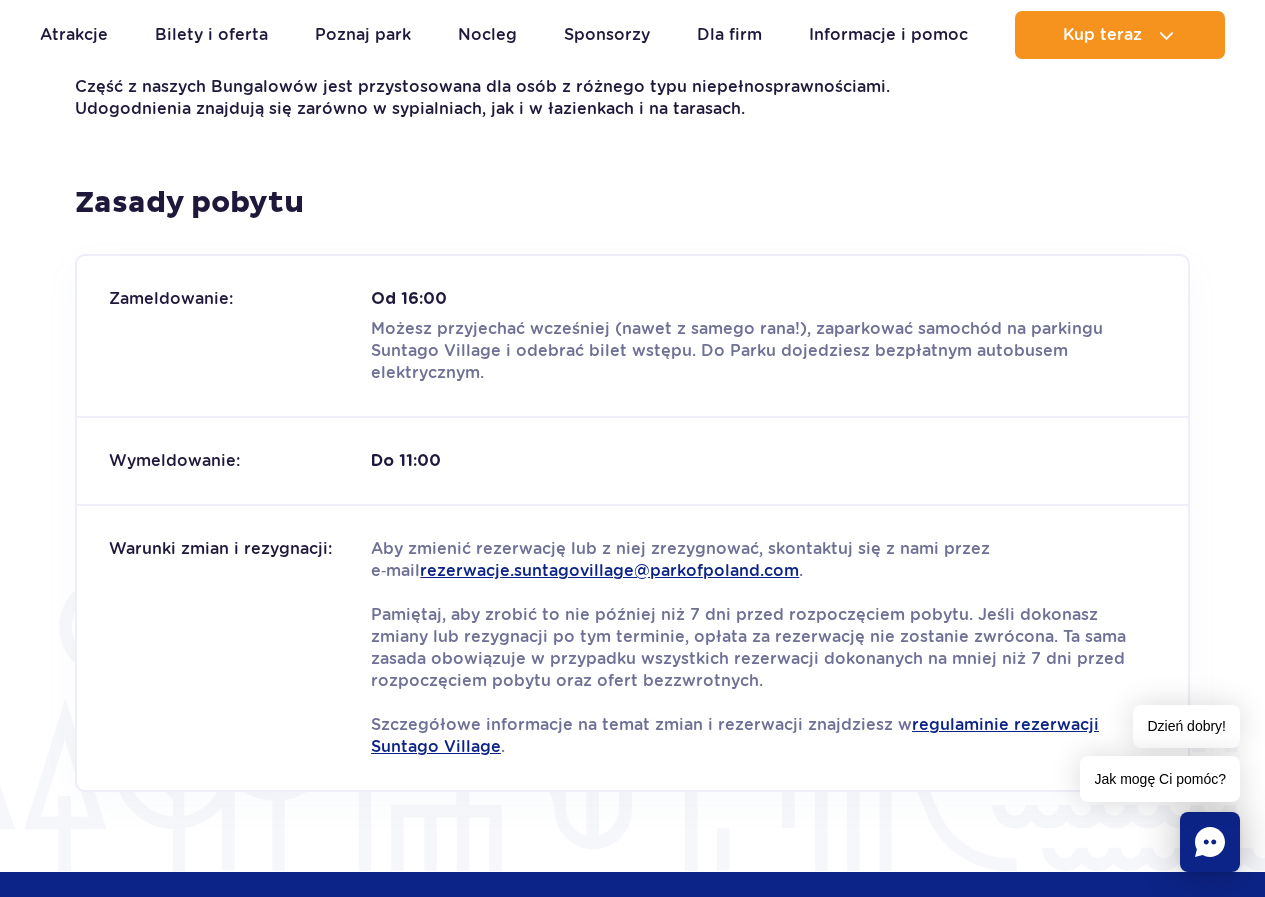 scroll, scrollTop: 3317, scrollLeft: 0, axis: vertical 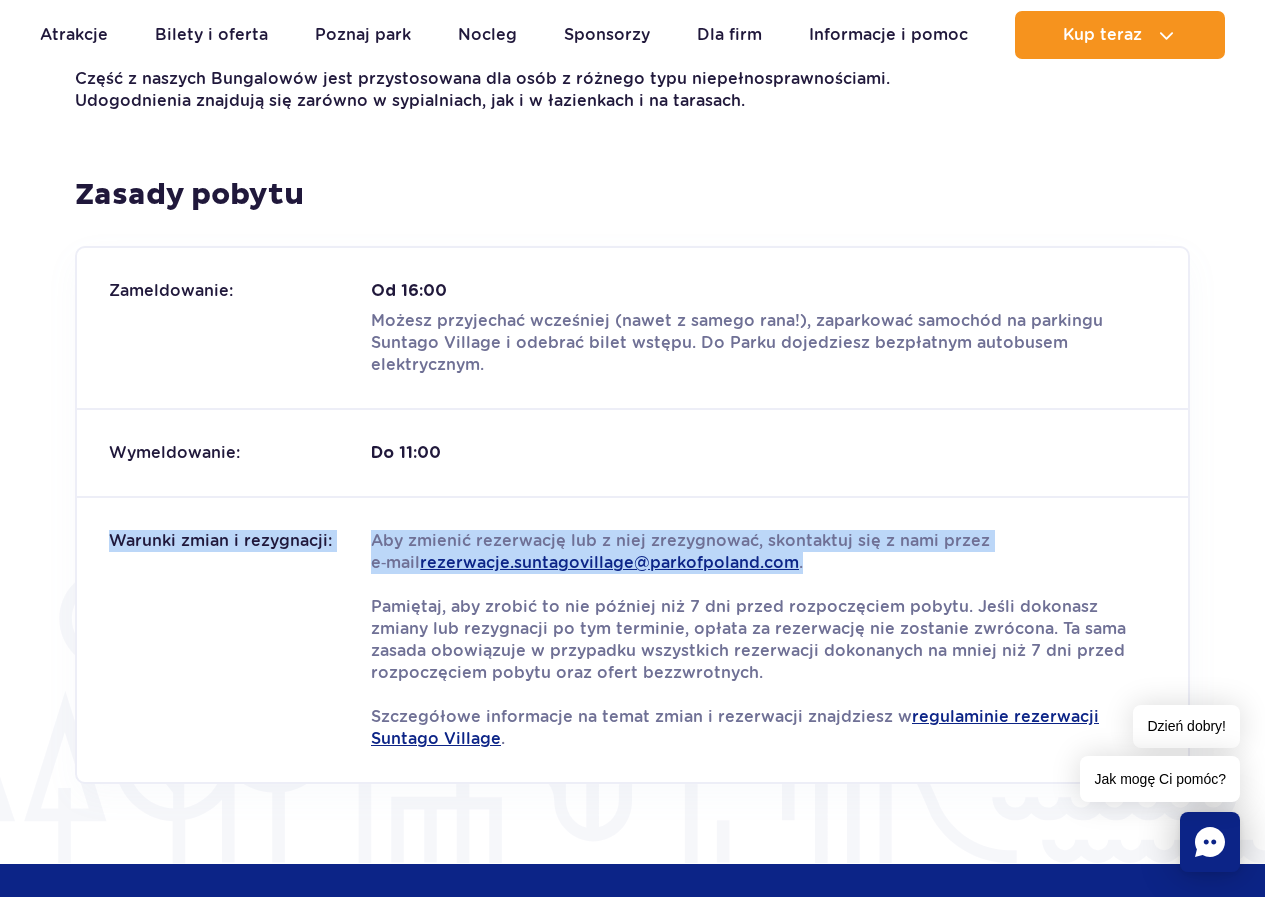 drag, startPoint x: 866, startPoint y: 469, endPoint x: 870, endPoint y: 563, distance: 94.08507 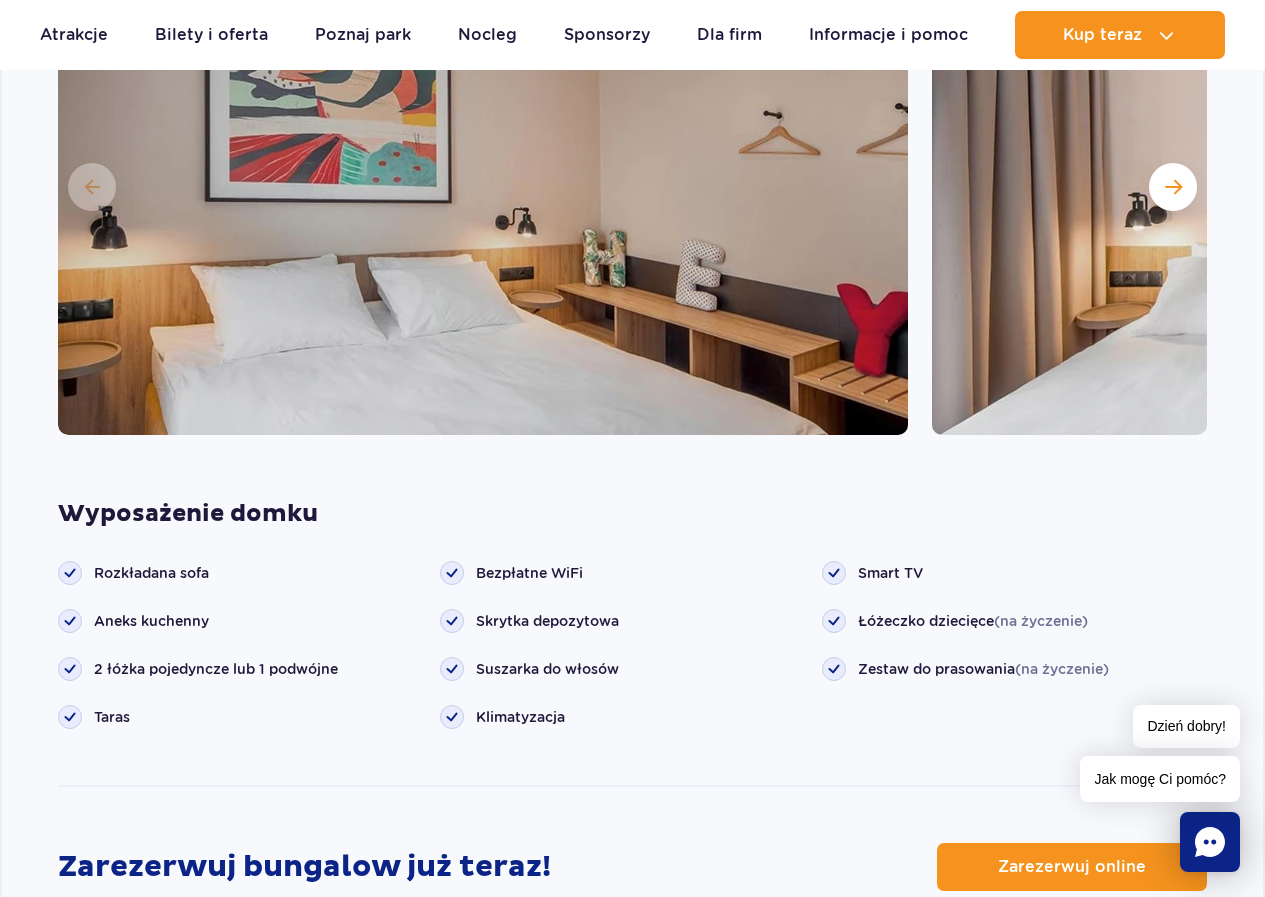 scroll, scrollTop: 1817, scrollLeft: 0, axis: vertical 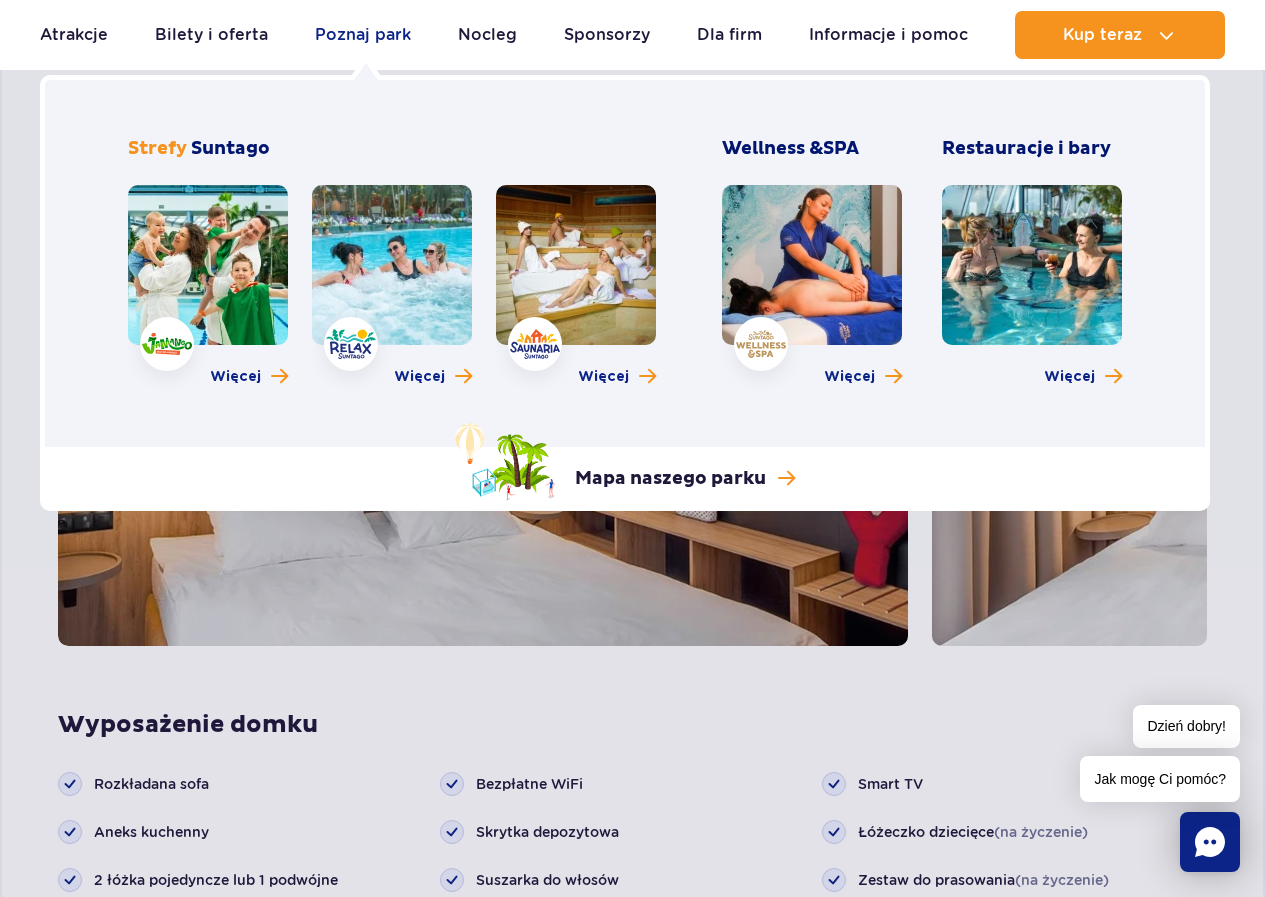 click on "Poznaj park" at bounding box center (363, 35) 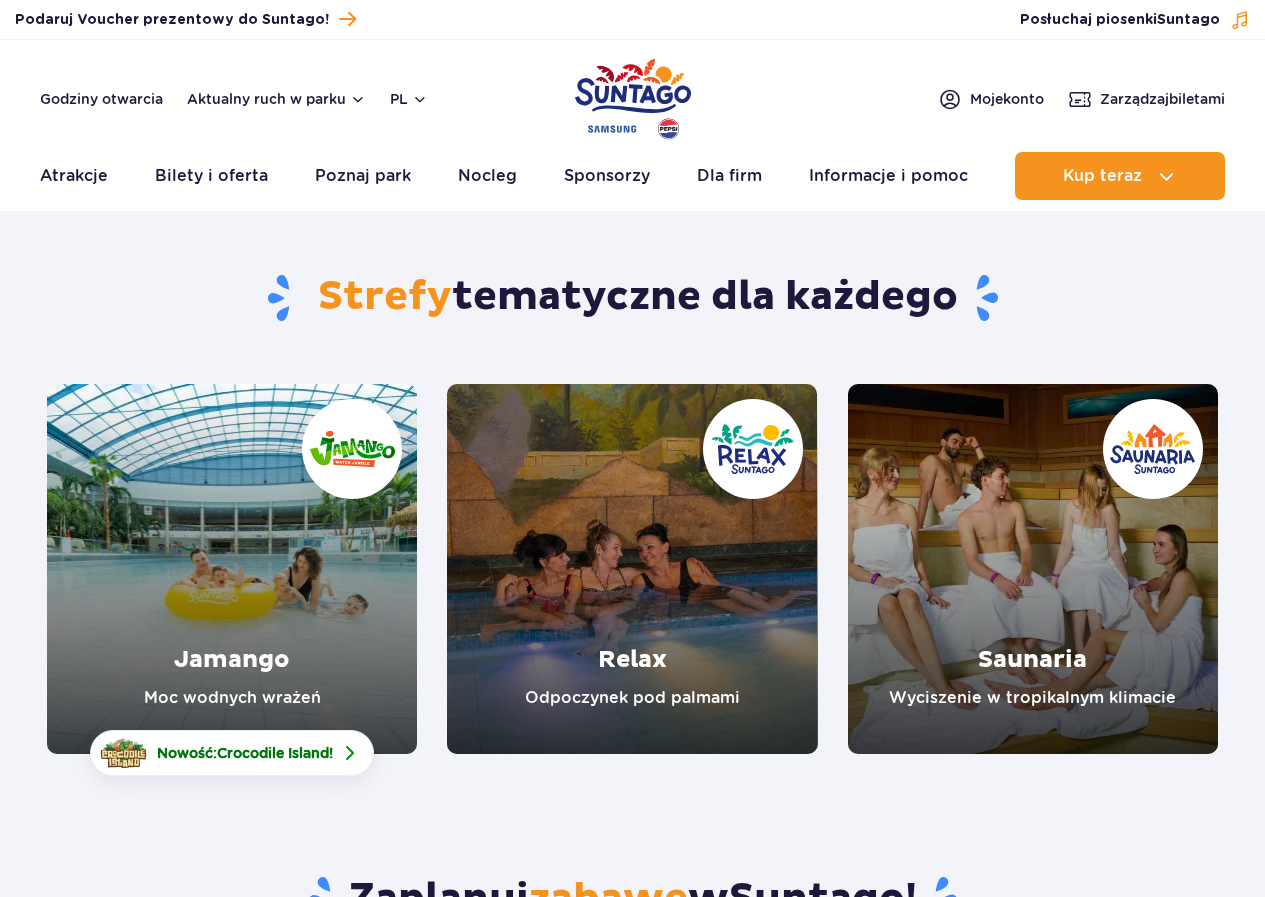 scroll, scrollTop: 500, scrollLeft: 0, axis: vertical 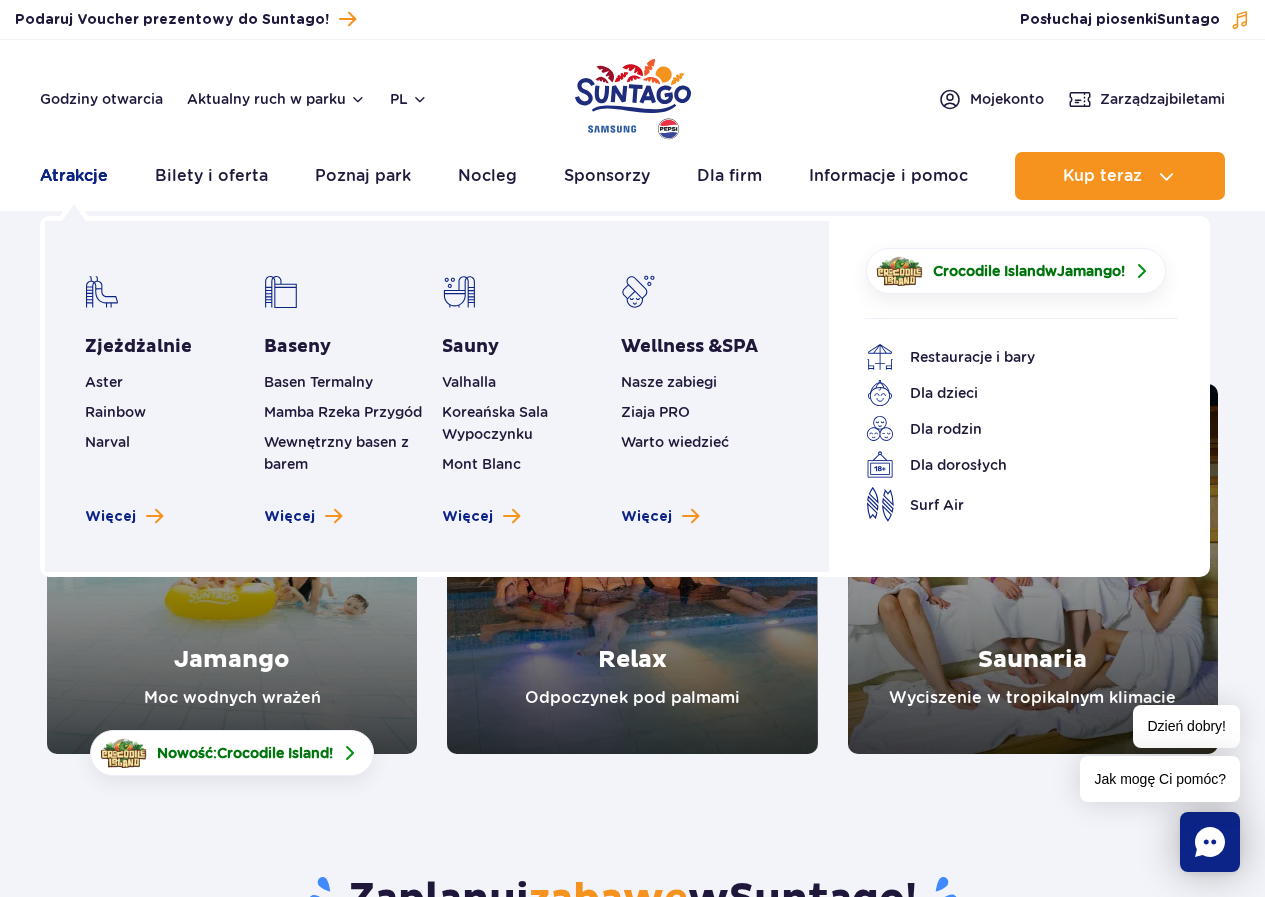 click on "Atrakcje" at bounding box center (74, 176) 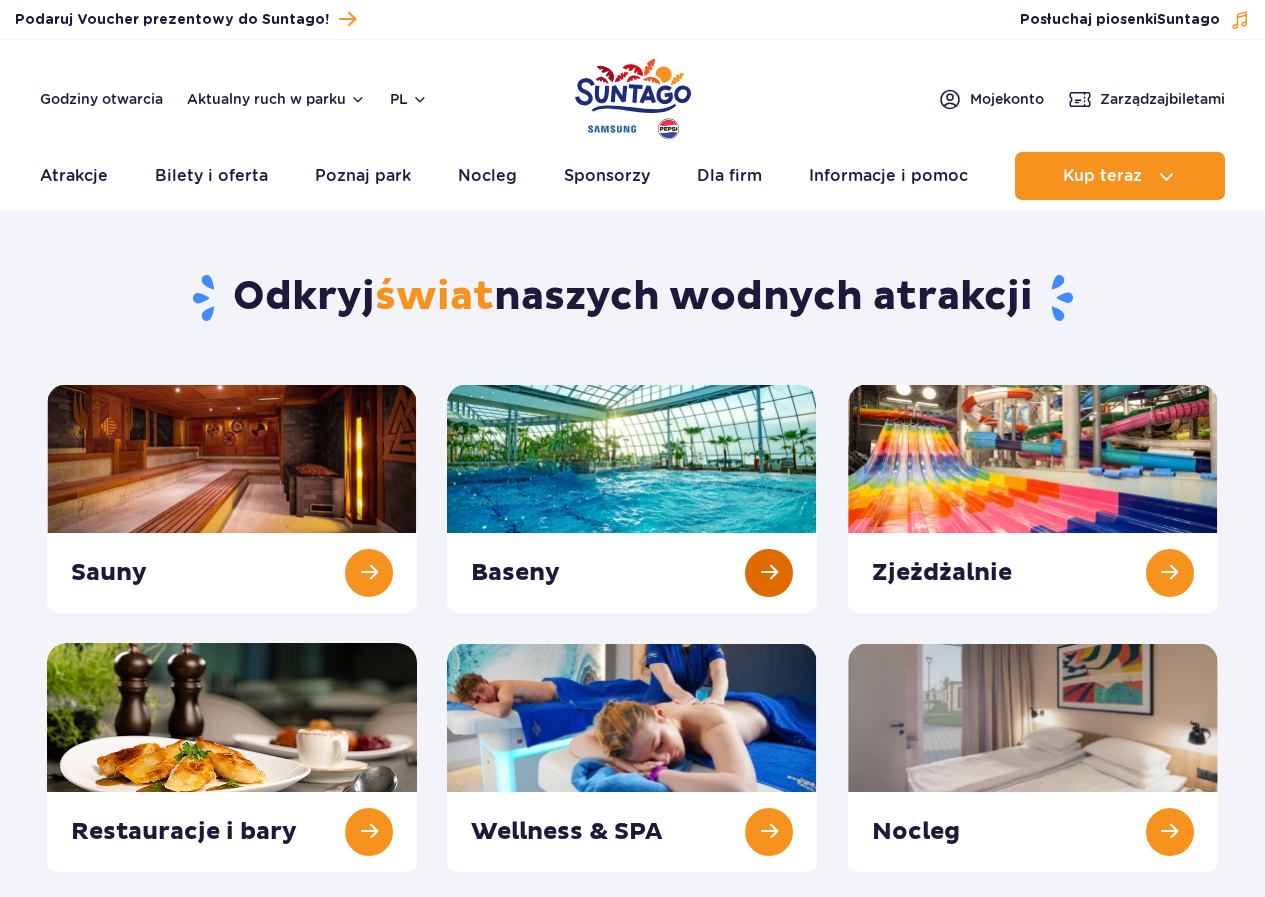 scroll, scrollTop: 0, scrollLeft: 0, axis: both 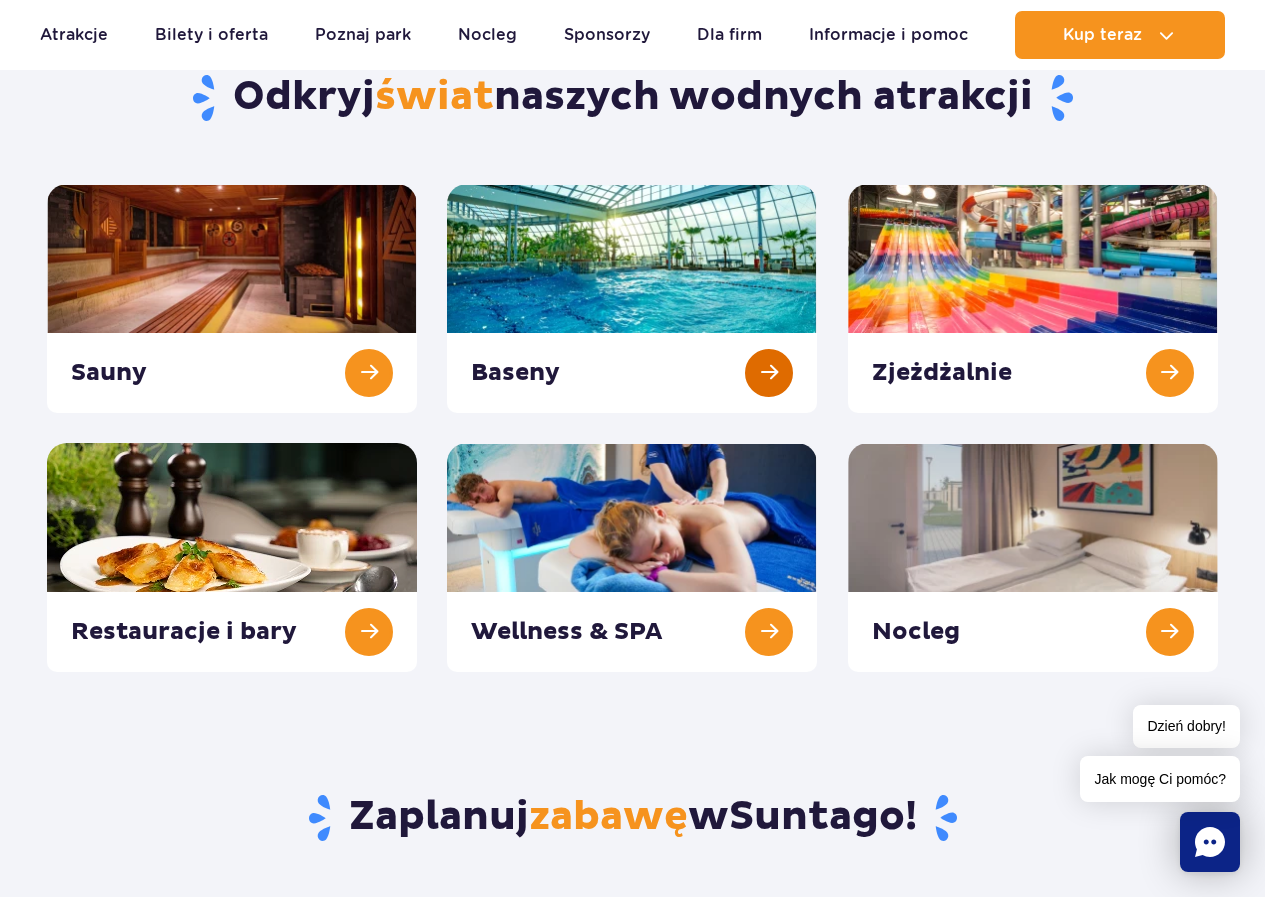 click at bounding box center [632, 298] 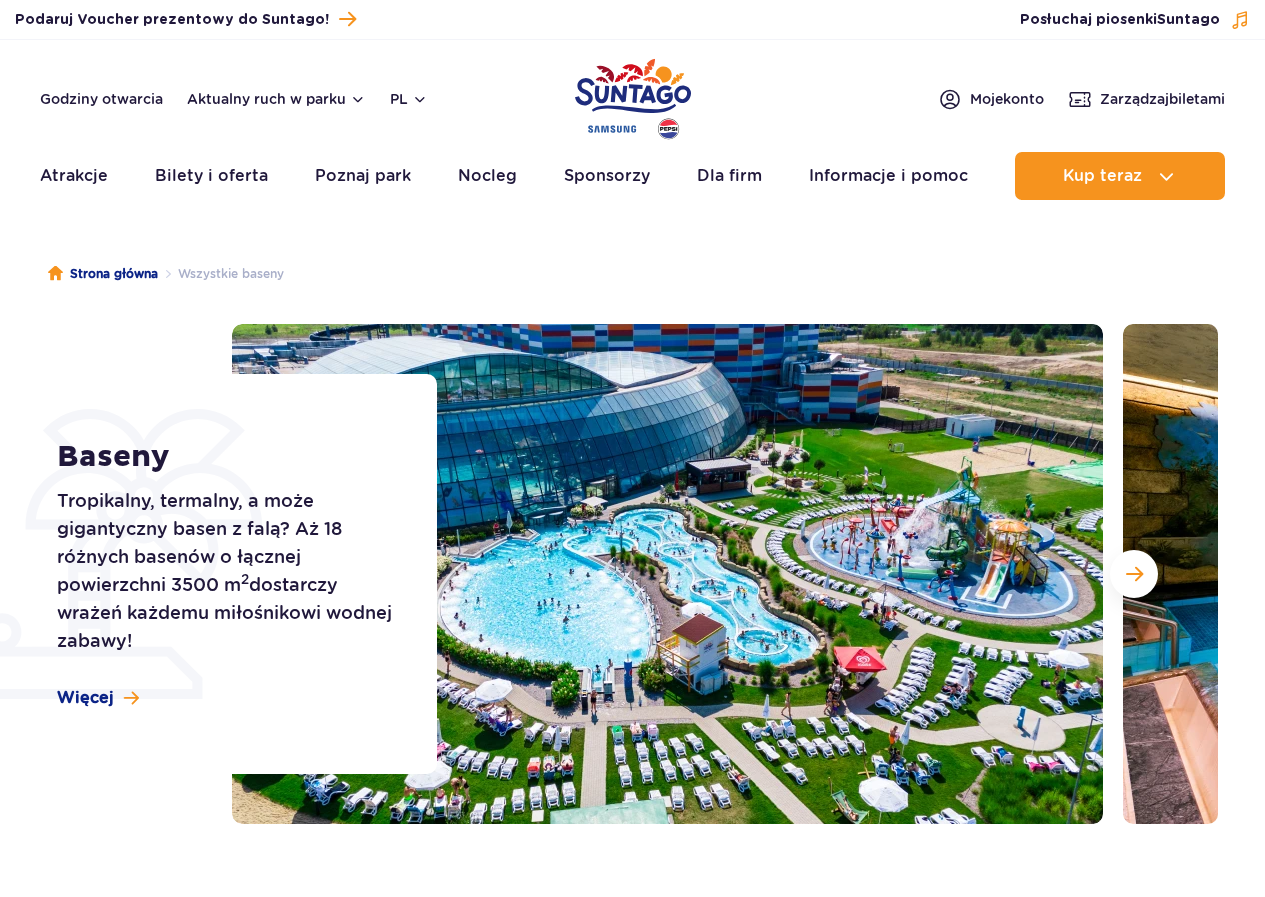 scroll, scrollTop: 0, scrollLeft: 0, axis: both 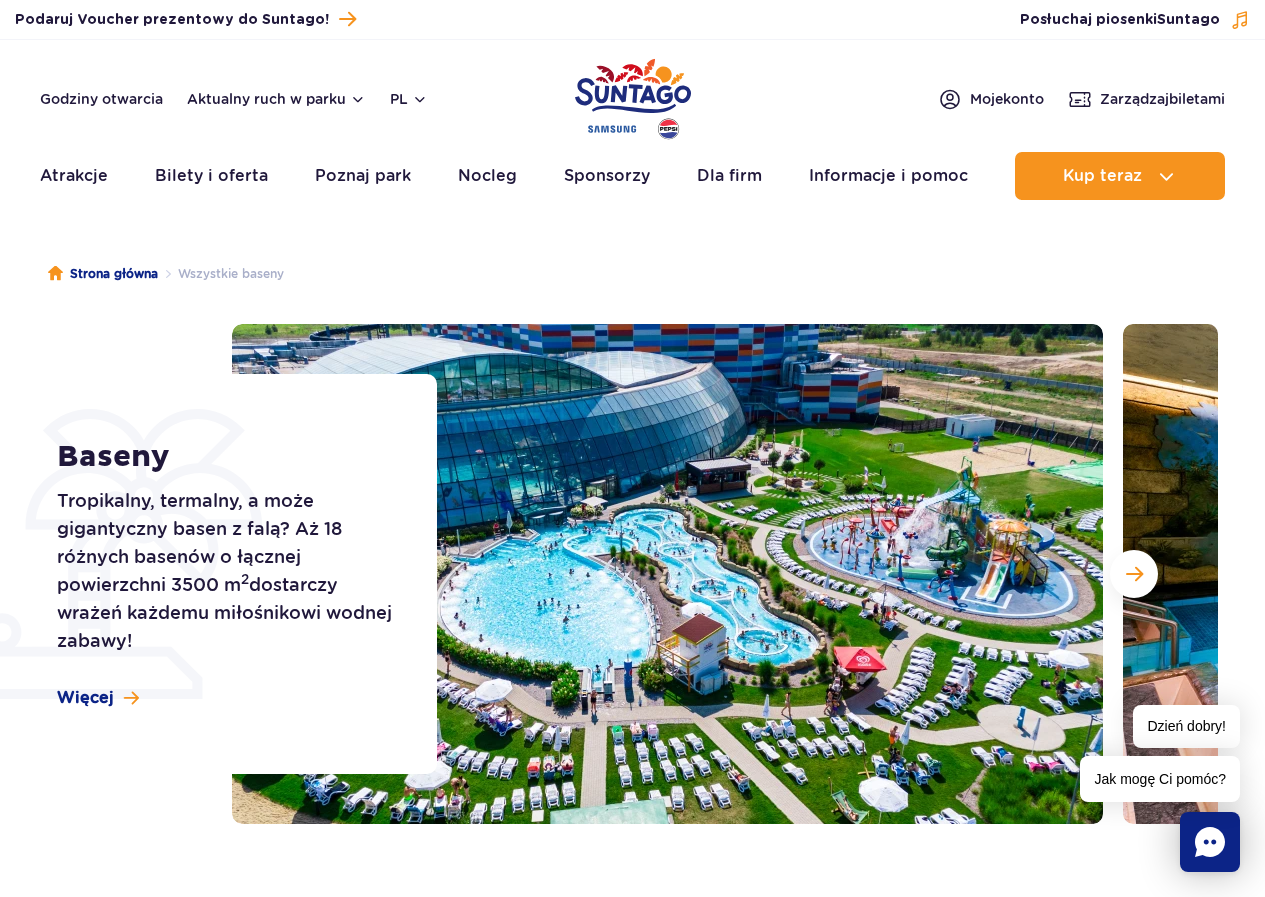 click on "Strona główna
Wszystkie baseny" at bounding box center (633, 274) 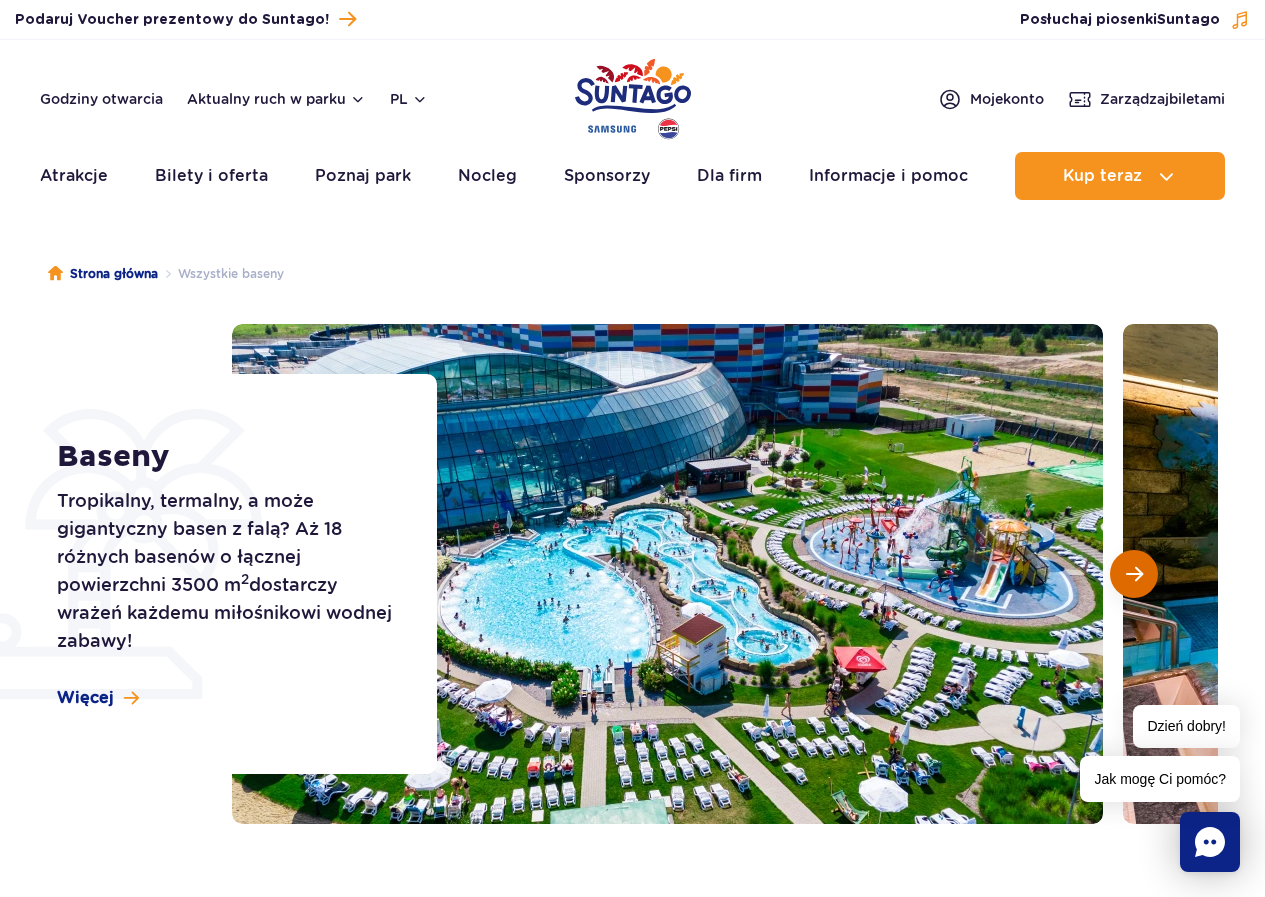 click at bounding box center (1134, 574) 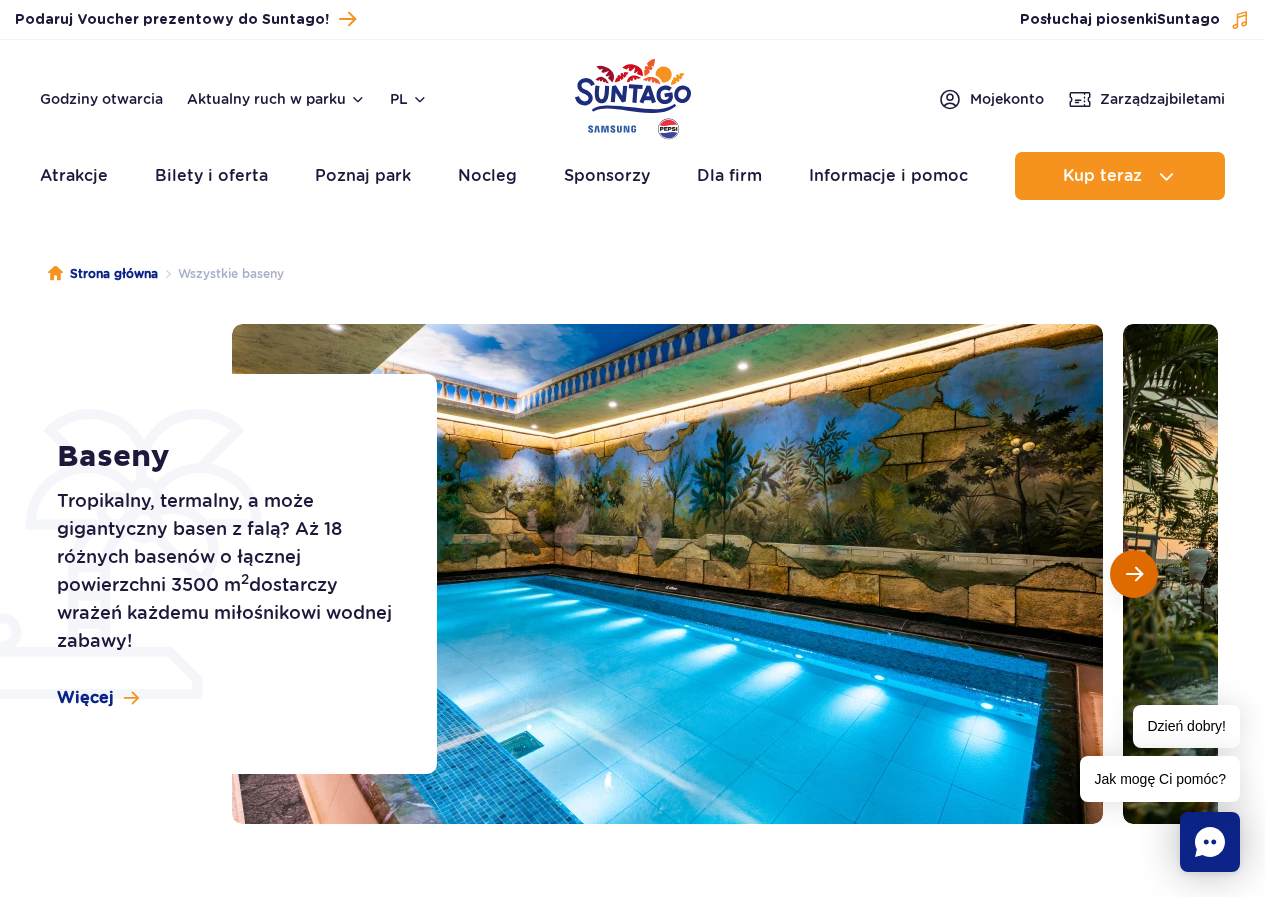 click at bounding box center (1134, 574) 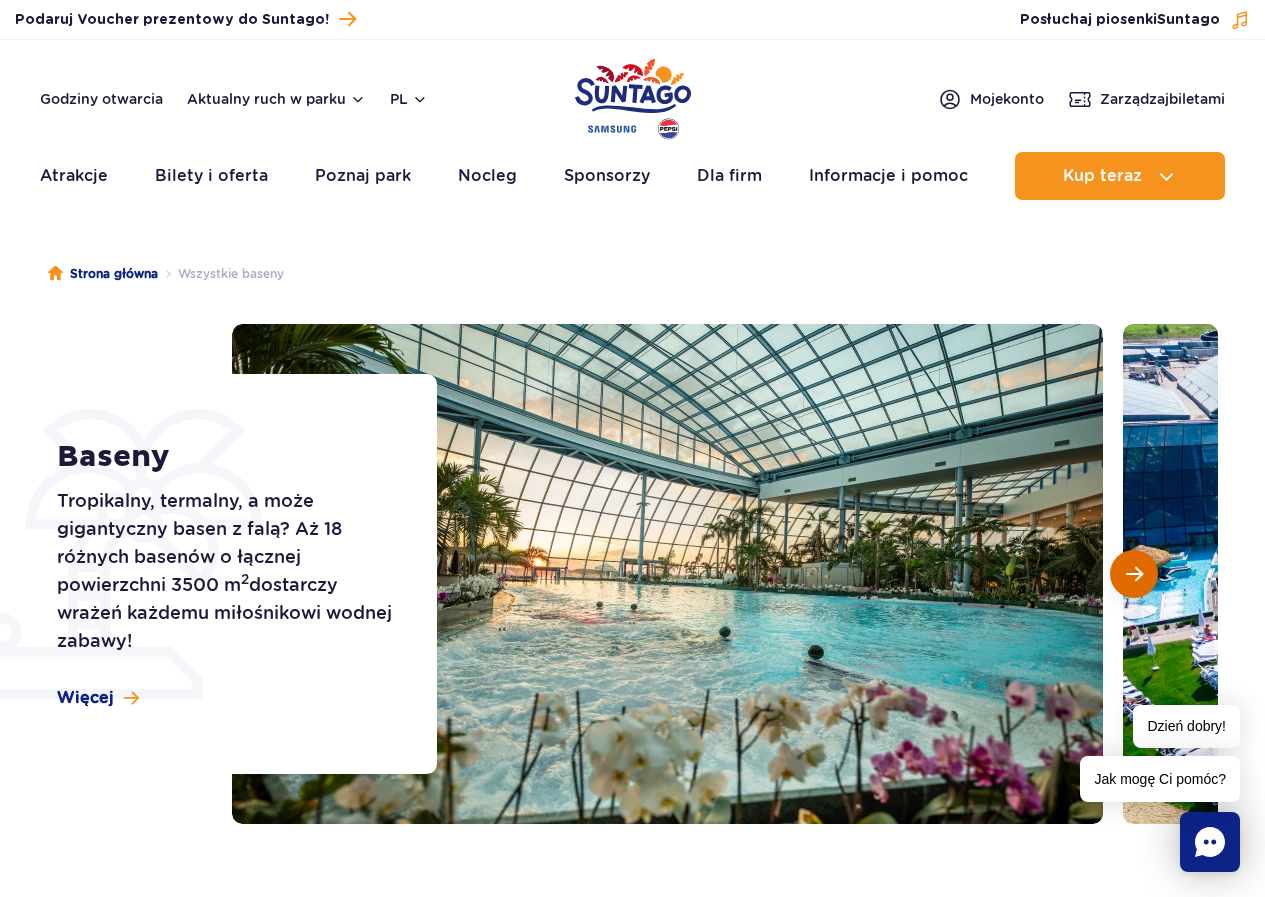 click at bounding box center [1134, 574] 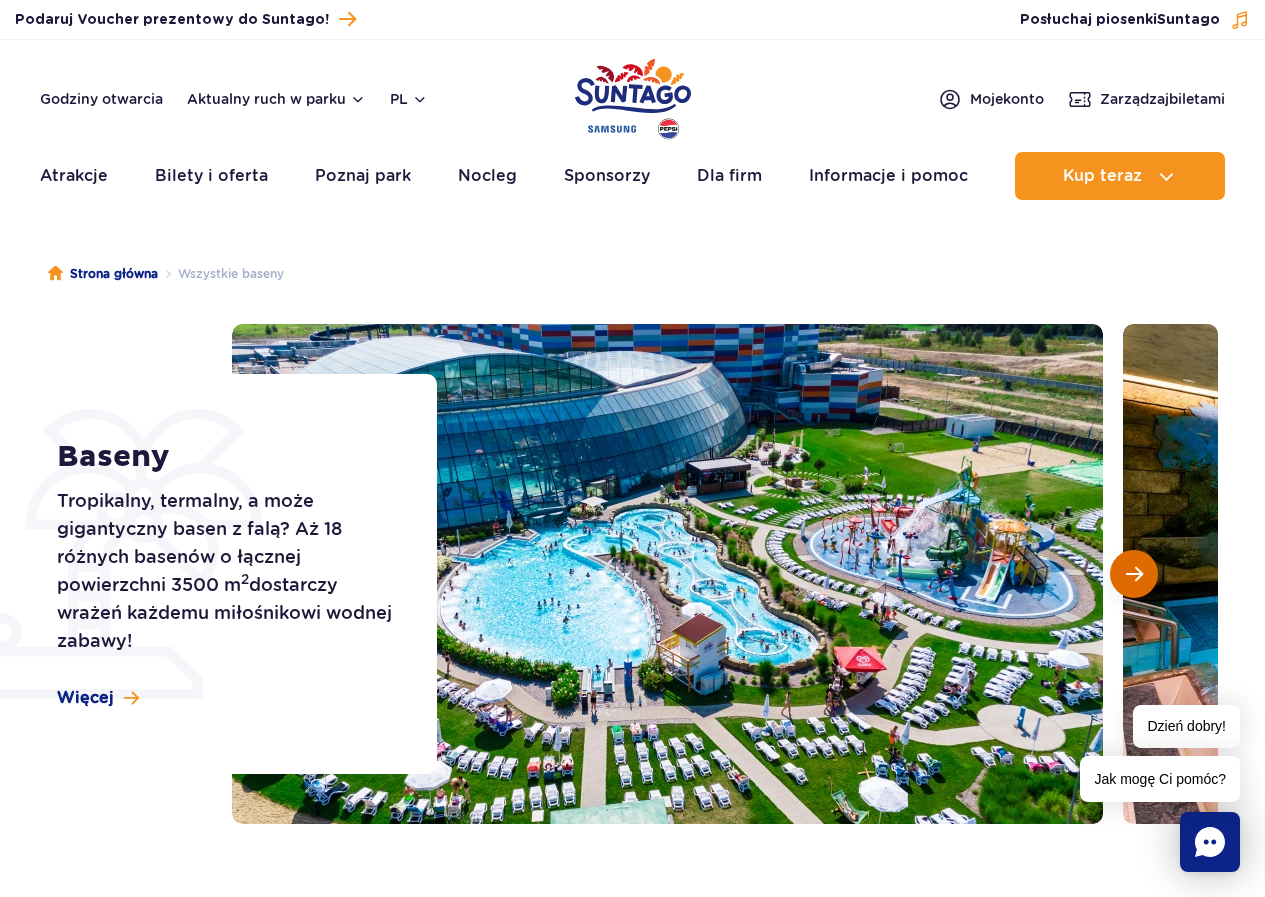 click at bounding box center (1134, 574) 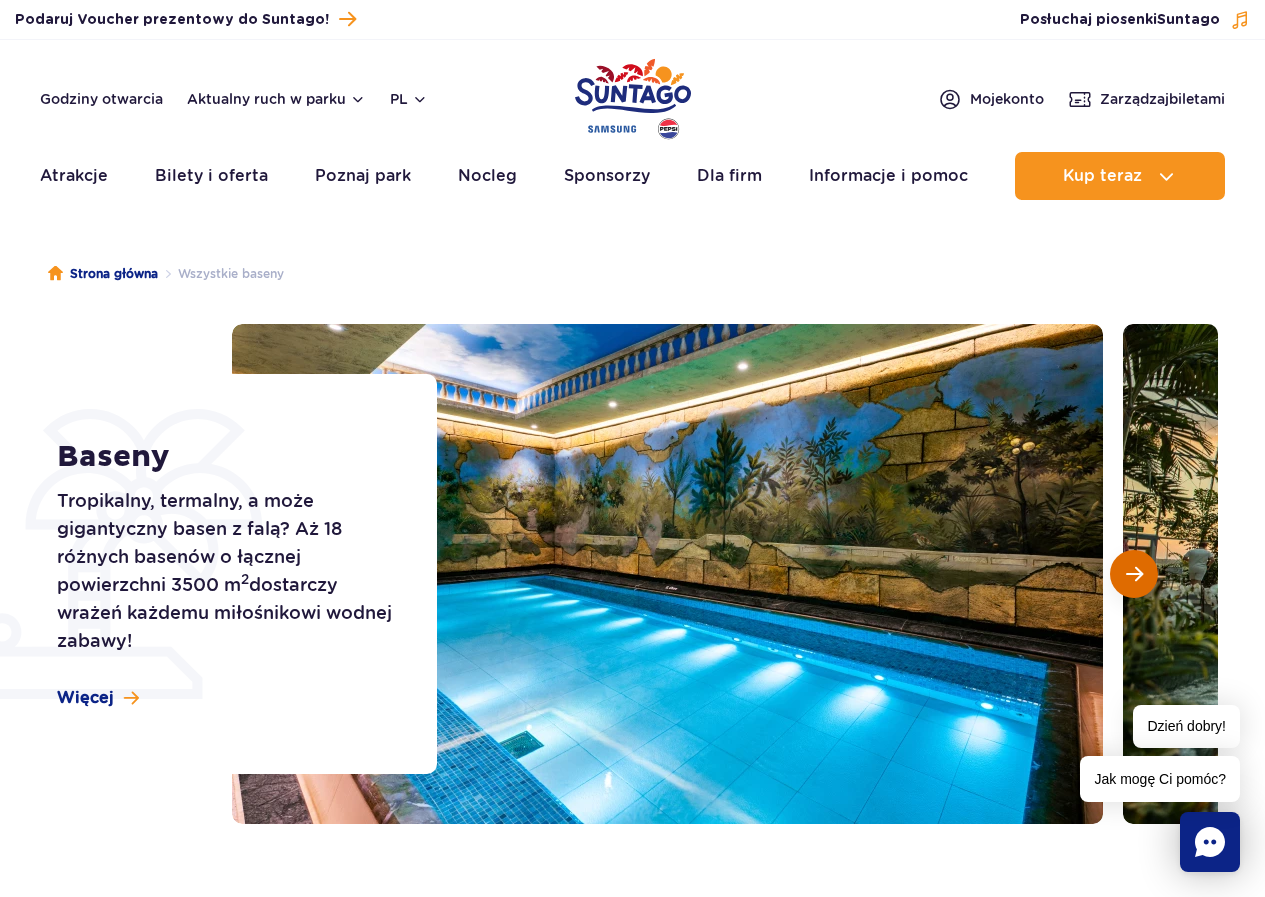 click at bounding box center (1134, 574) 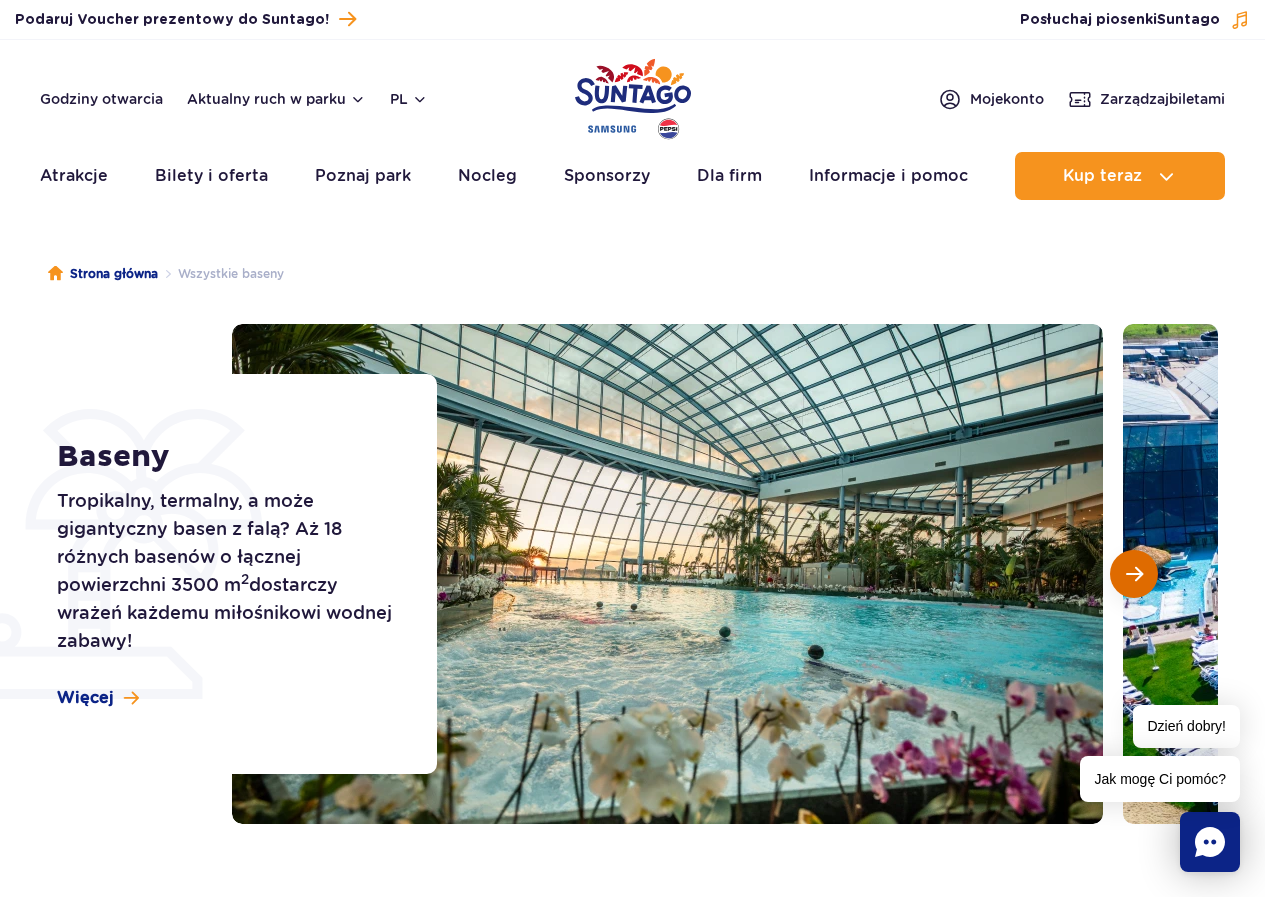 click at bounding box center (1134, 574) 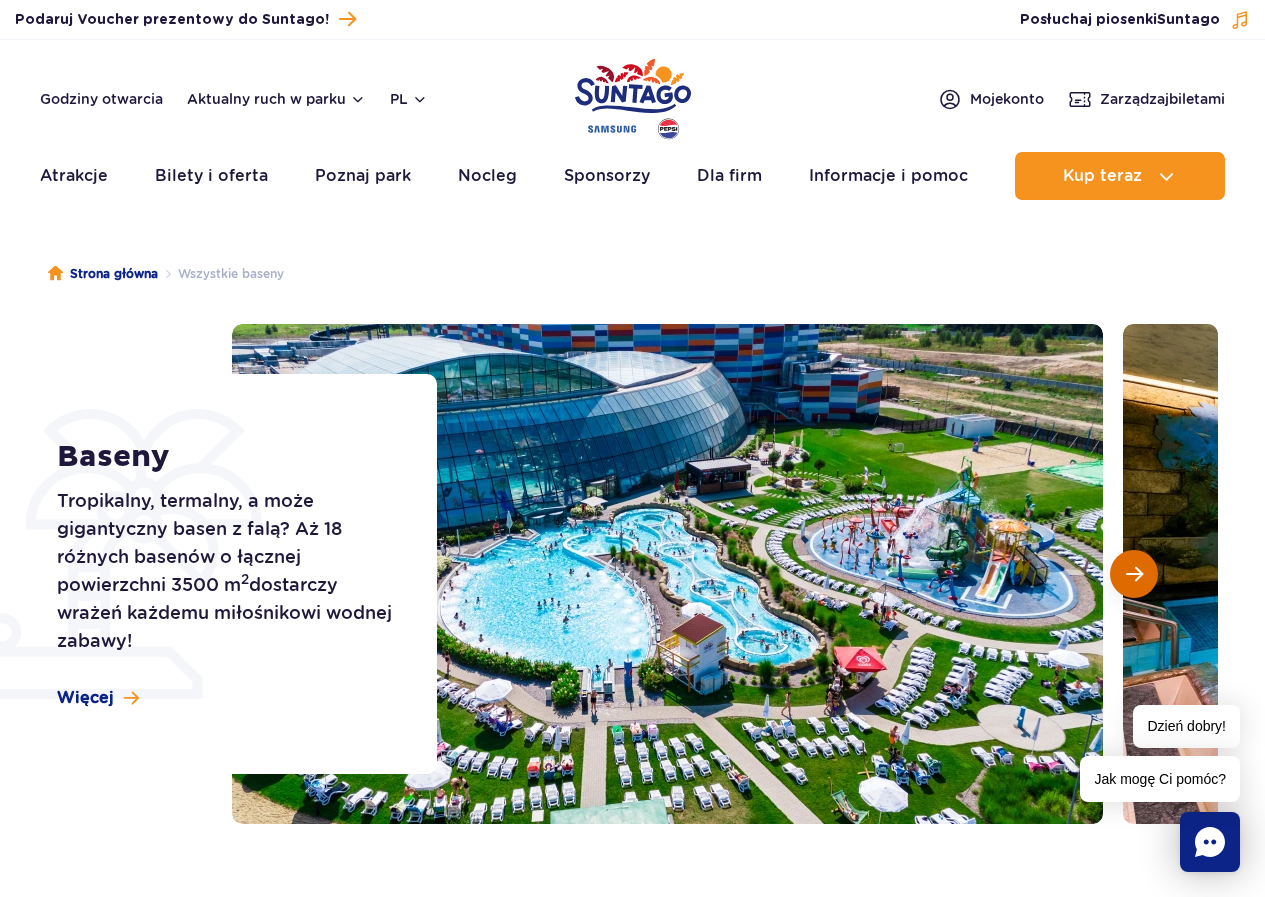 click at bounding box center (1134, 574) 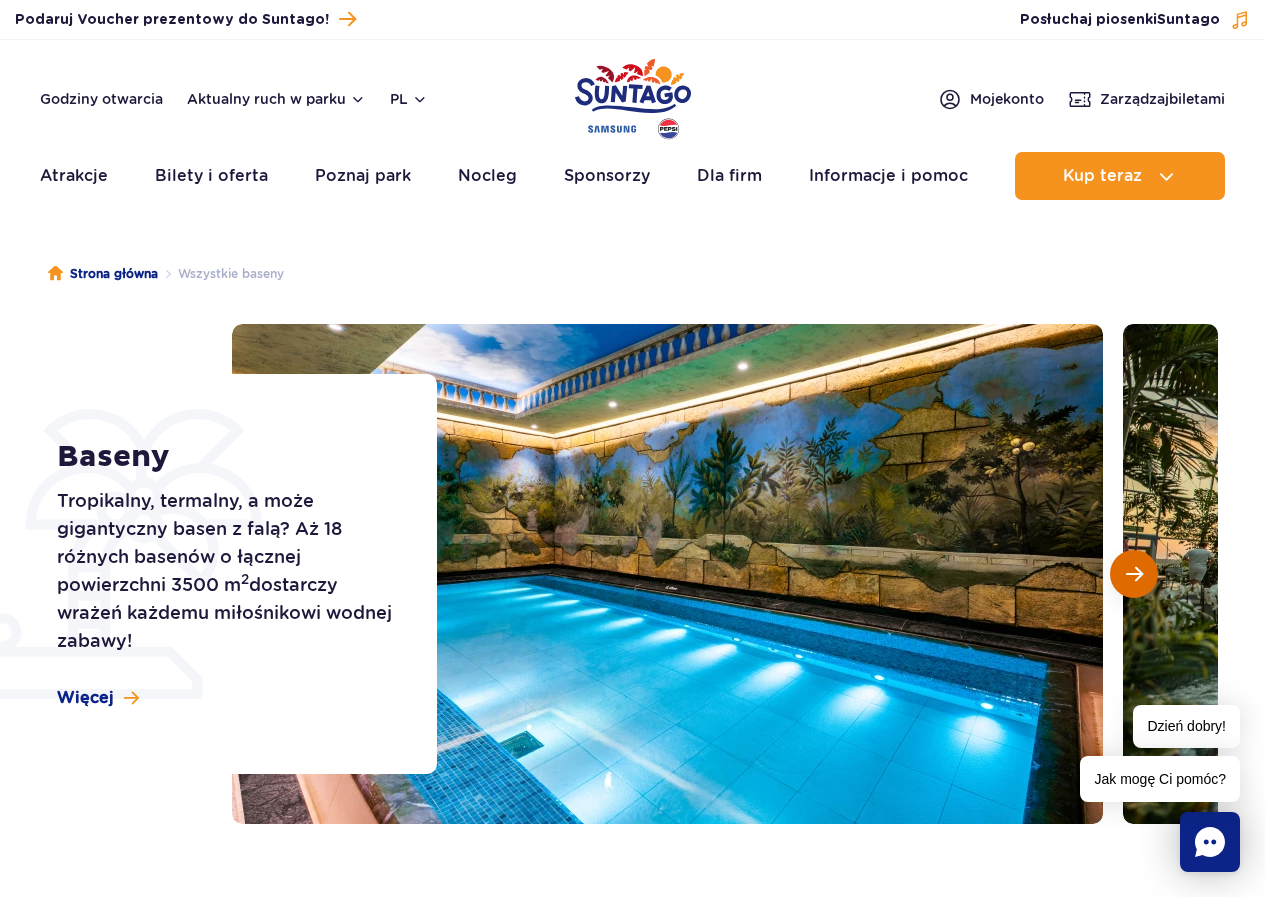 click at bounding box center (1134, 574) 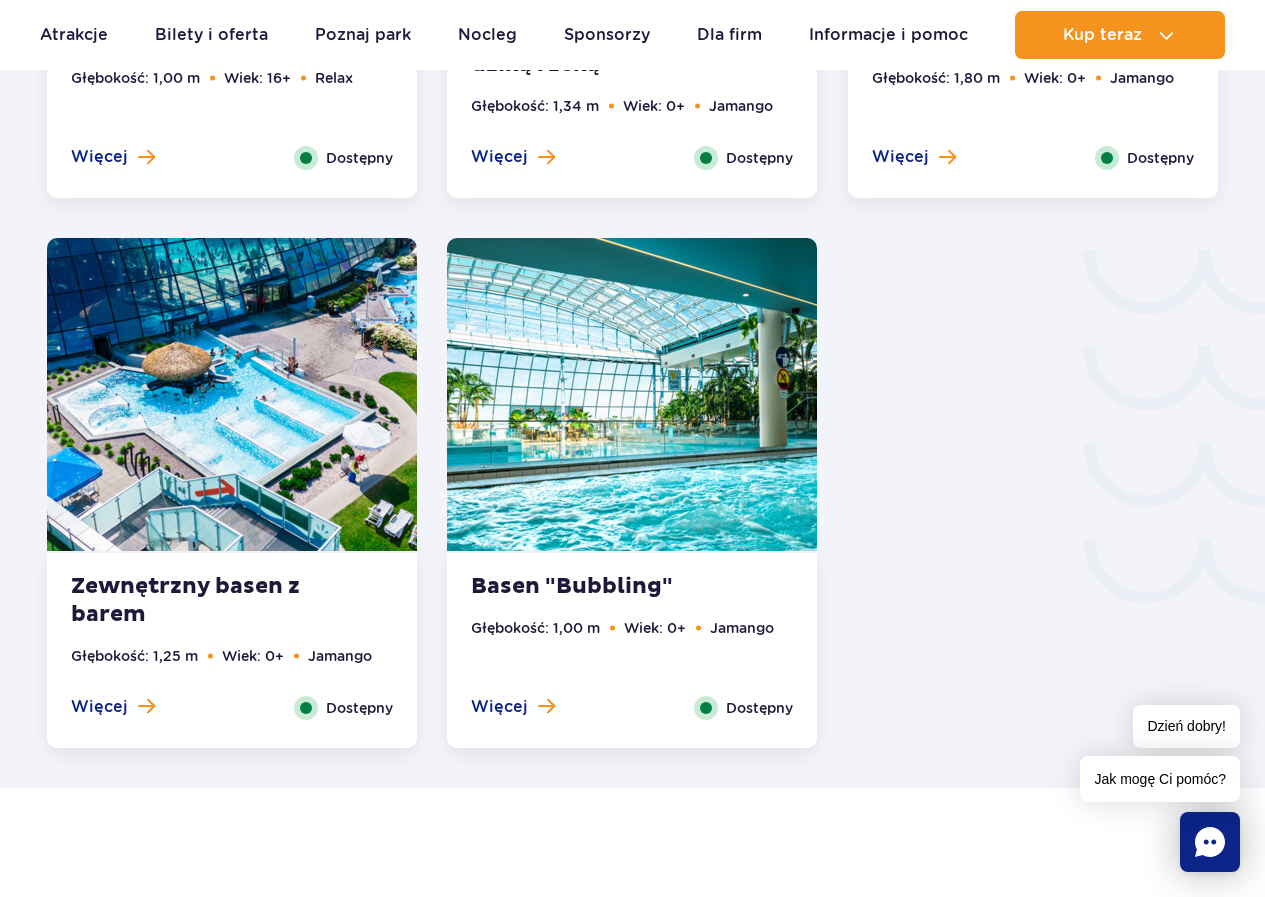 scroll, scrollTop: 2800, scrollLeft: 0, axis: vertical 